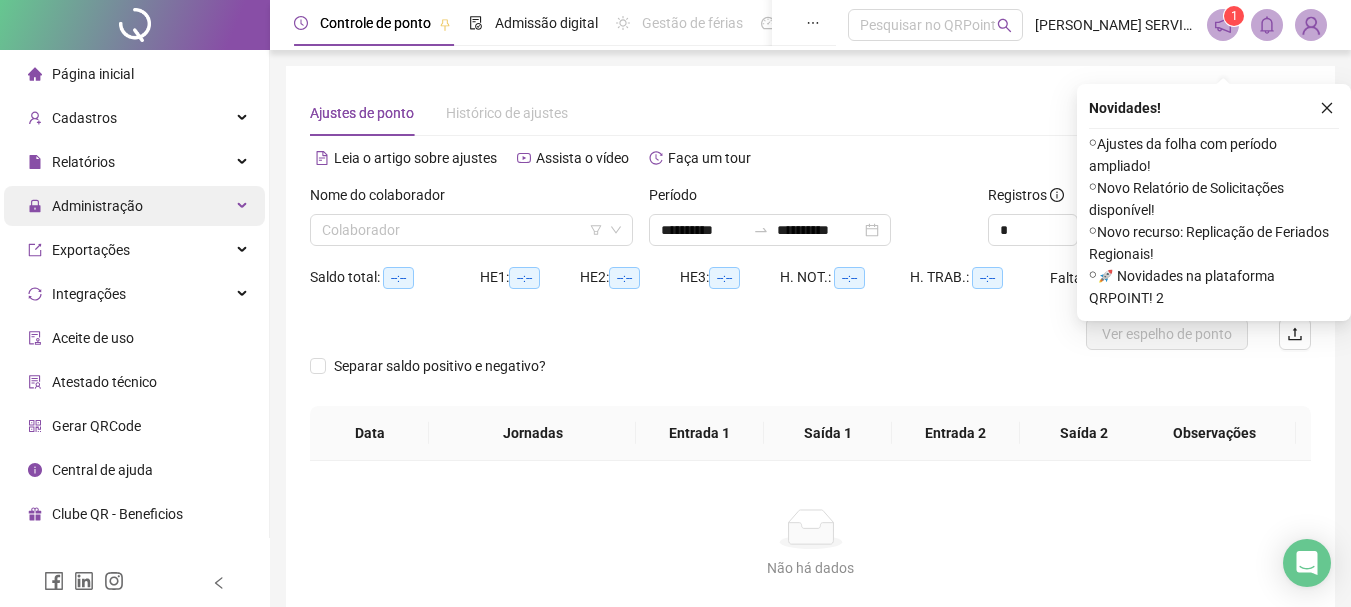 scroll, scrollTop: 31, scrollLeft: 0, axis: vertical 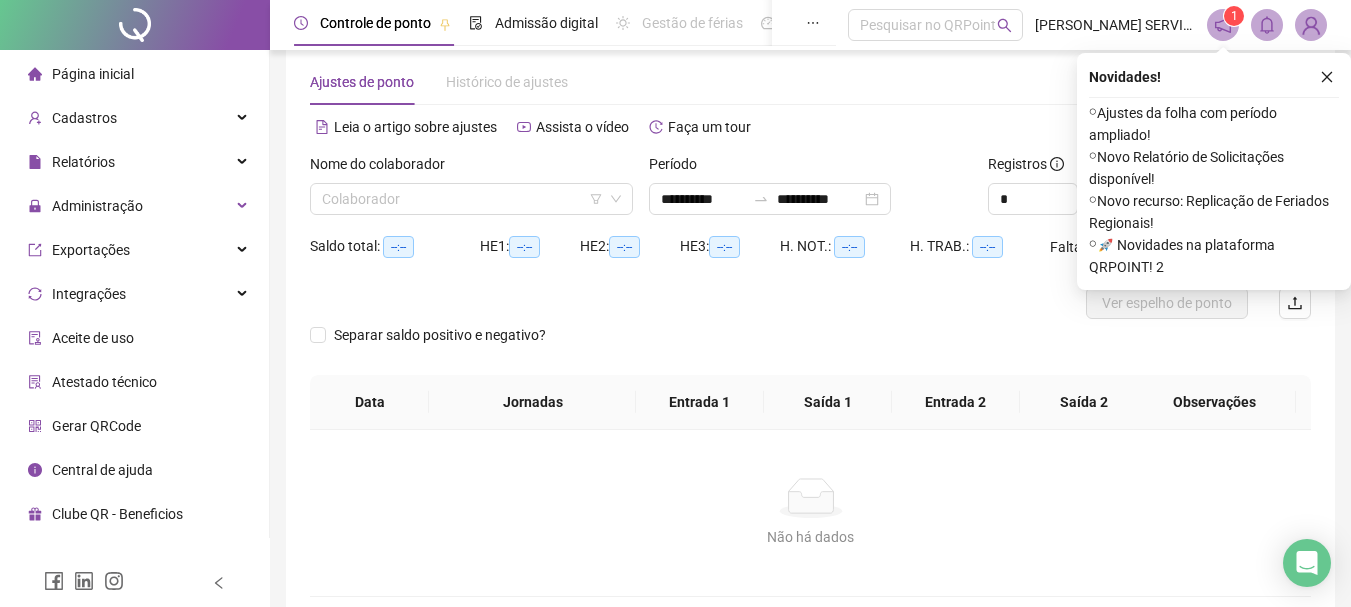 click on "Não há dados Não há dados" at bounding box center [810, 513] 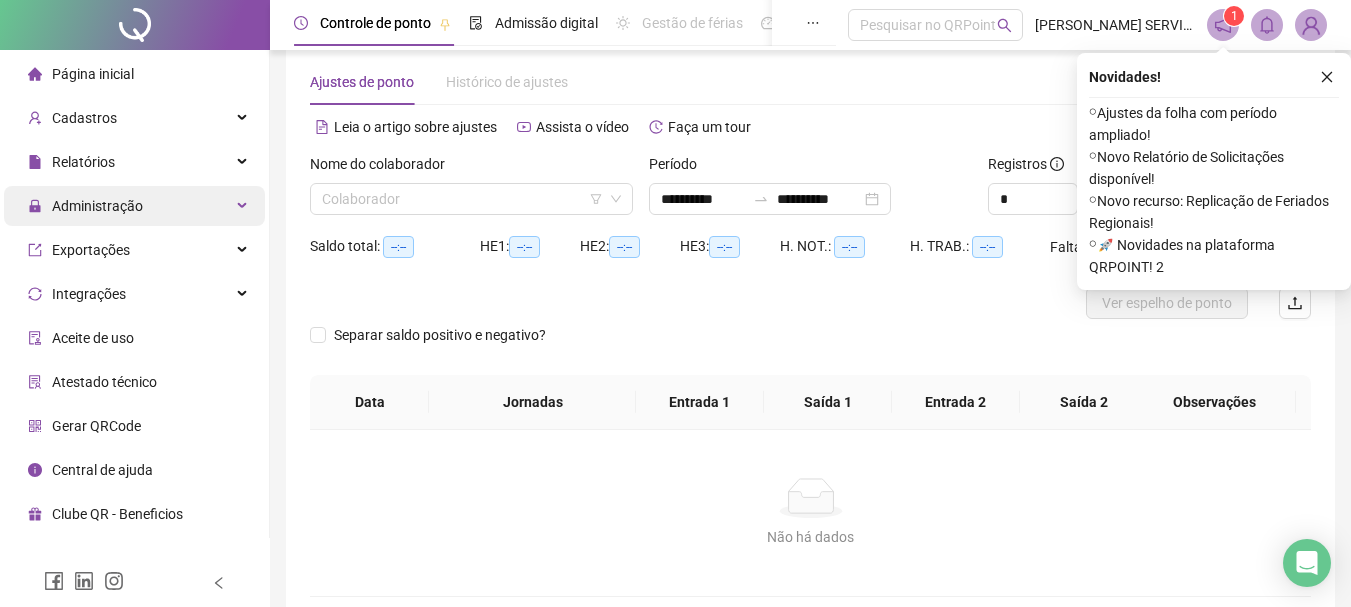 click on "Administração" at bounding box center [97, 206] 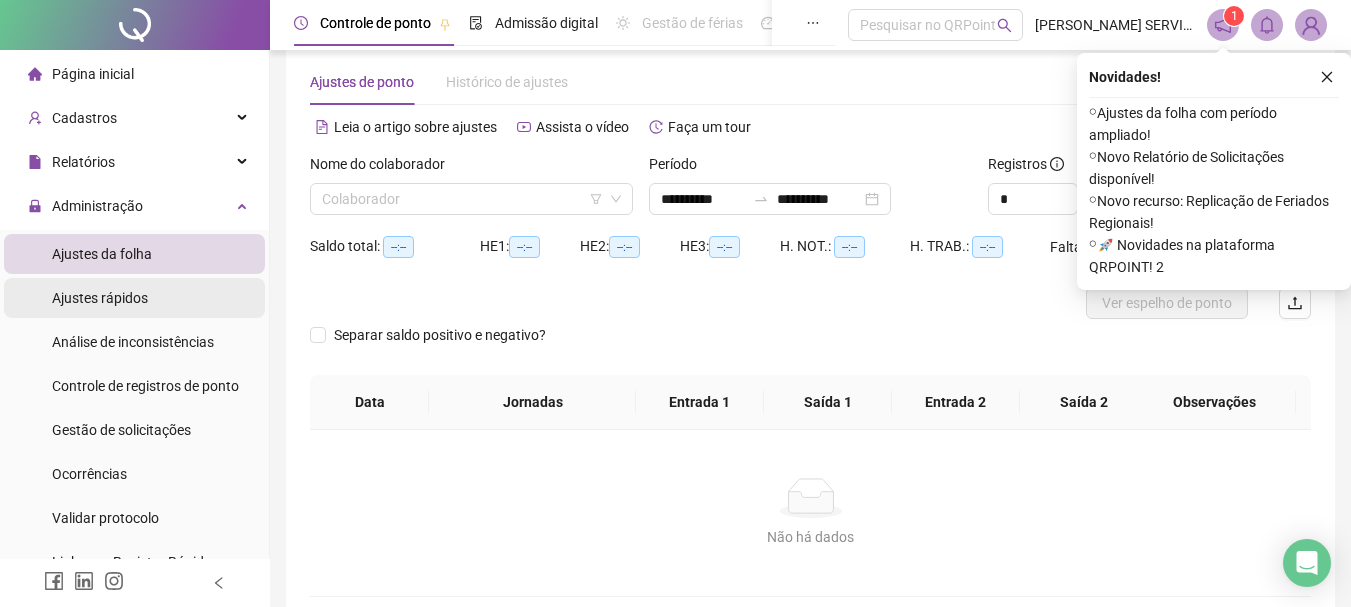 click on "Ajustes rápidos" at bounding box center [100, 298] 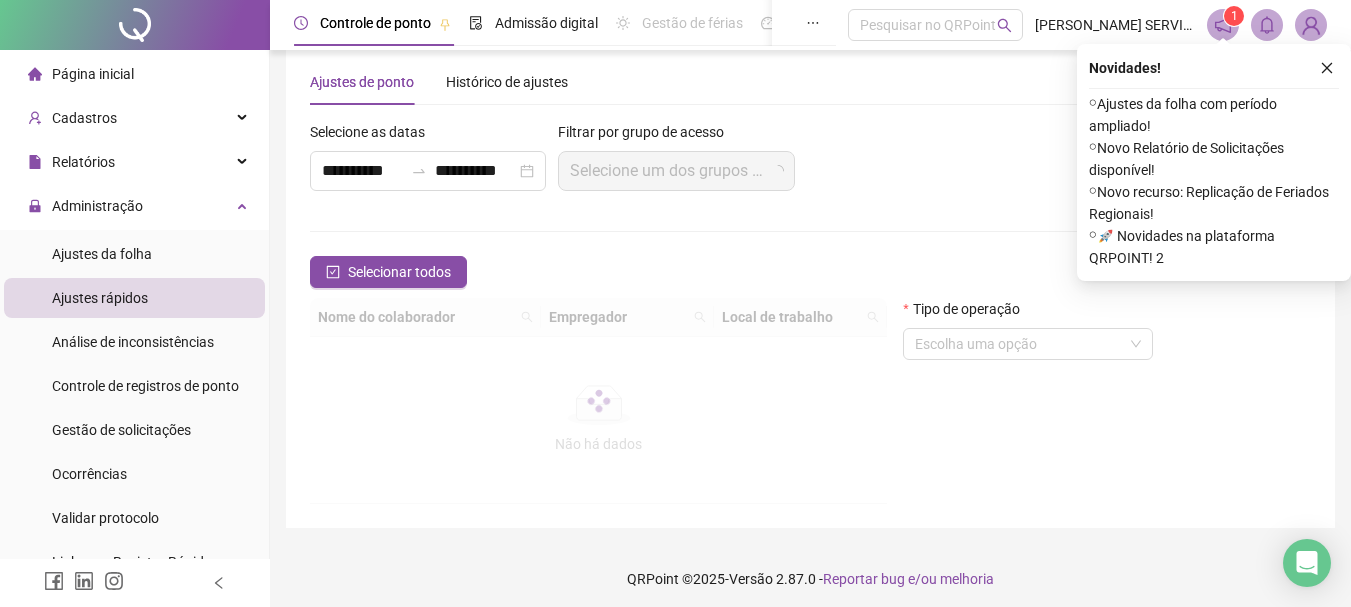 scroll, scrollTop: 22, scrollLeft: 0, axis: vertical 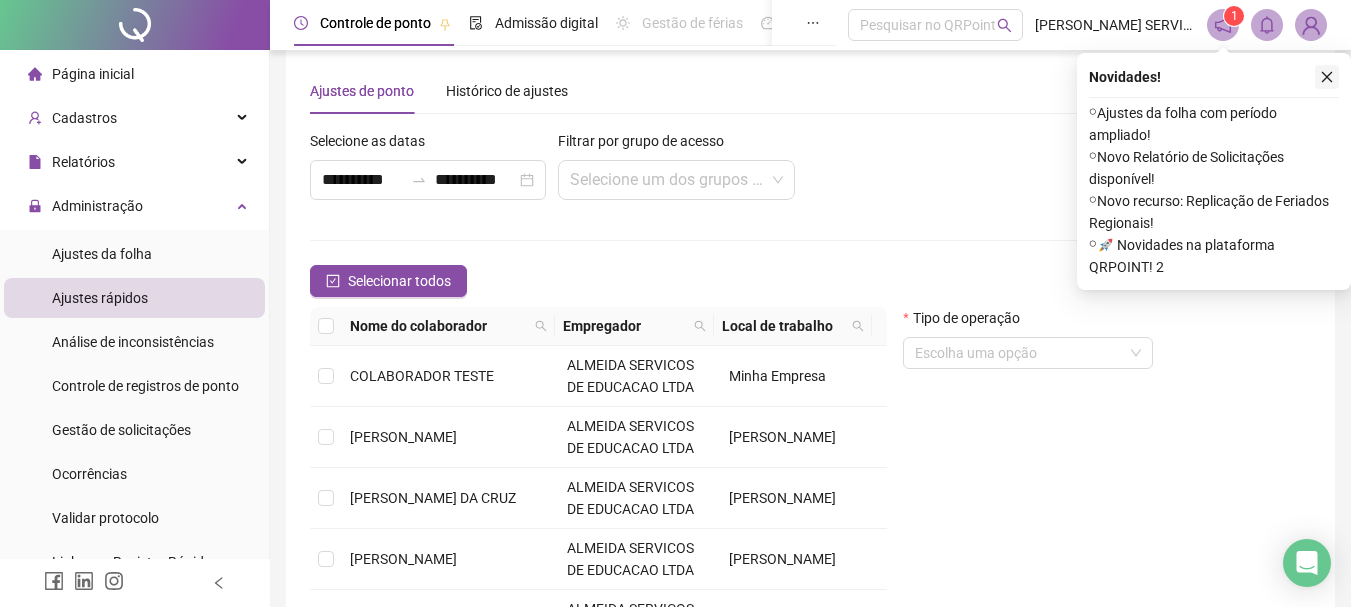 click at bounding box center [1327, 77] 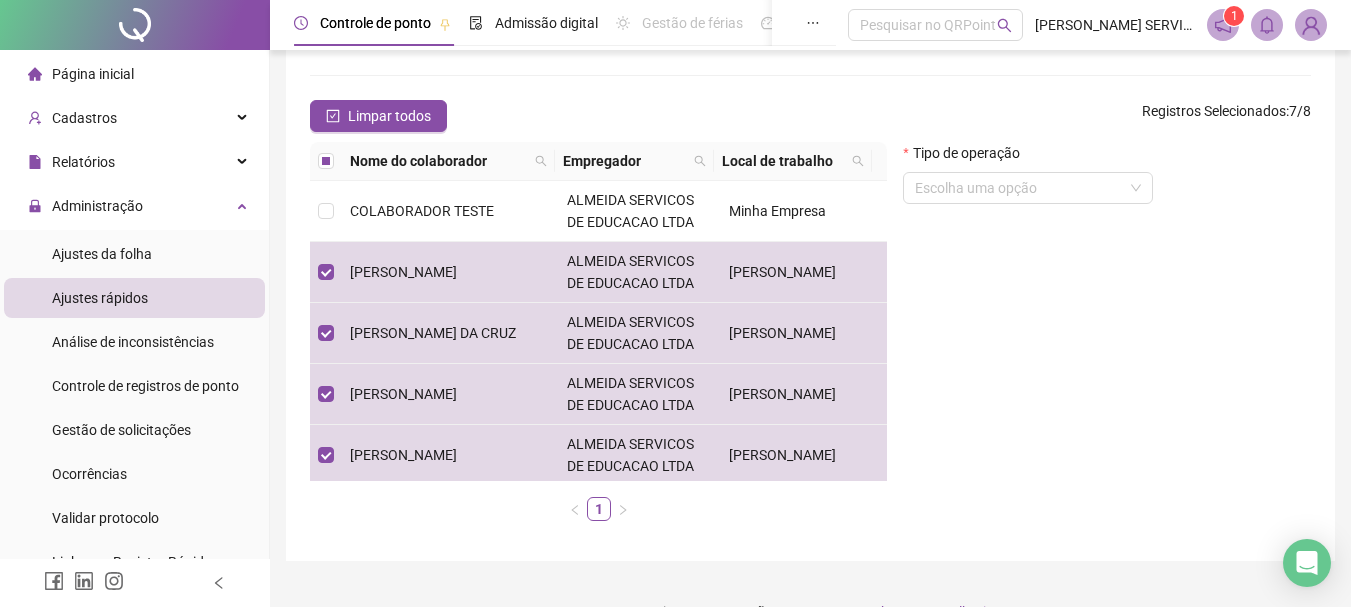 scroll, scrollTop: 222, scrollLeft: 0, axis: vertical 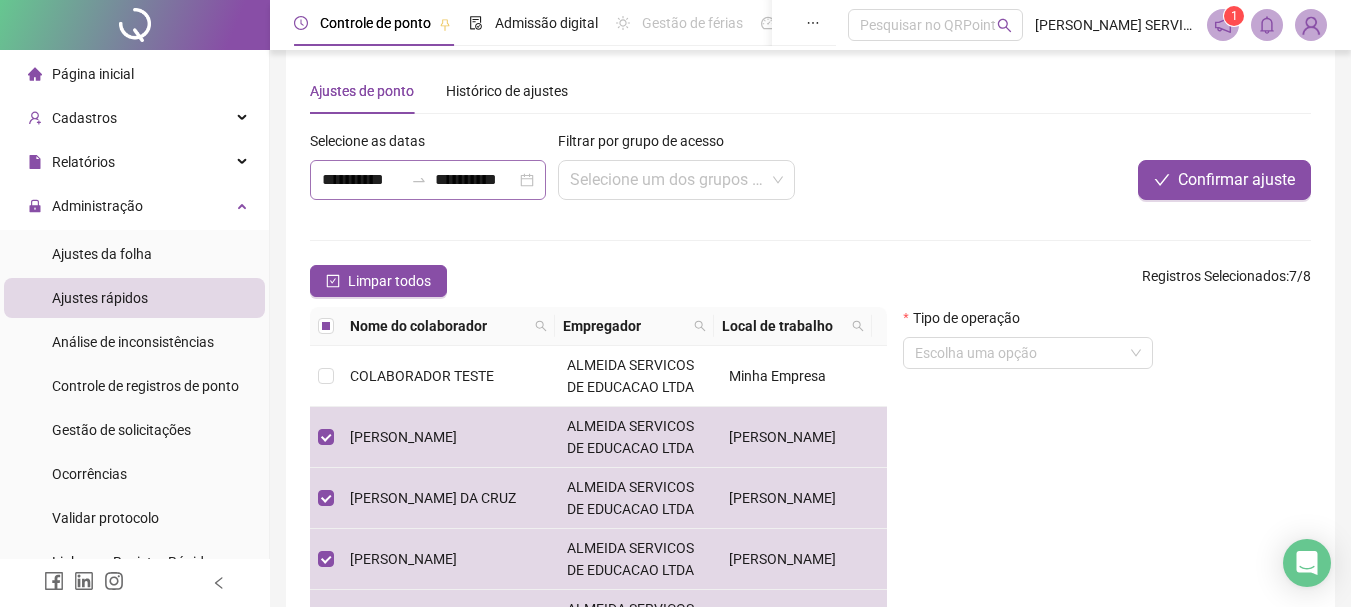 click at bounding box center [419, 180] 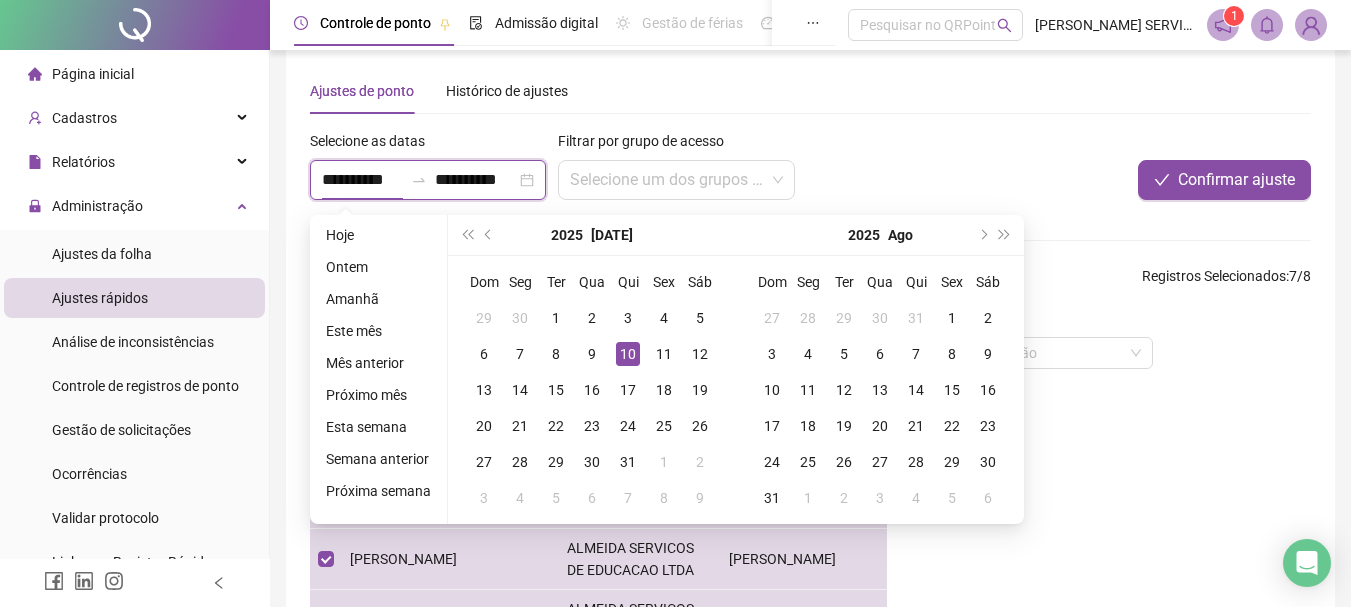 click at bounding box center [419, 180] 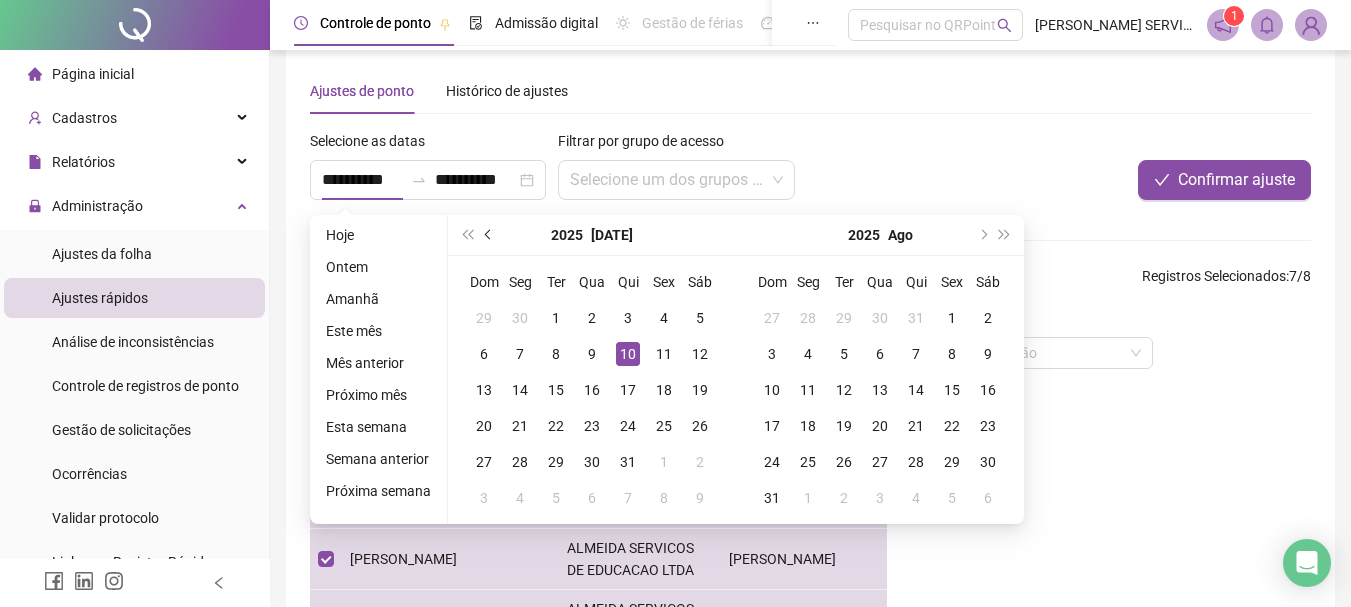 click at bounding box center [490, 235] 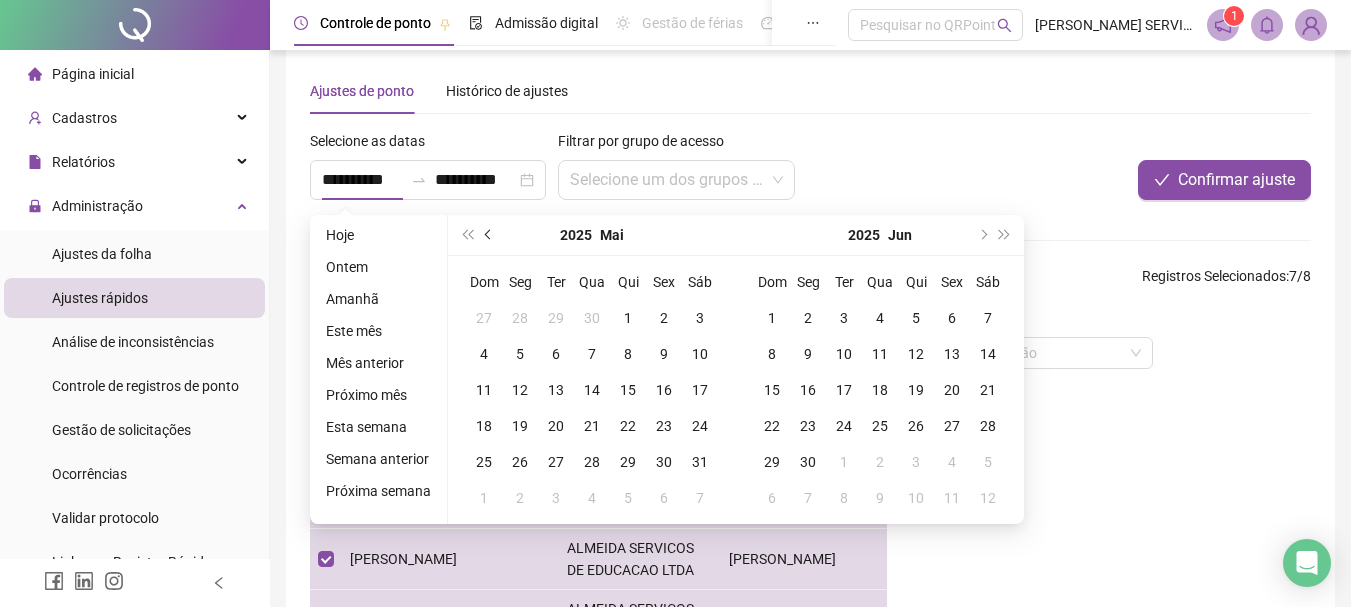 click at bounding box center [490, 235] 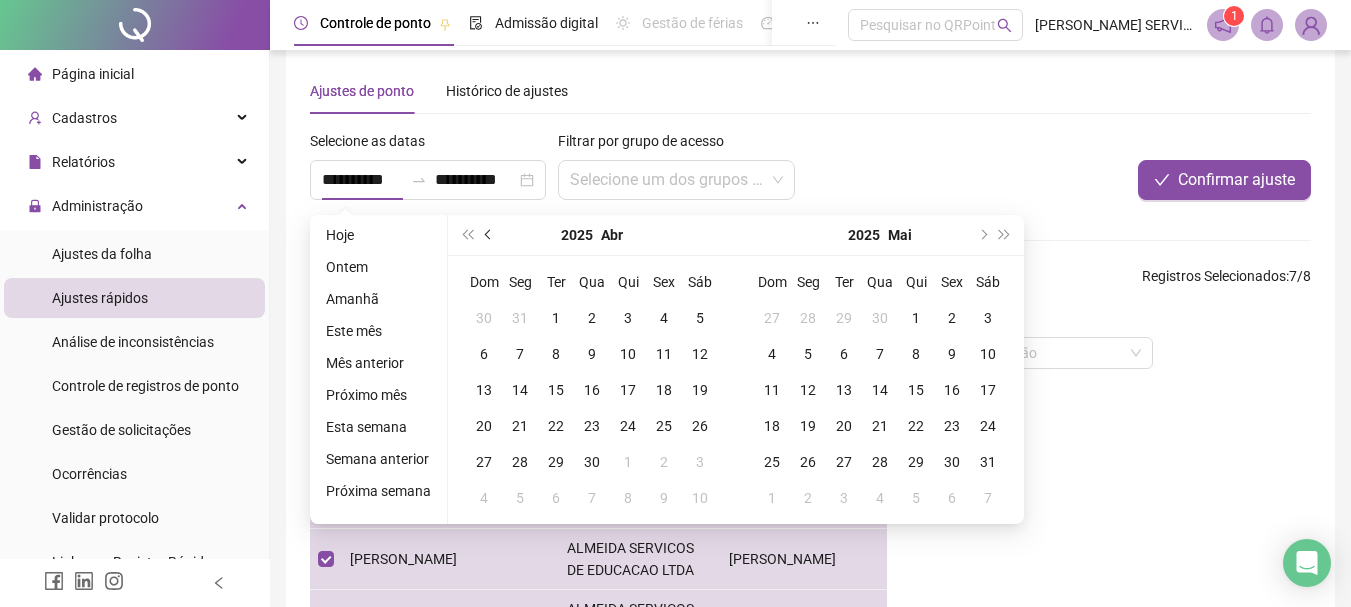 click at bounding box center (490, 235) 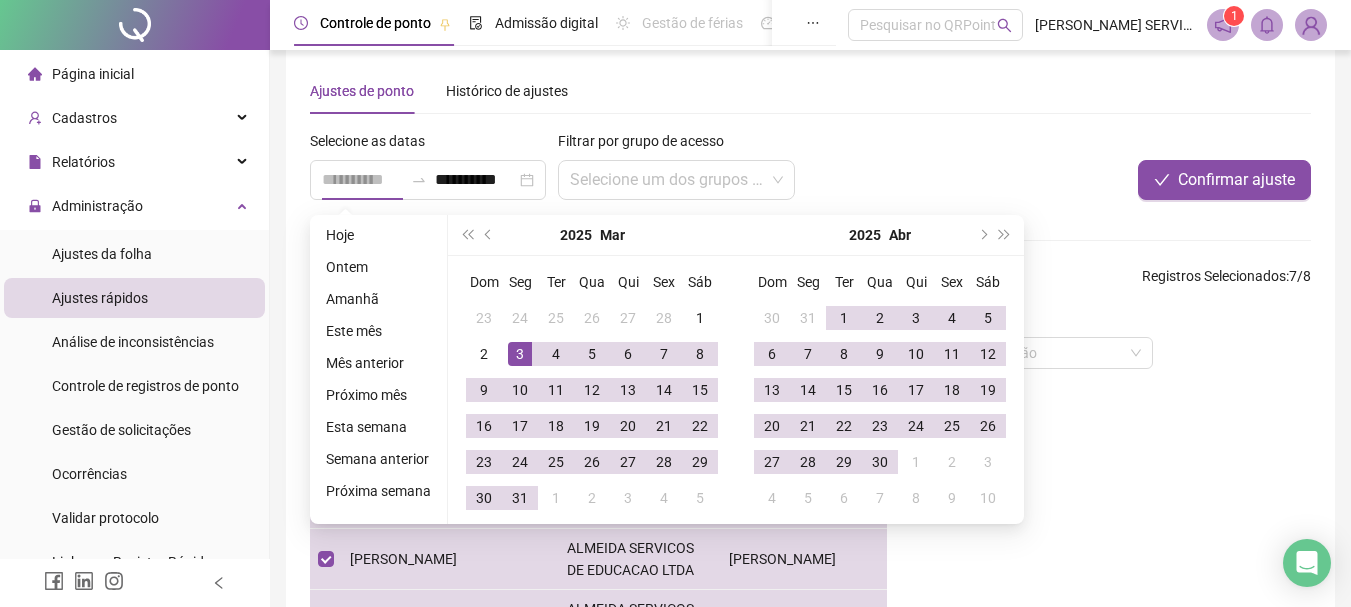 type on "**********" 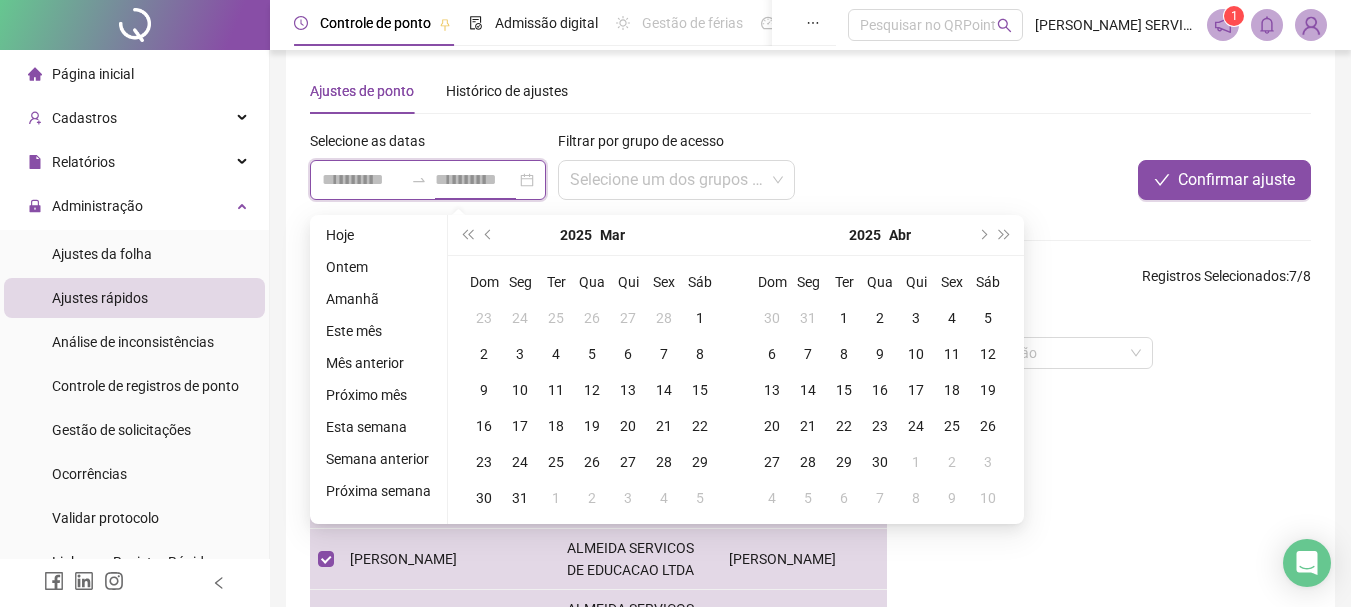type on "**********" 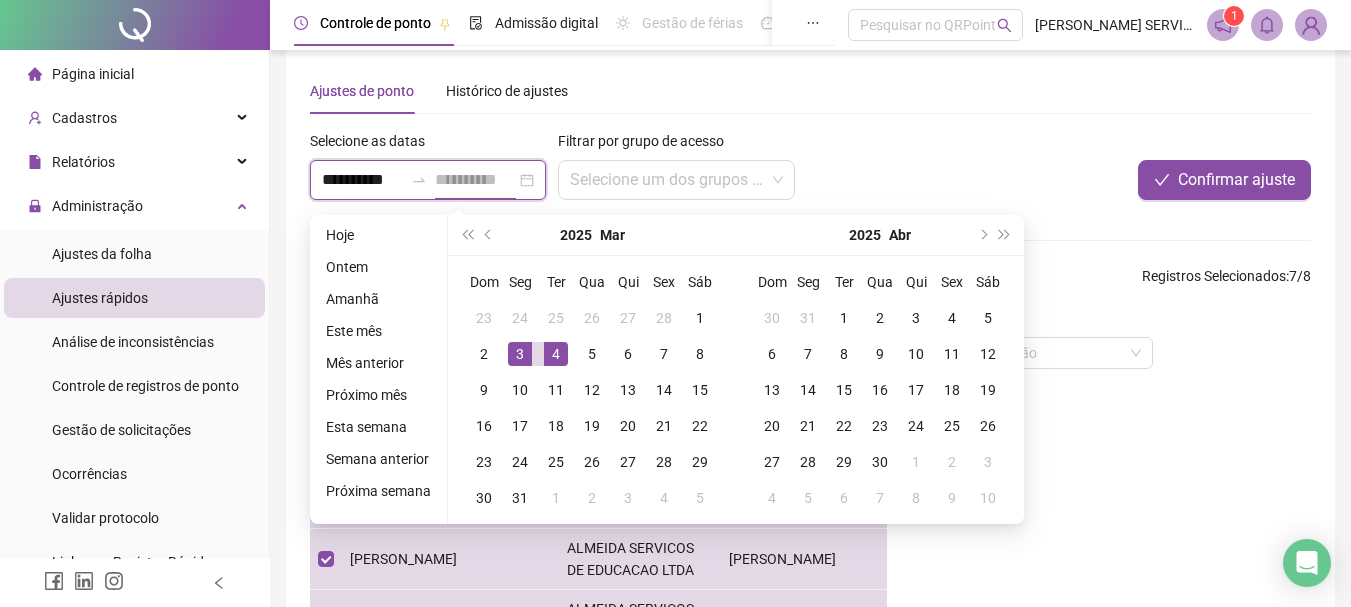 type on "**********" 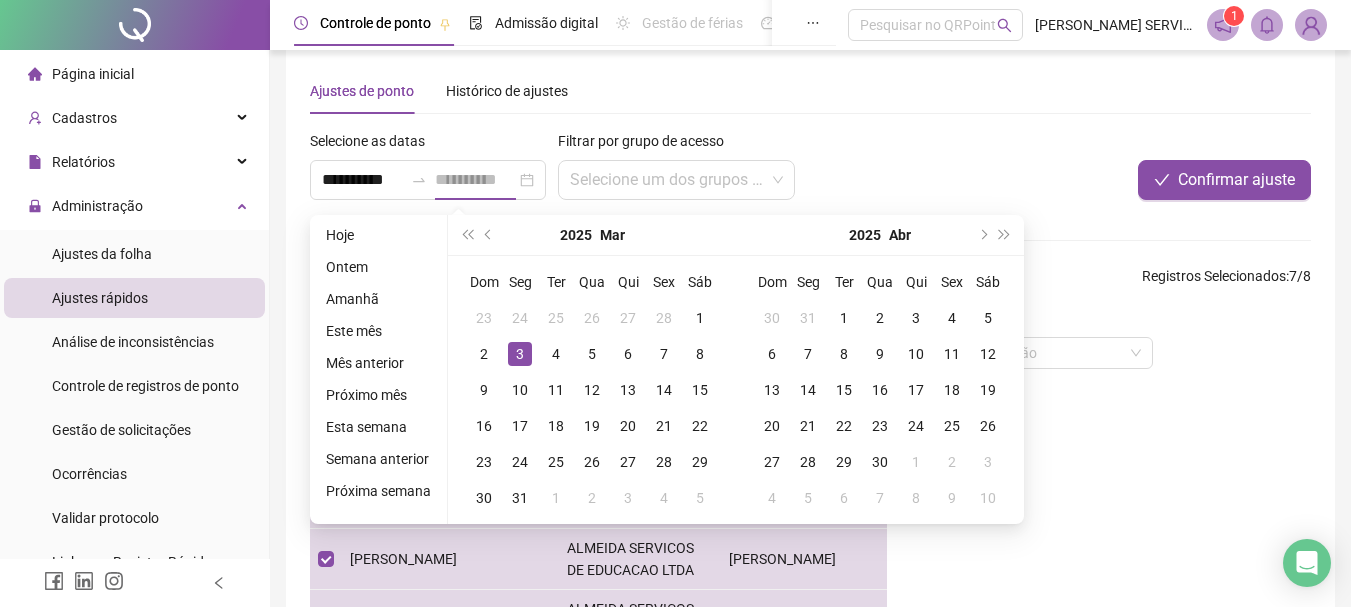 click on "3" at bounding box center [520, 354] 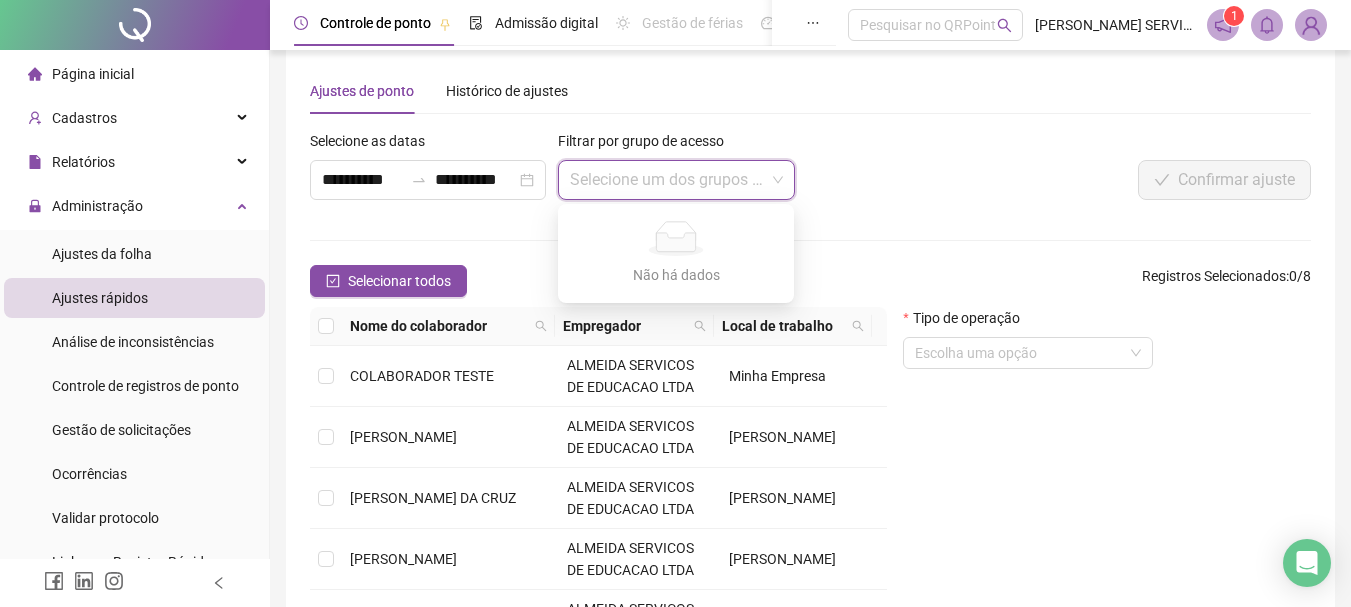 click at bounding box center (670, 180) 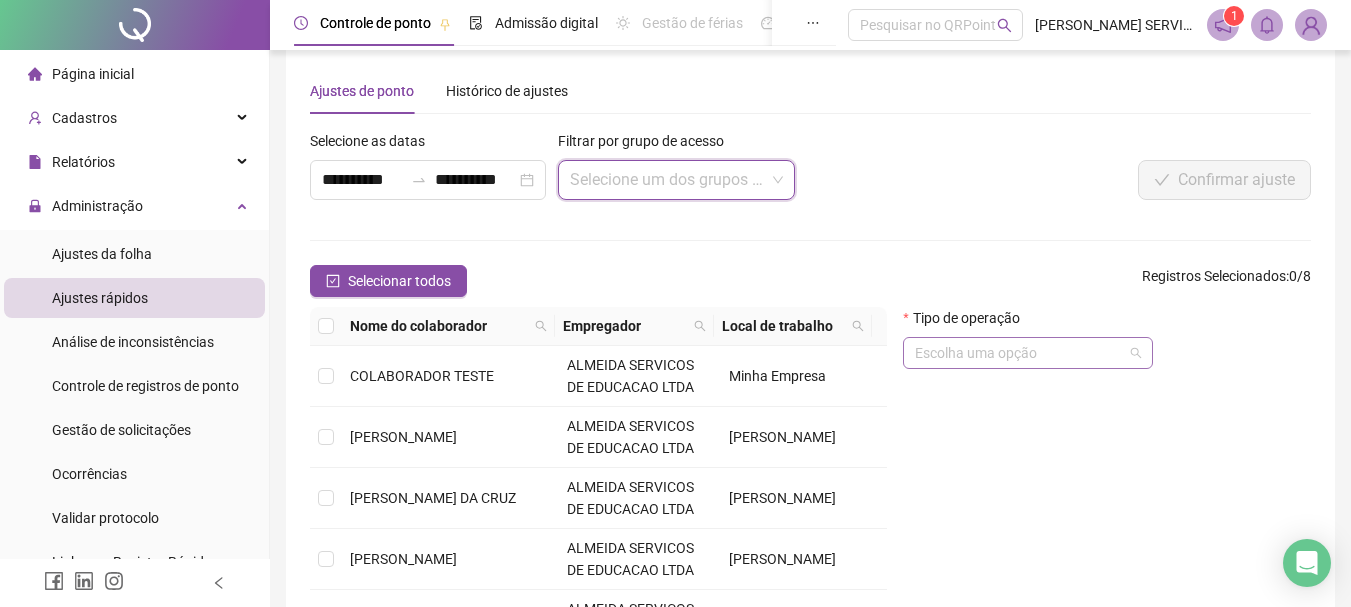 click at bounding box center (1022, 353) 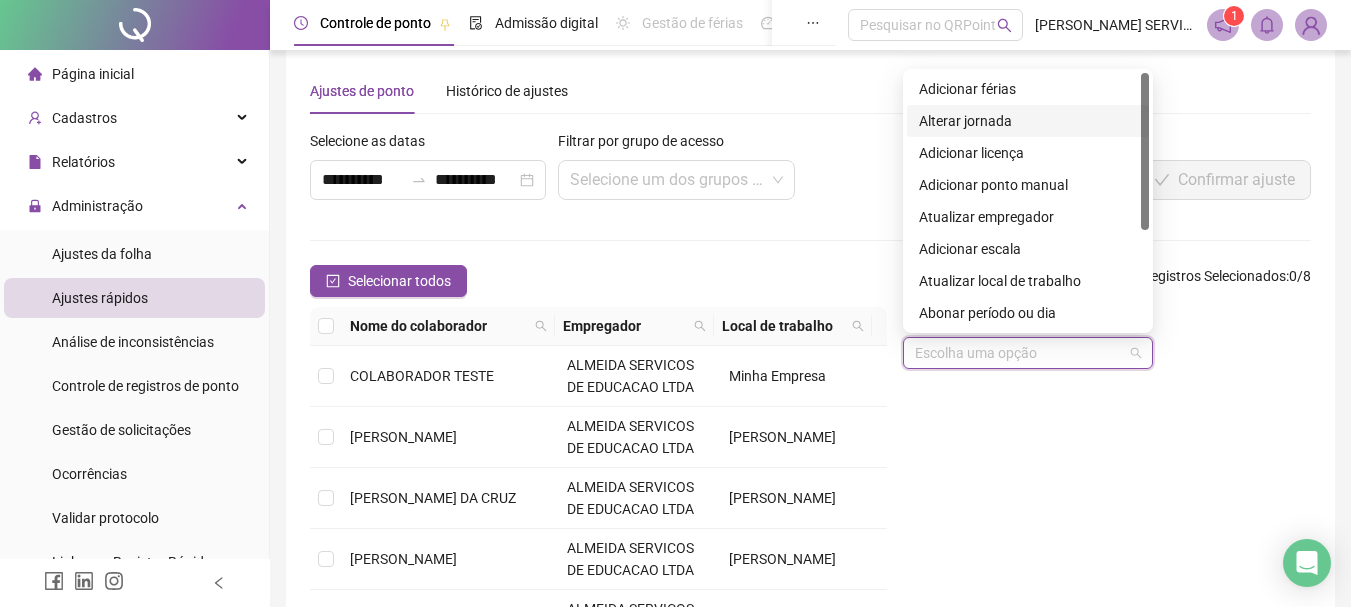 click at bounding box center (1145, 151) 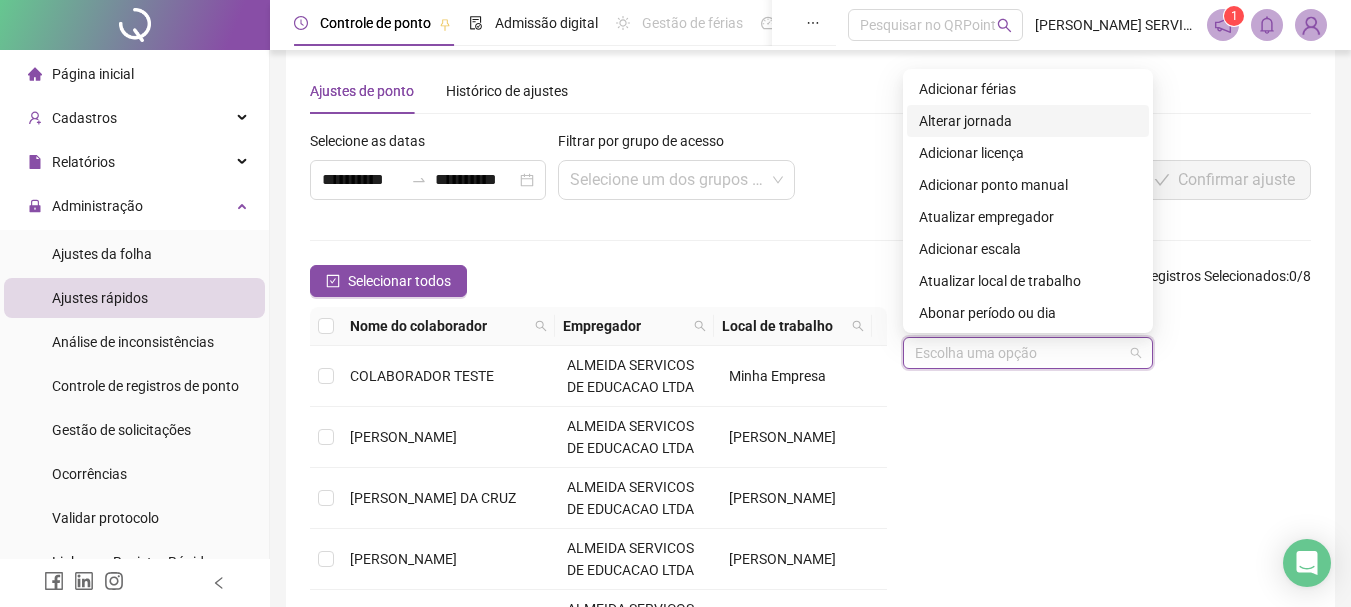 click on "Alterar jornada" at bounding box center [1028, 121] 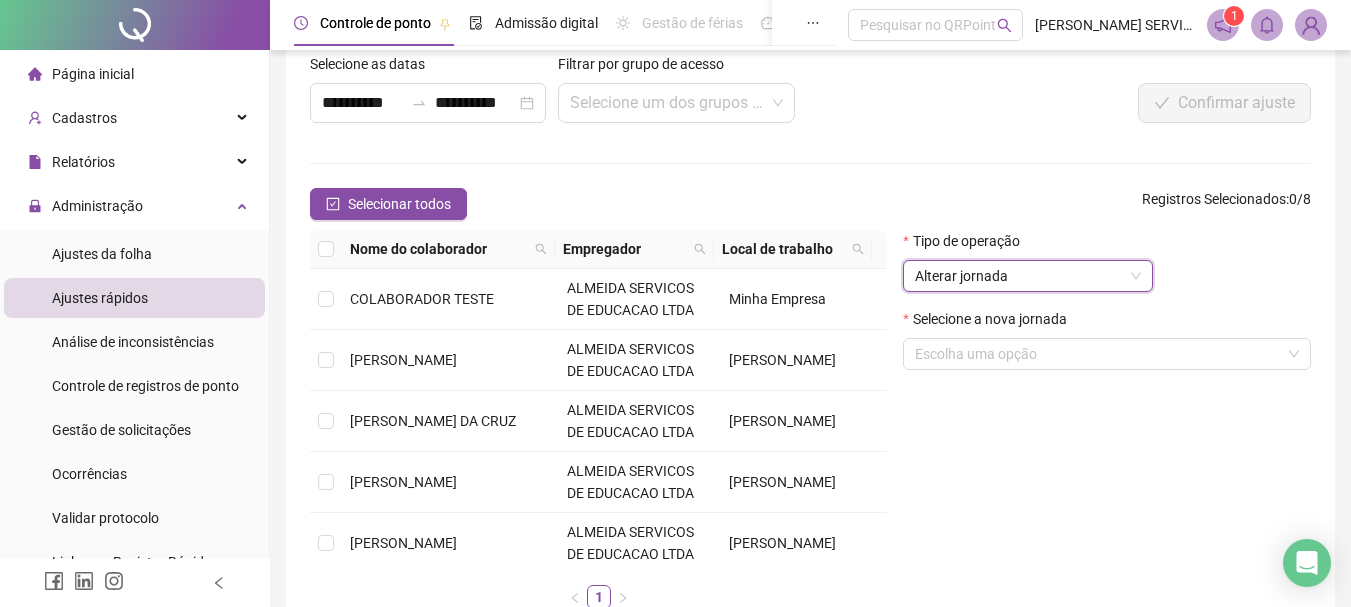 scroll, scrollTop: 122, scrollLeft: 0, axis: vertical 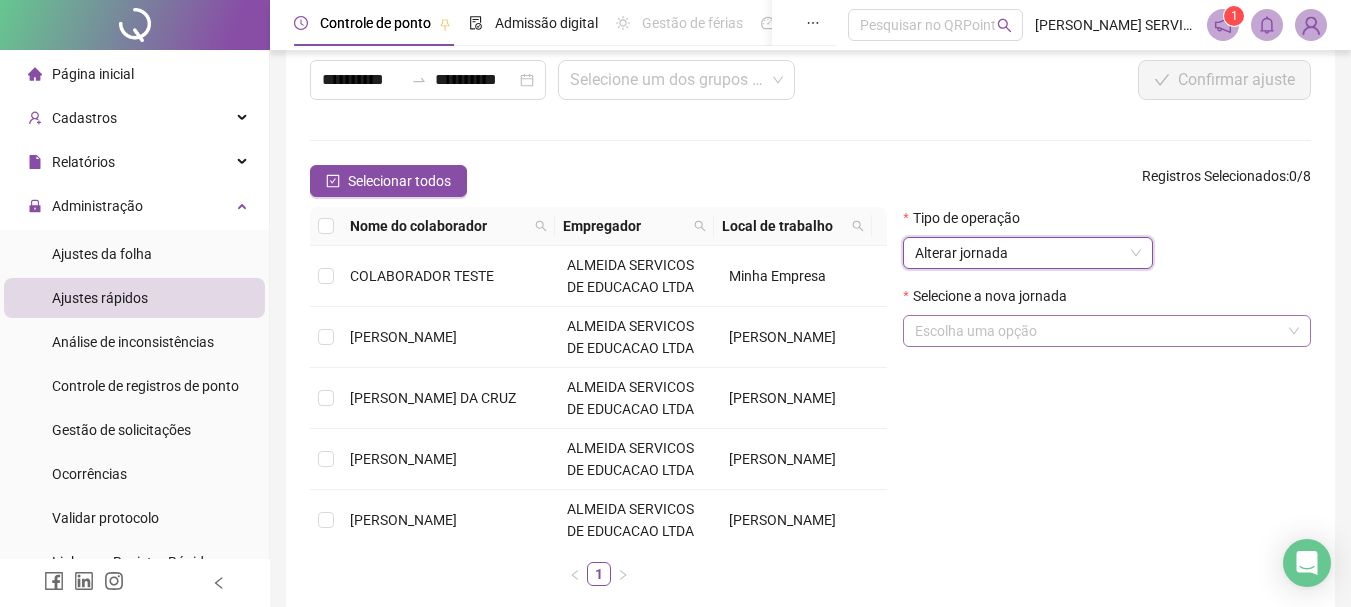 click at bounding box center [1101, 331] 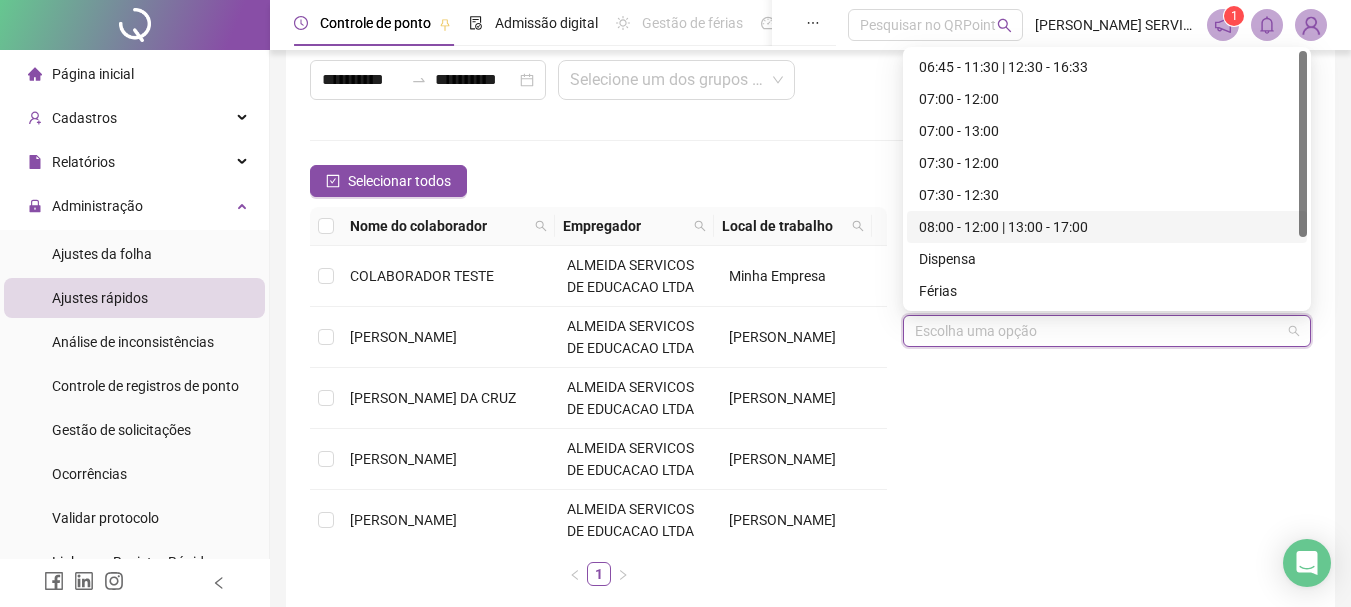 scroll, scrollTop: 96, scrollLeft: 0, axis: vertical 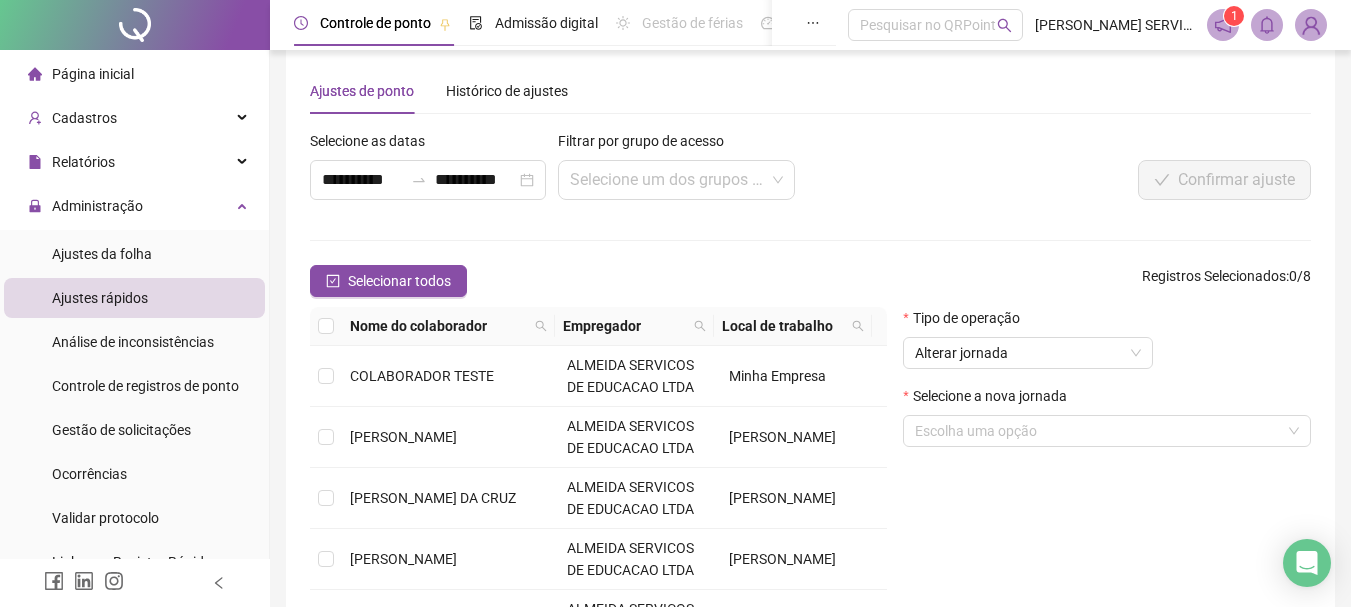 click on "Ajustes de ponto Histórico de ajustes" at bounding box center (810, 91) 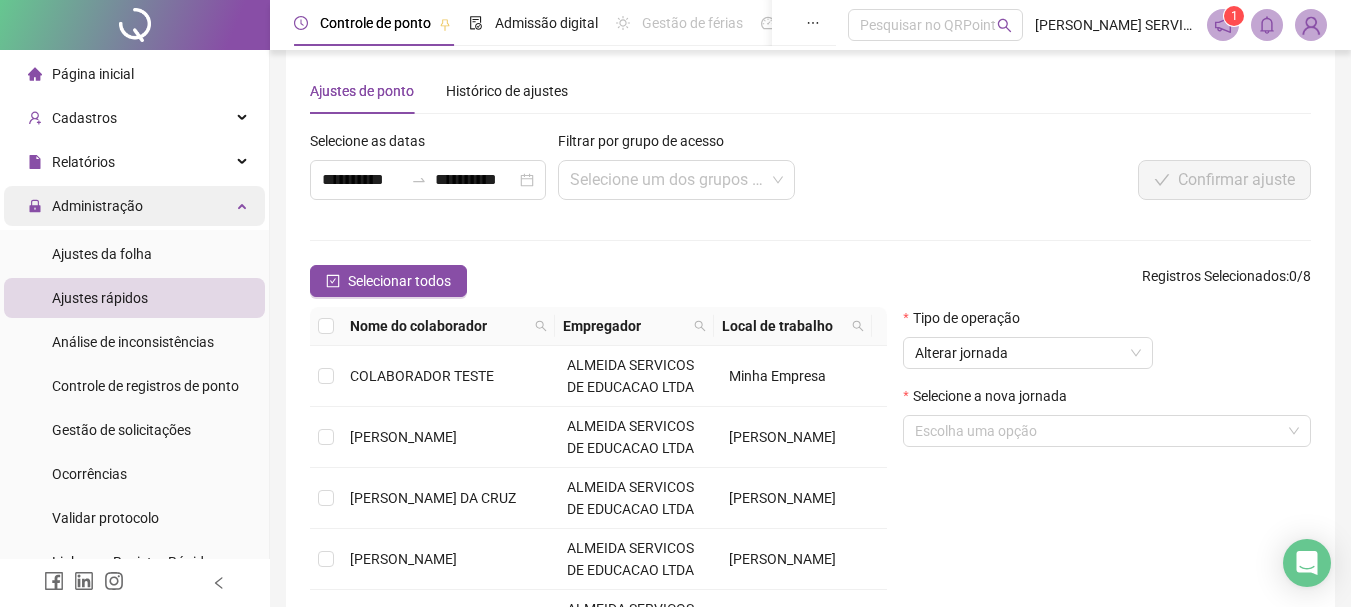 click on "Administração" at bounding box center [134, 206] 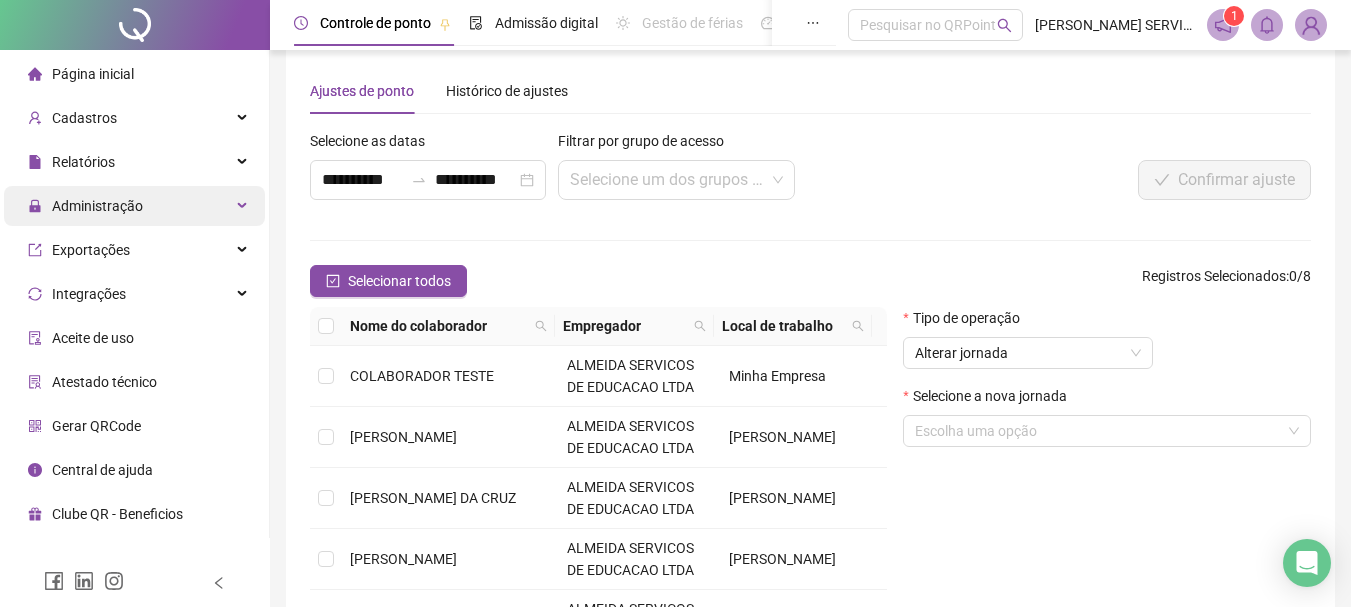 click on "Administração" at bounding box center (134, 206) 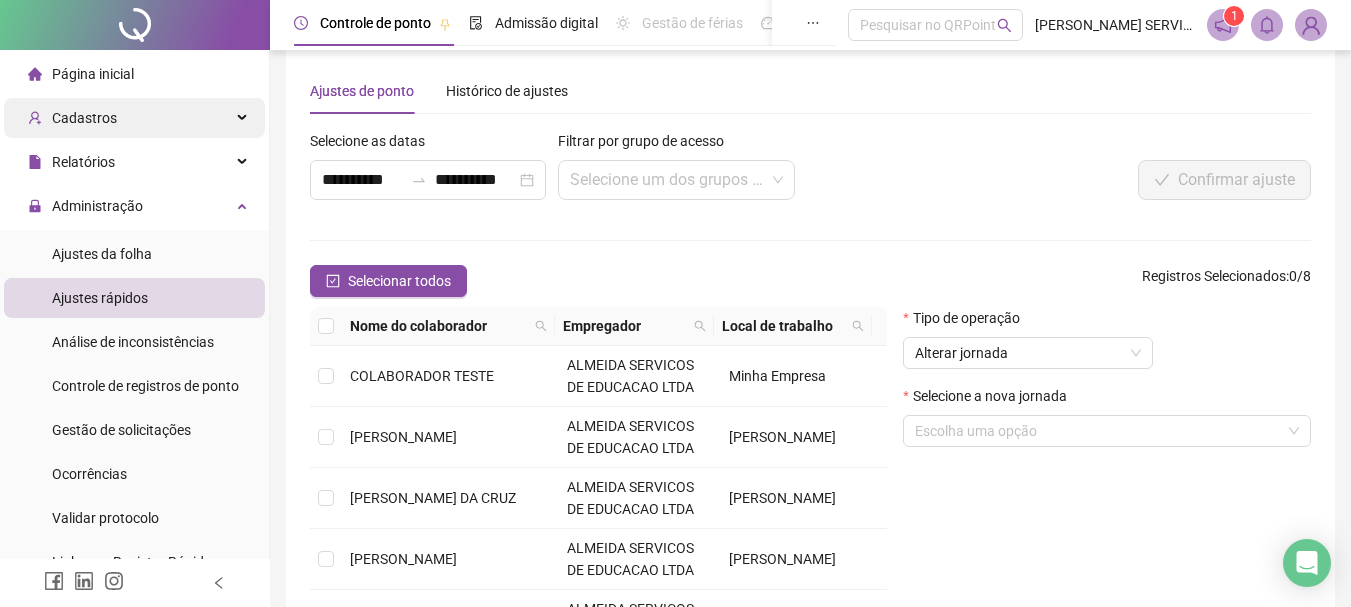 click on "Cadastros" at bounding box center (72, 118) 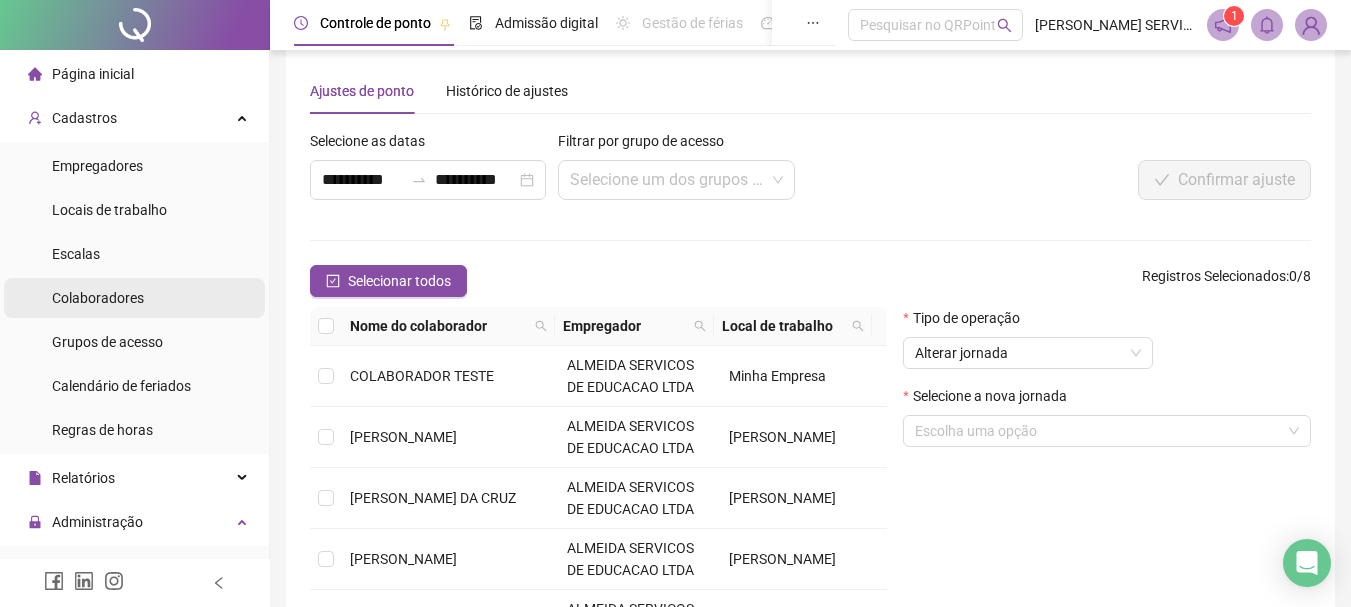 click on "Colaboradores" at bounding box center [98, 298] 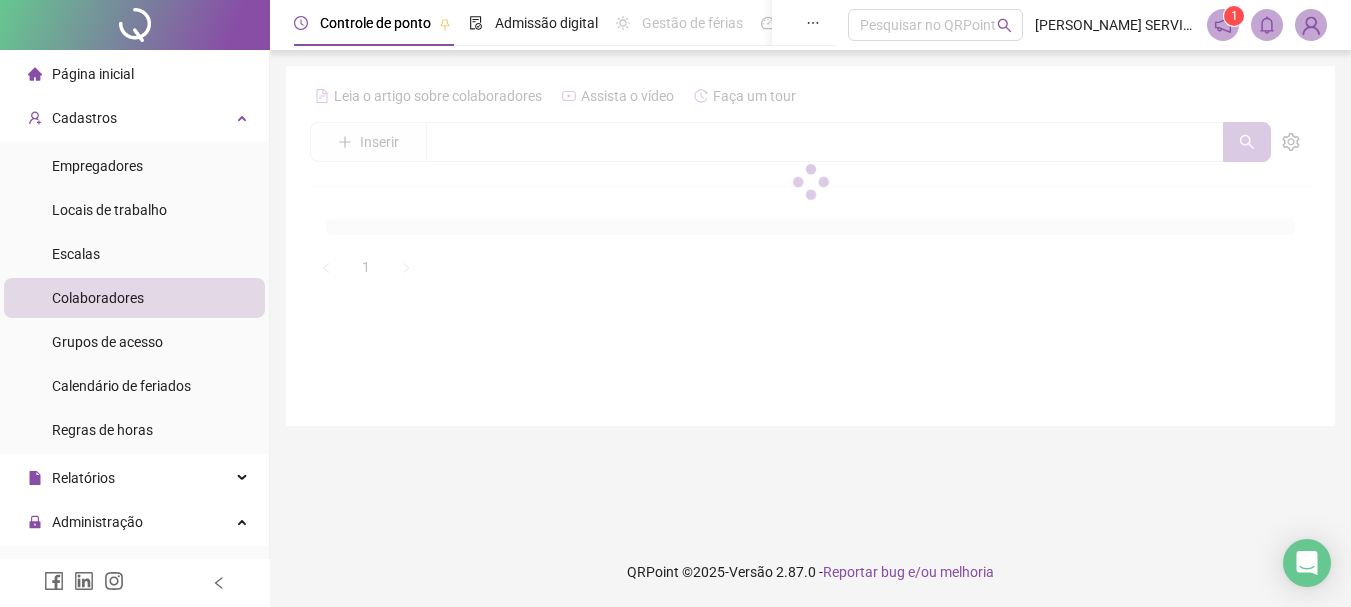 scroll, scrollTop: 0, scrollLeft: 0, axis: both 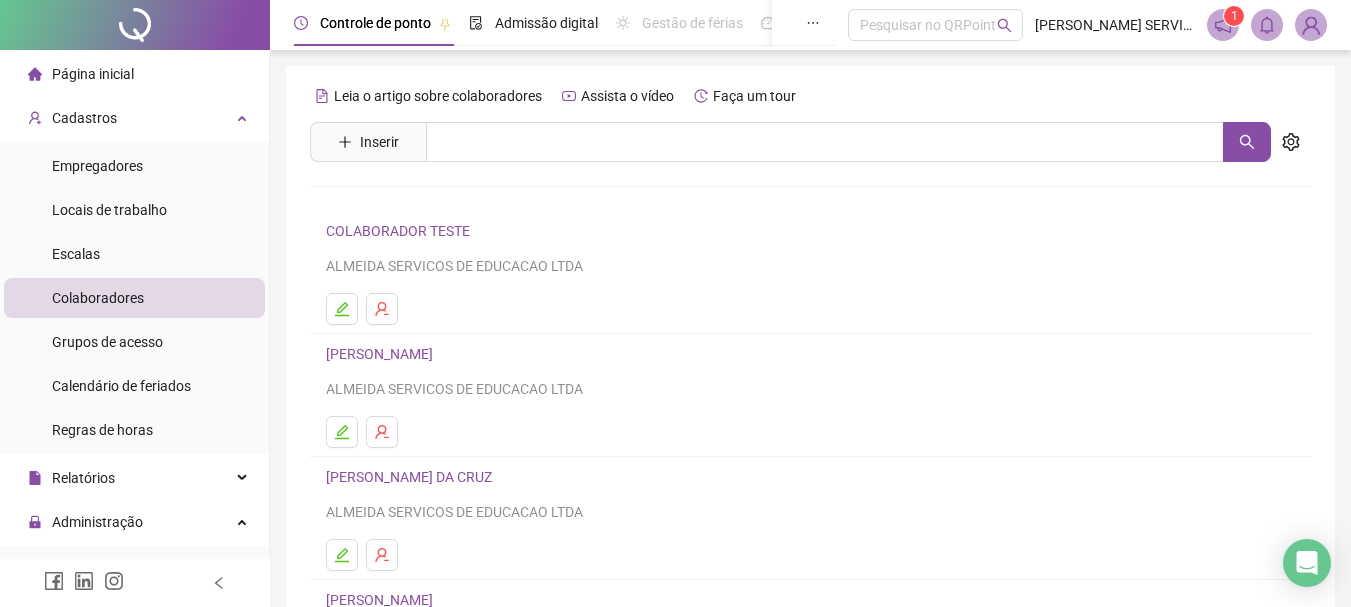 click on "Leia o artigo sobre colaboradores Assista o vídeo Faça um tour Inserir Nenhum resultado COLABORADOR TESTE    ALMEIDA SERVICOS DE EDUCACAO LTDA [PERSON_NAME] SERVICOS DE EDUCACAO LTDA [PERSON_NAME] DA [PERSON_NAME] SERVICOS DE EDUCACAO LTDA [PERSON_NAME] SERVICOS DE EDUCACAO LTDA [PERSON_NAME] SERVICOS DE EDUCACAO LTDA 1 2" at bounding box center [810, 468] 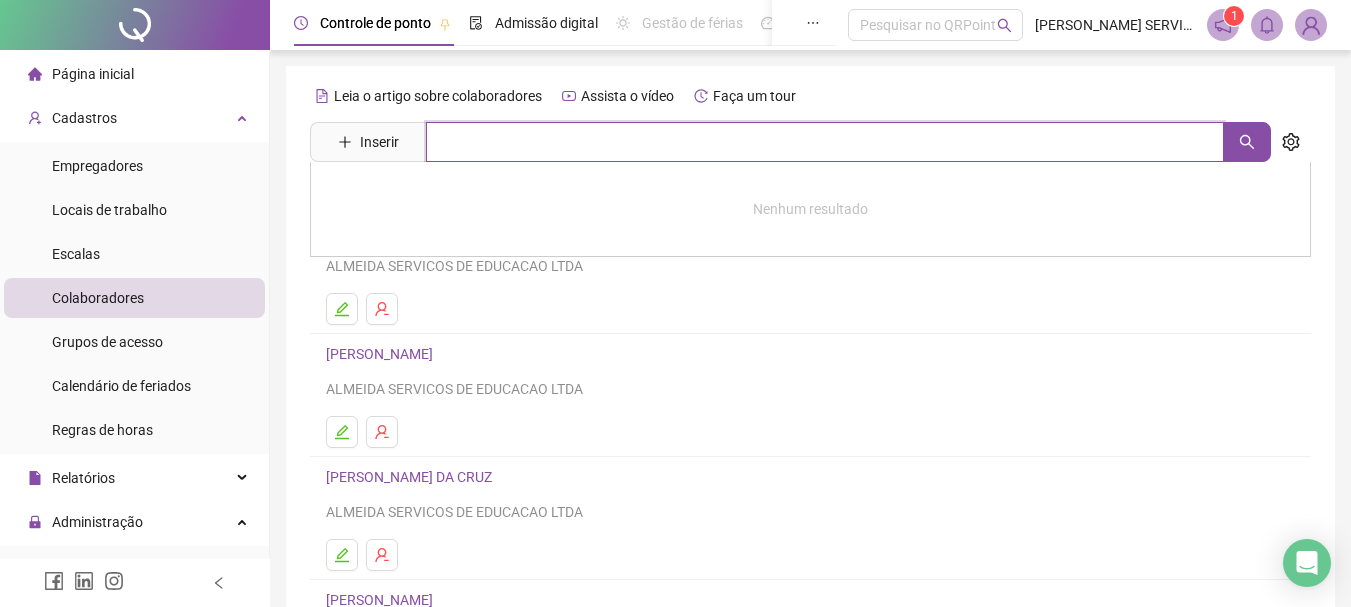 click at bounding box center (825, 142) 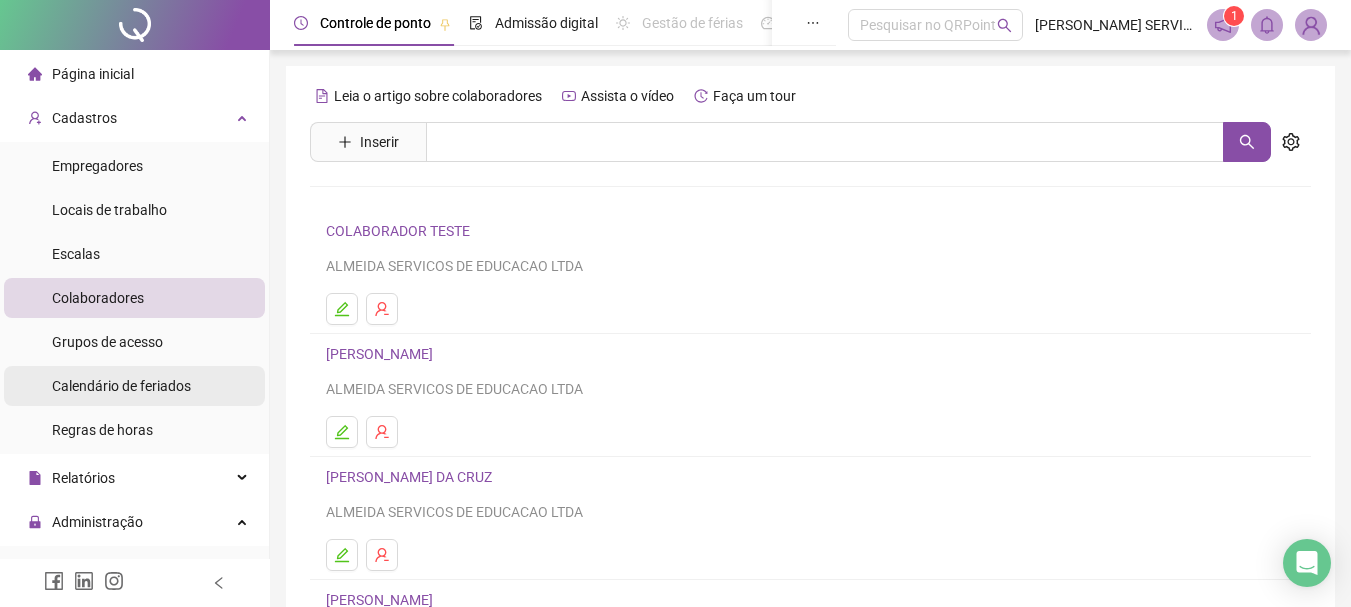 click on "Calendário de feriados" at bounding box center [121, 386] 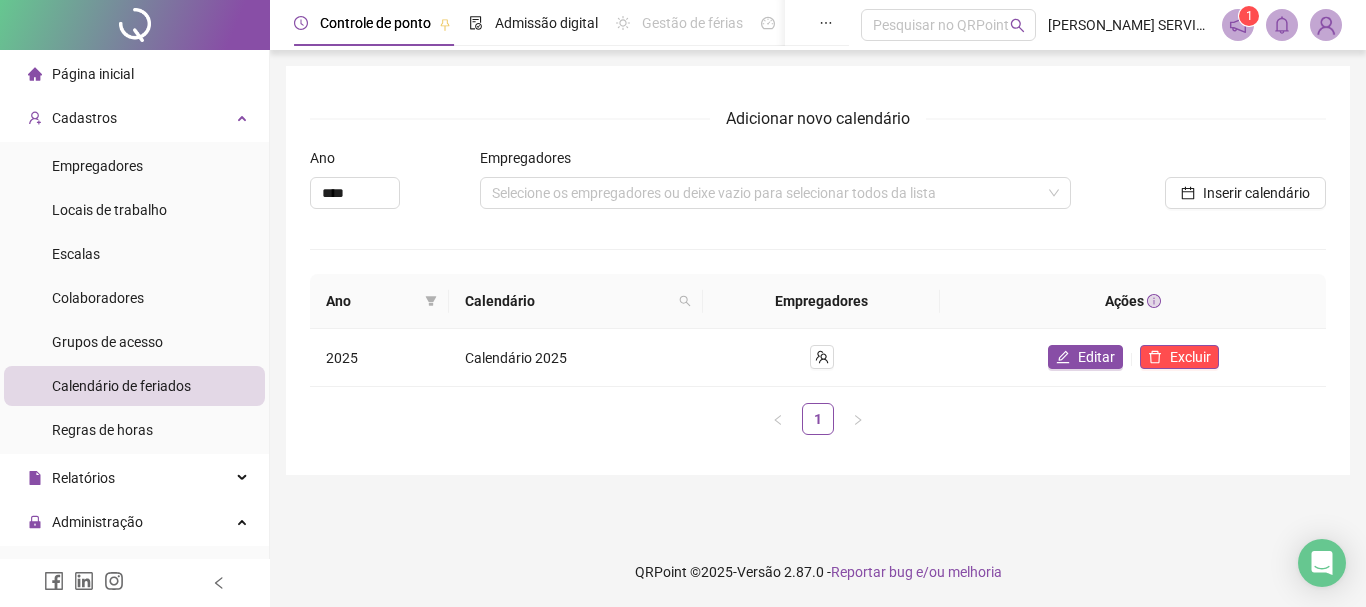 click on "Página inicial" at bounding box center [93, 74] 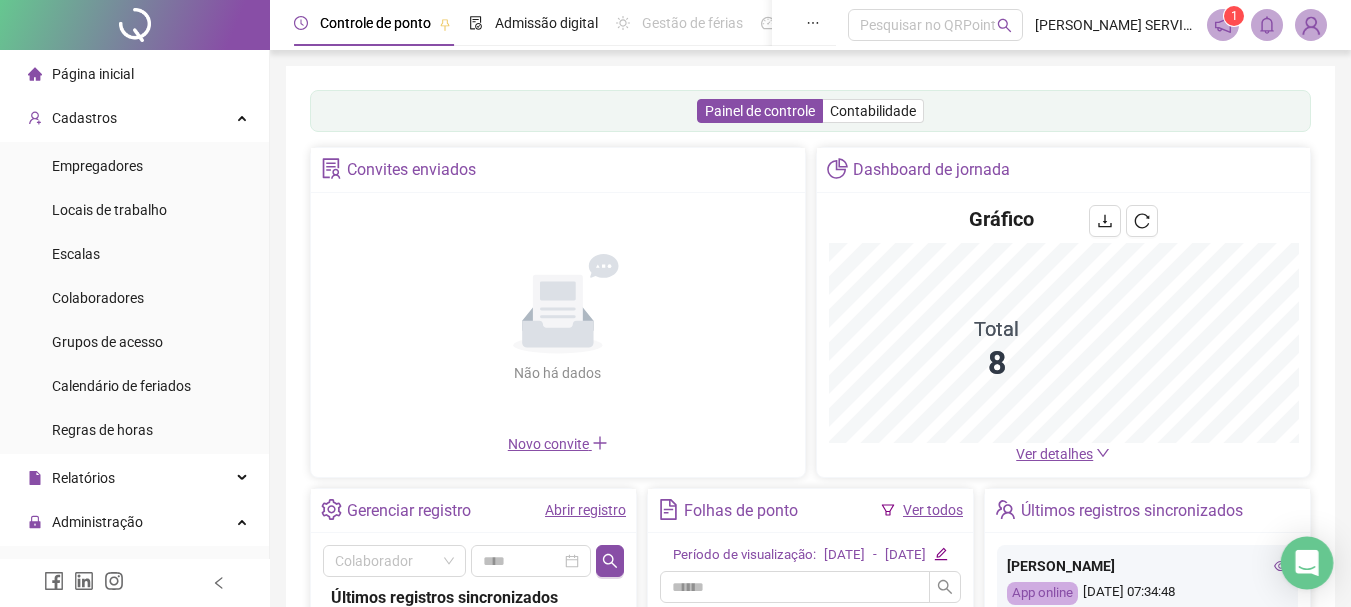 click at bounding box center [1307, 563] 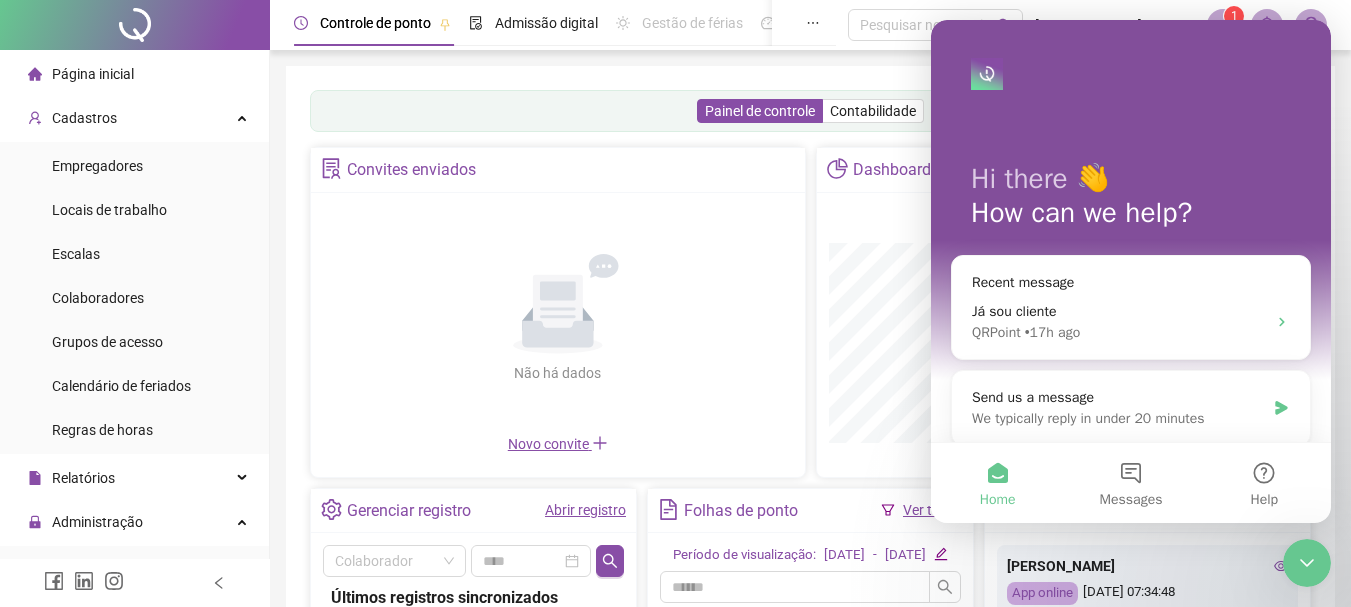 scroll, scrollTop: 0, scrollLeft: 0, axis: both 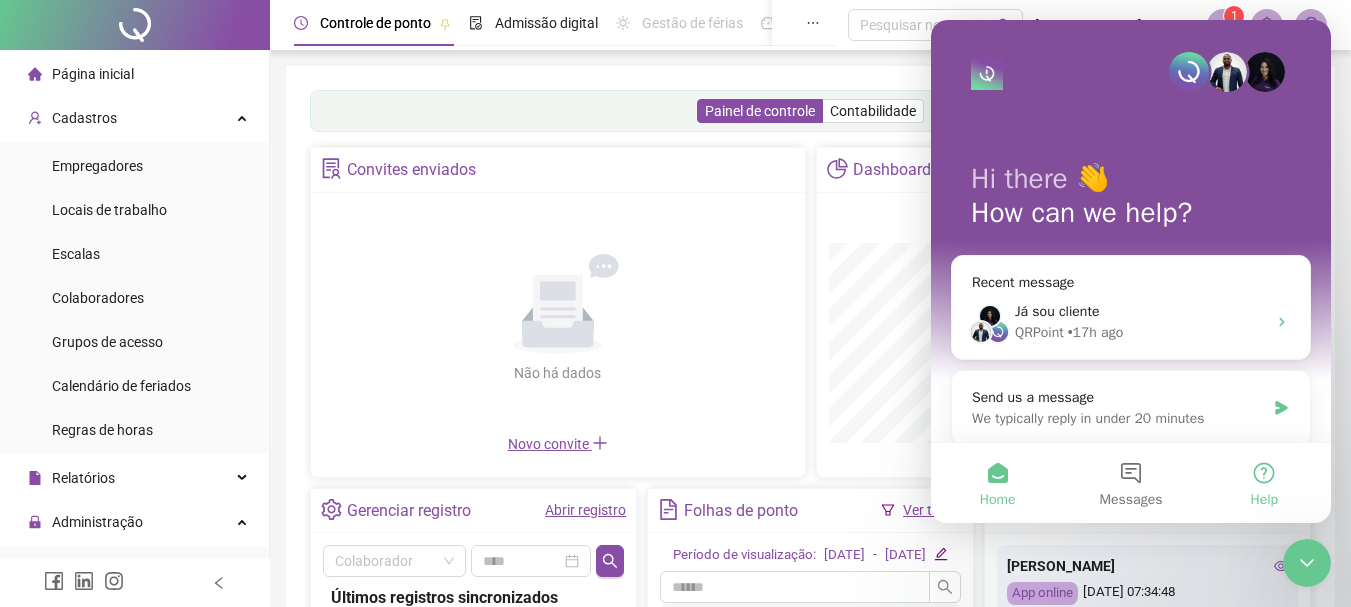 click on "Help" at bounding box center (1264, 483) 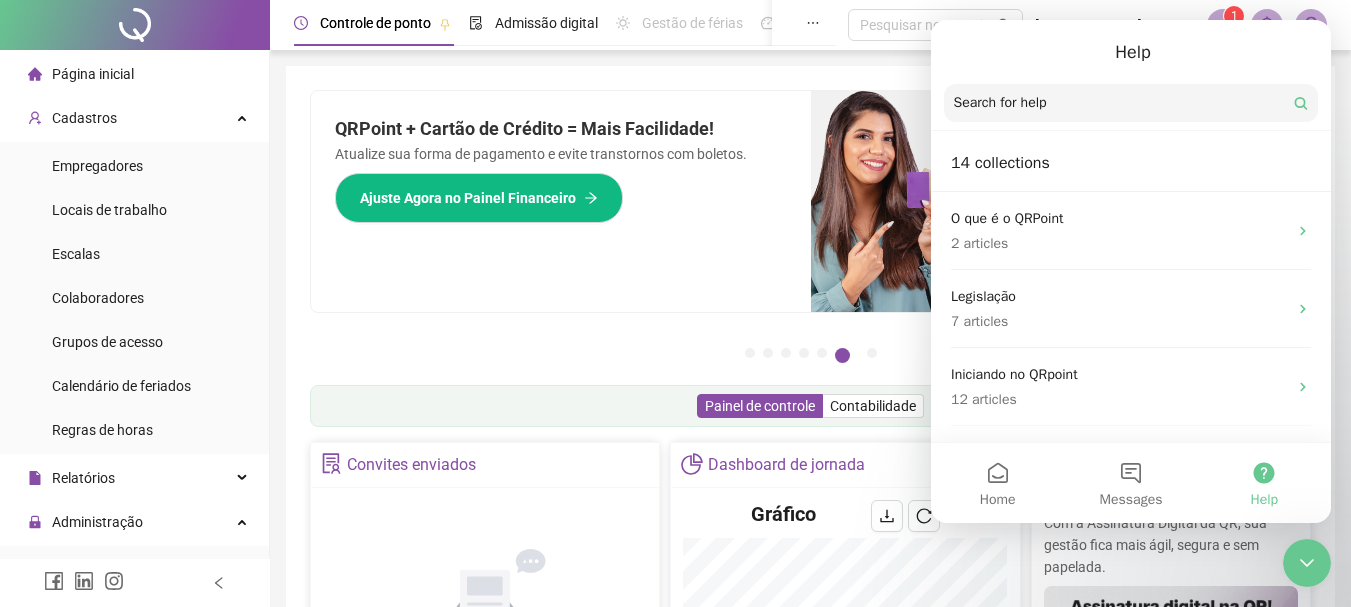click on "Search for help" at bounding box center [1131, 103] 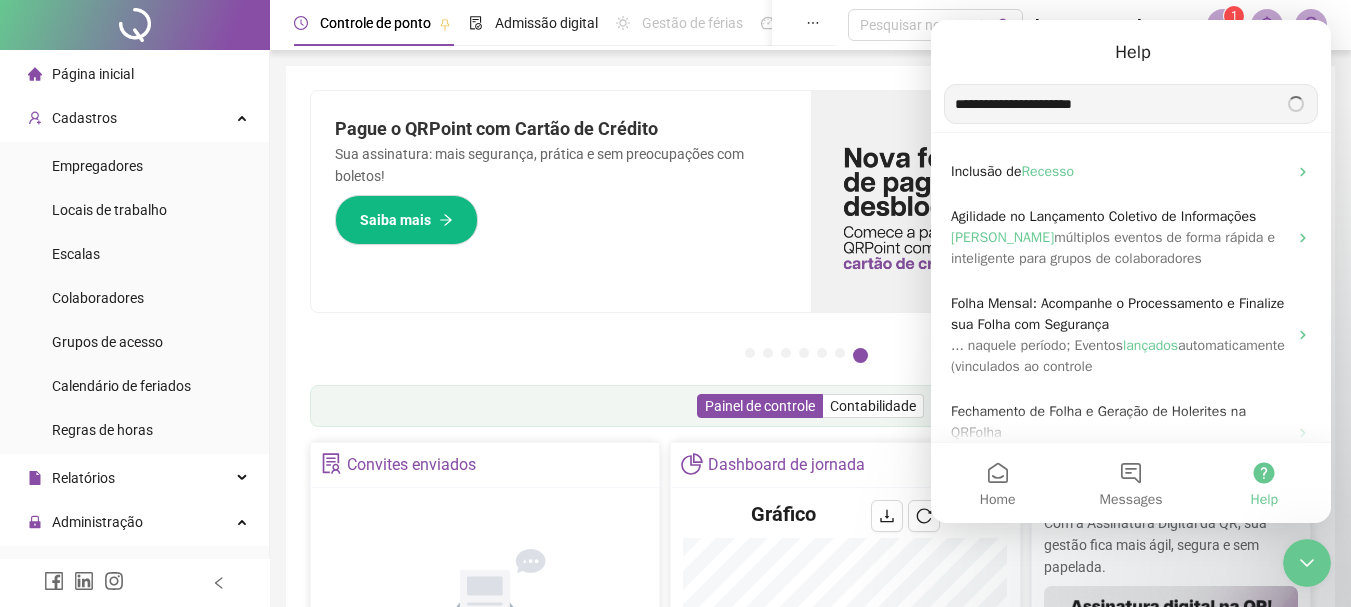 type on "**********" 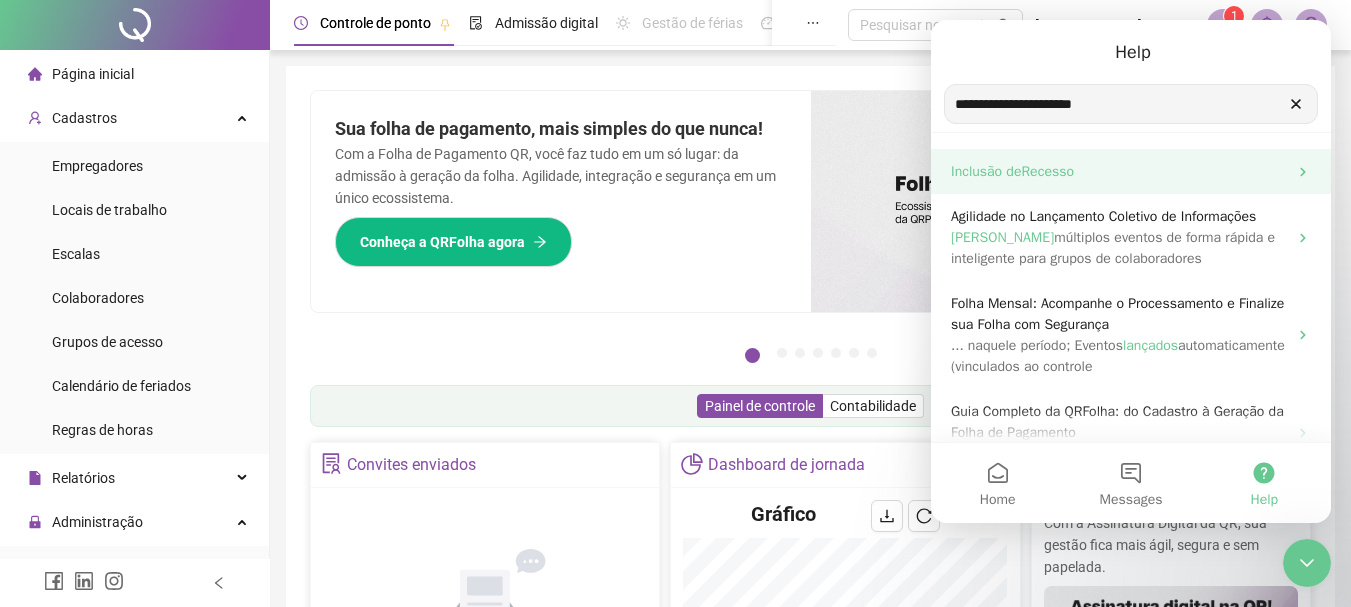 click on "Recesso" at bounding box center (1047, 171) 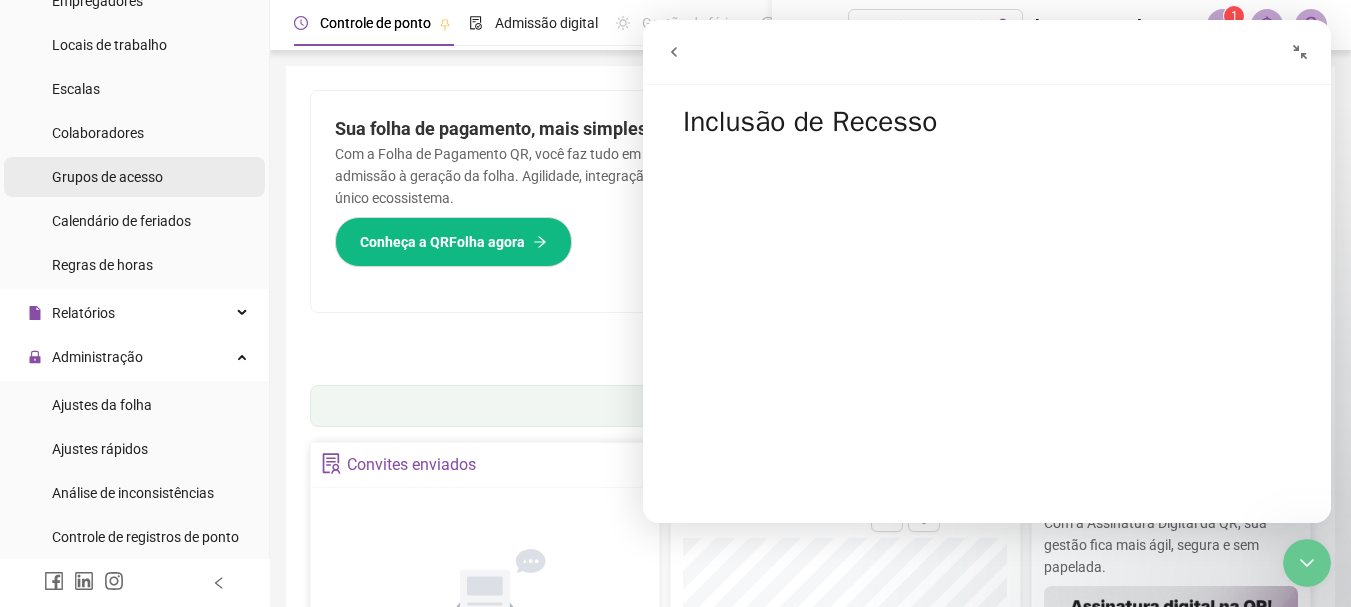 scroll, scrollTop: 200, scrollLeft: 0, axis: vertical 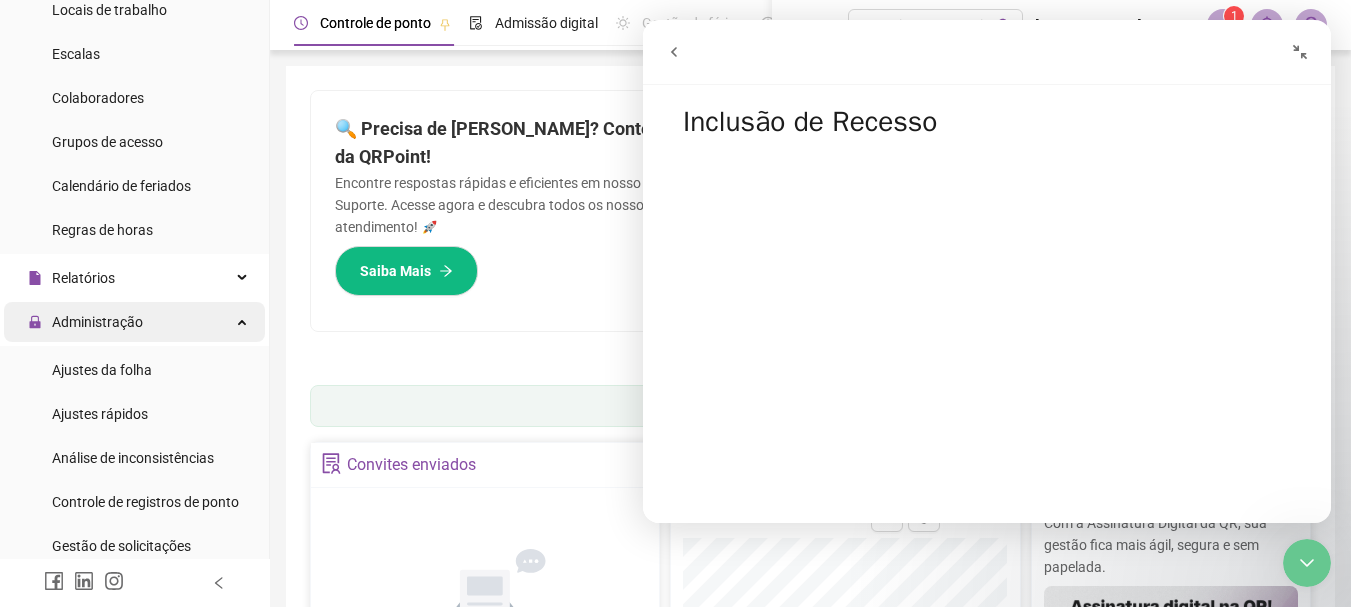 click on "Administração" at bounding box center [97, 322] 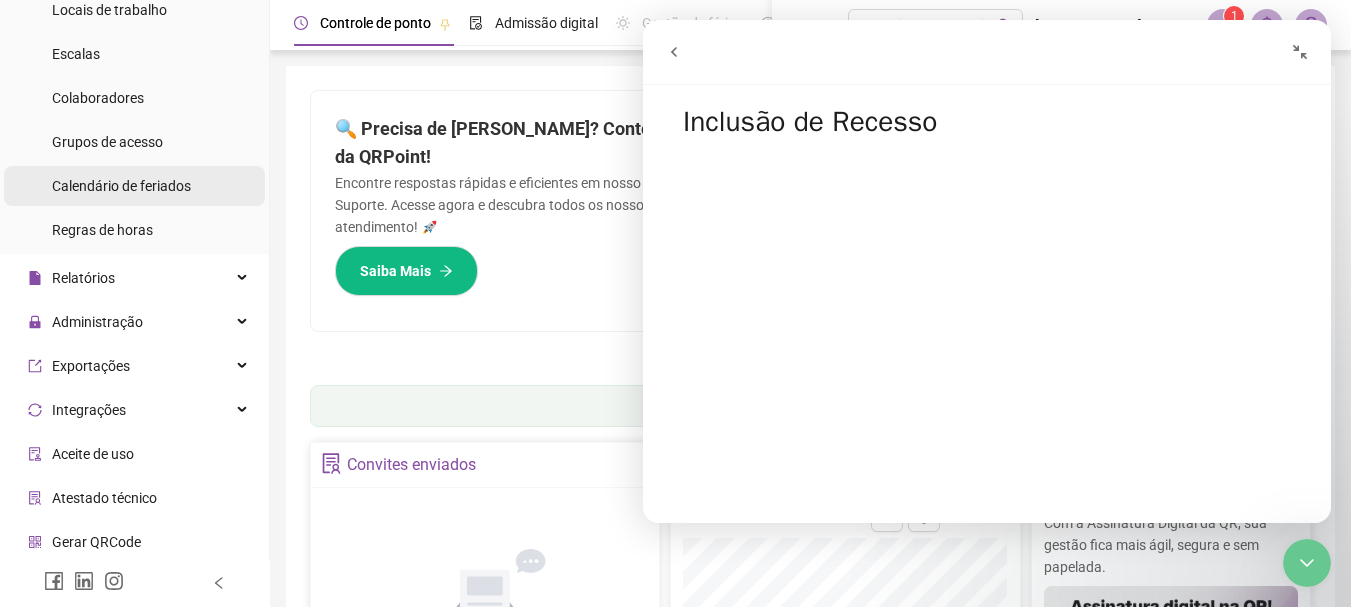 scroll, scrollTop: 247, scrollLeft: 0, axis: vertical 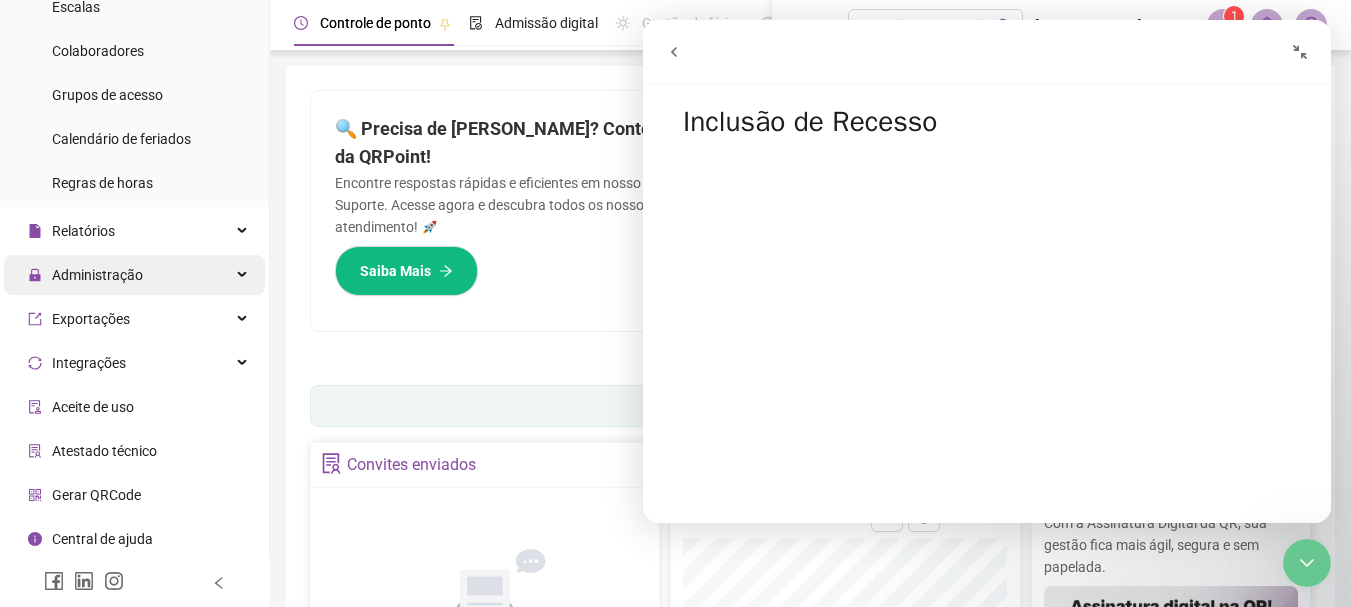 click on "Administração" at bounding box center [97, 275] 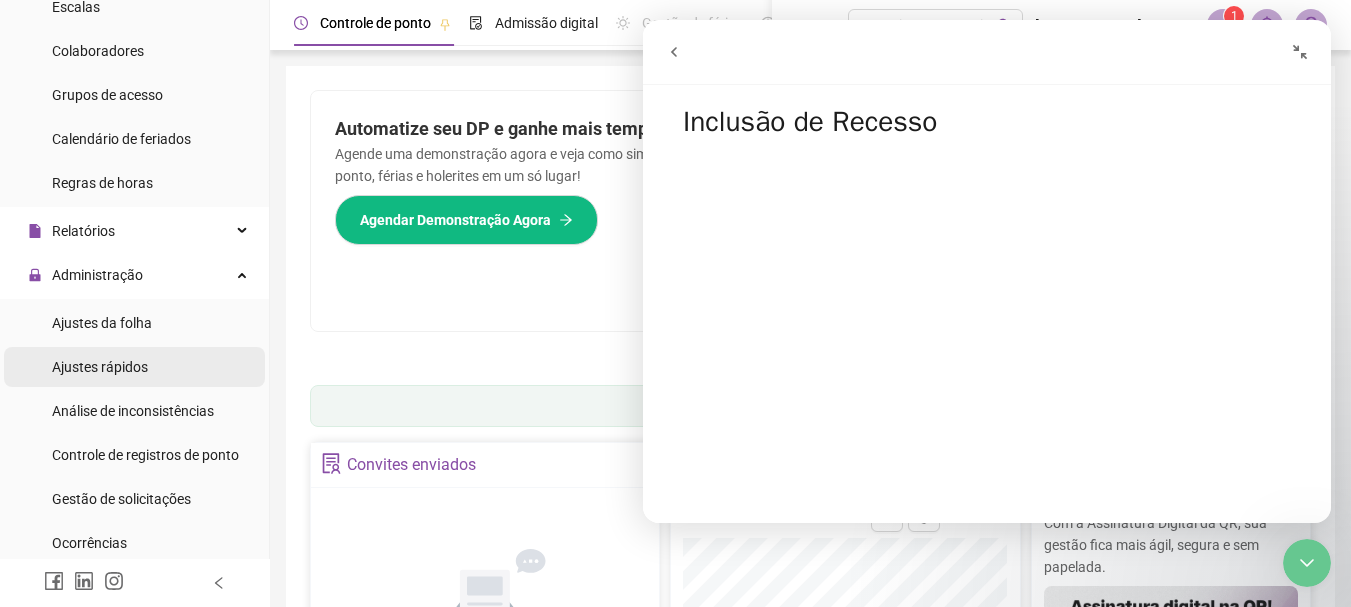 click on "Ajustes rápidos" at bounding box center (100, 367) 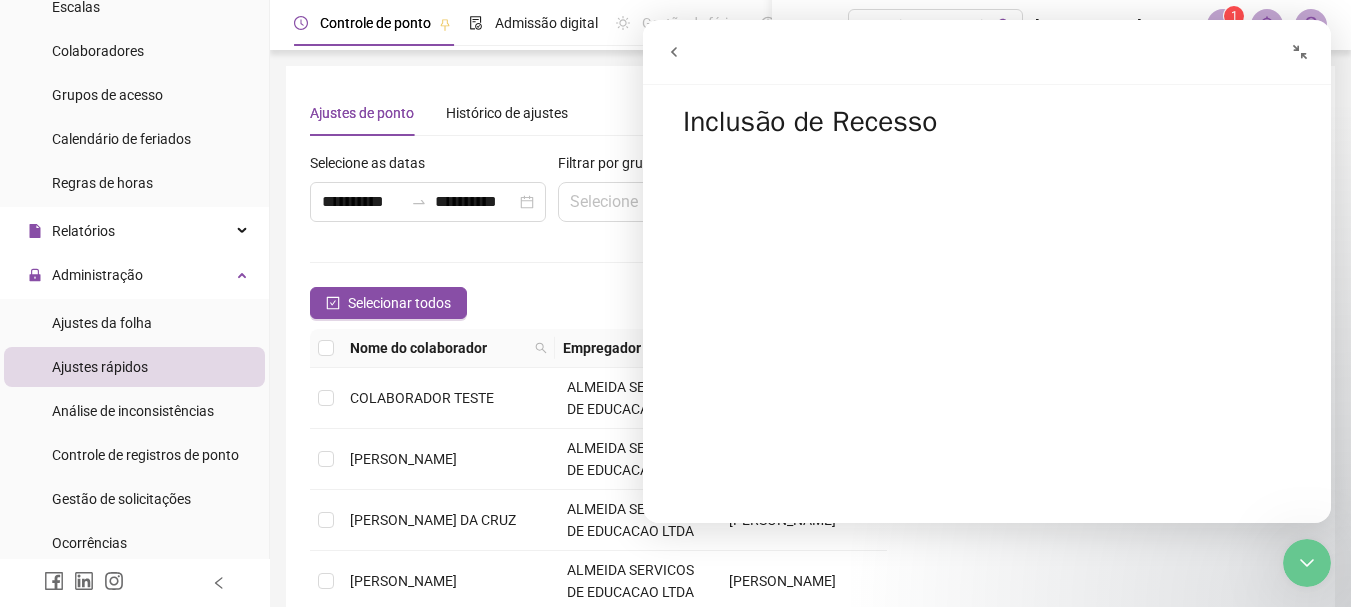 click 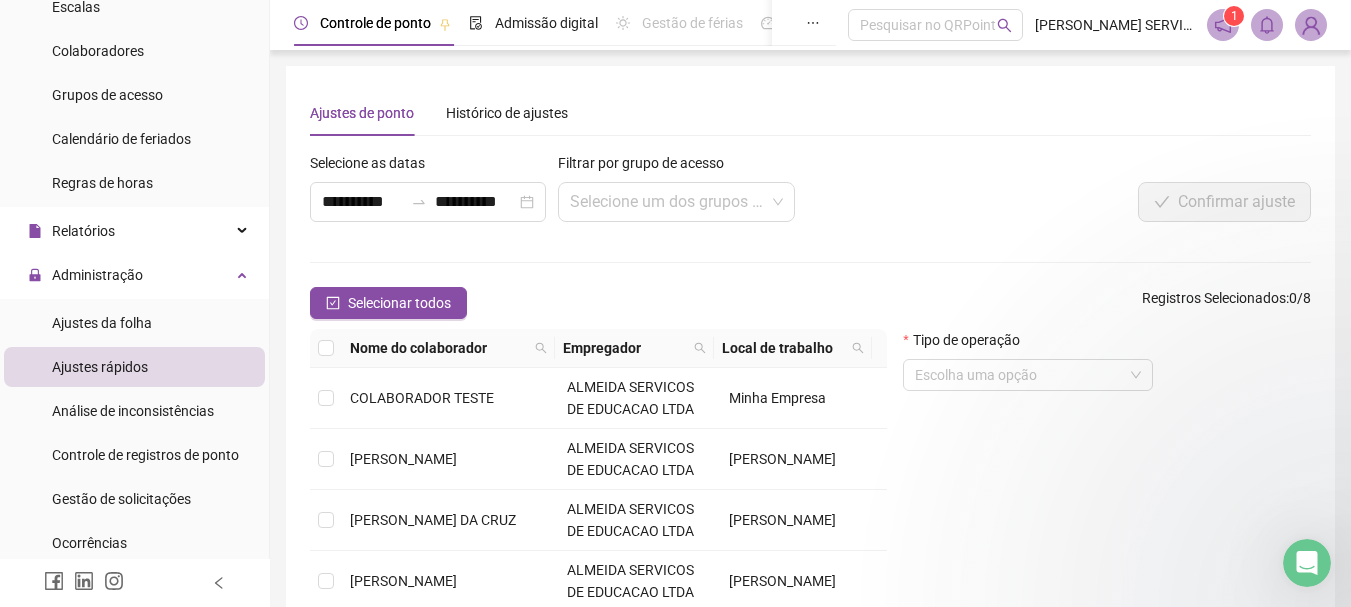 scroll, scrollTop: 0, scrollLeft: 0, axis: both 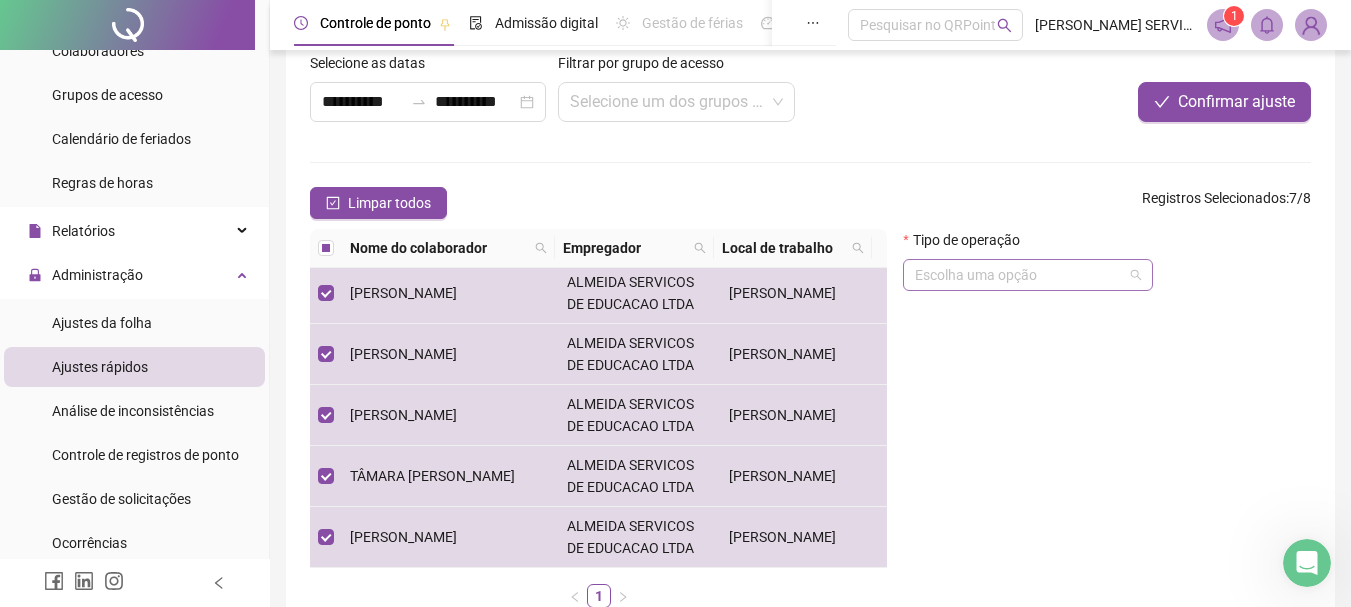 click at bounding box center [1022, 275] 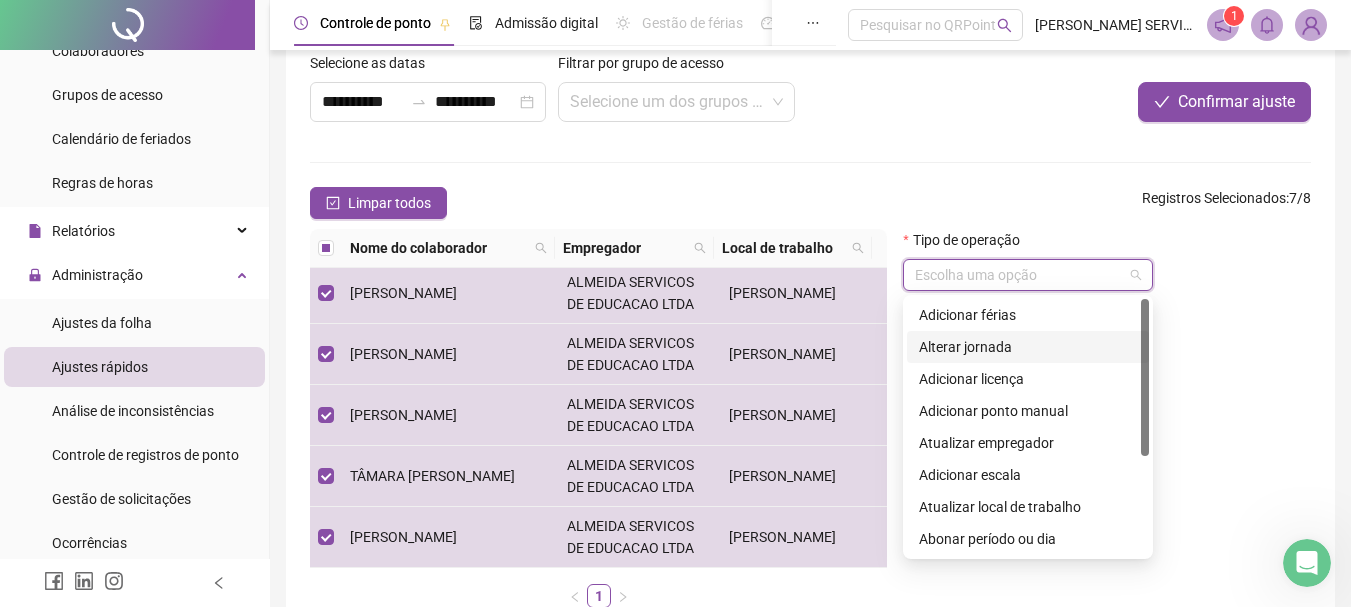 click on "Alterar jornada" at bounding box center [1028, 347] 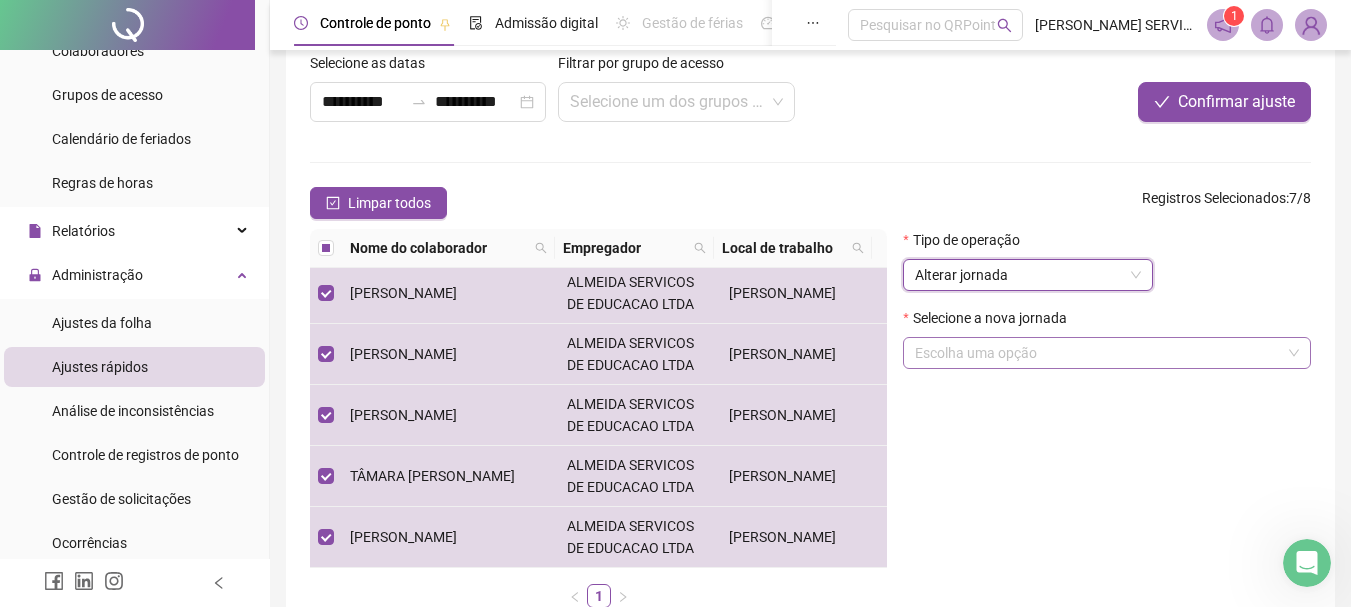 click at bounding box center (1101, 353) 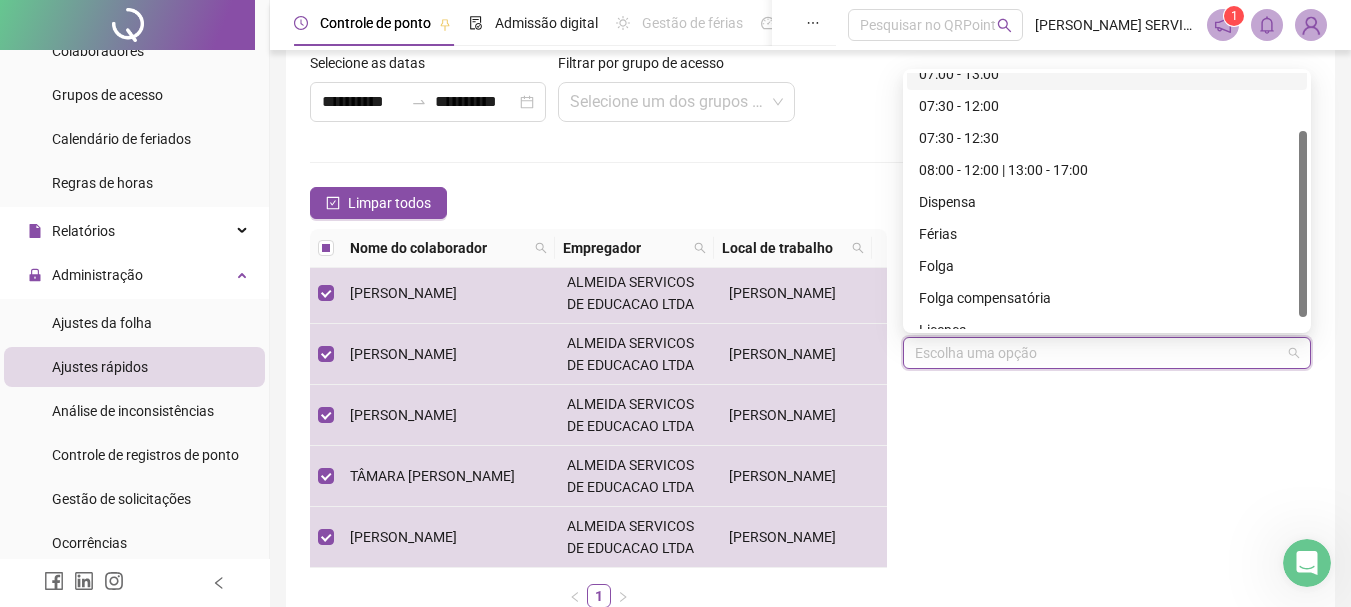 scroll, scrollTop: 96, scrollLeft: 0, axis: vertical 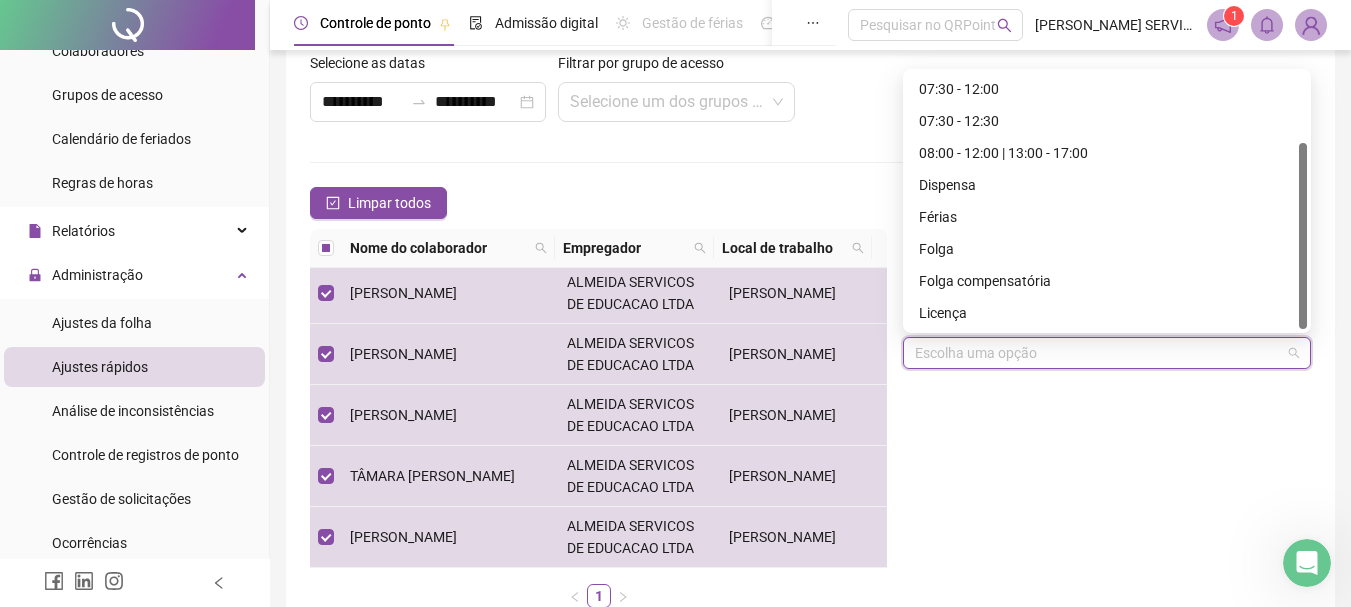 drag, startPoint x: 1300, startPoint y: 112, endPoint x: 1302, endPoint y: 254, distance: 142.01408 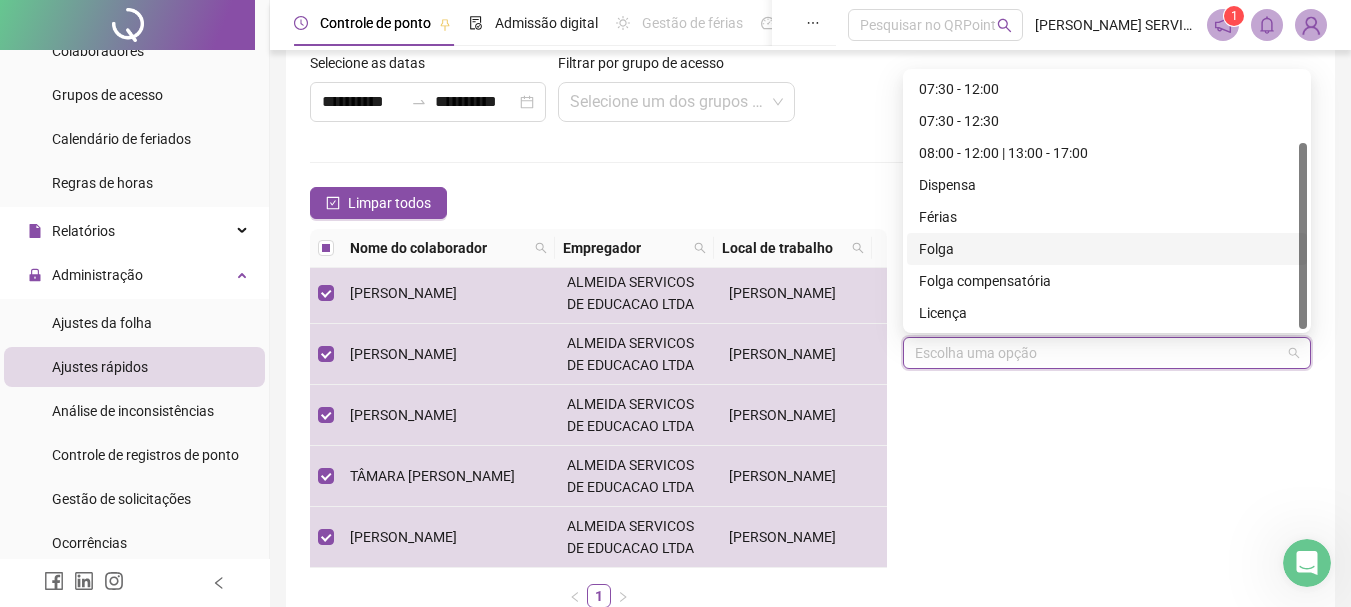 click on "Folga" at bounding box center [1107, 249] 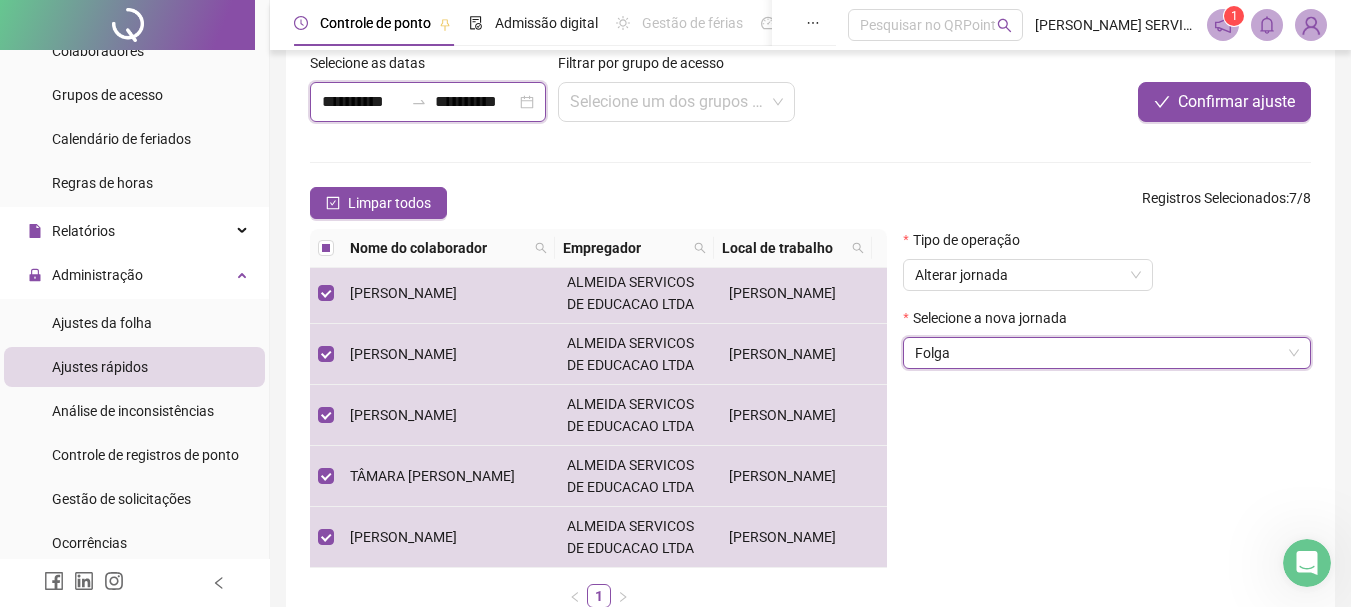 click on "**********" at bounding box center (362, 102) 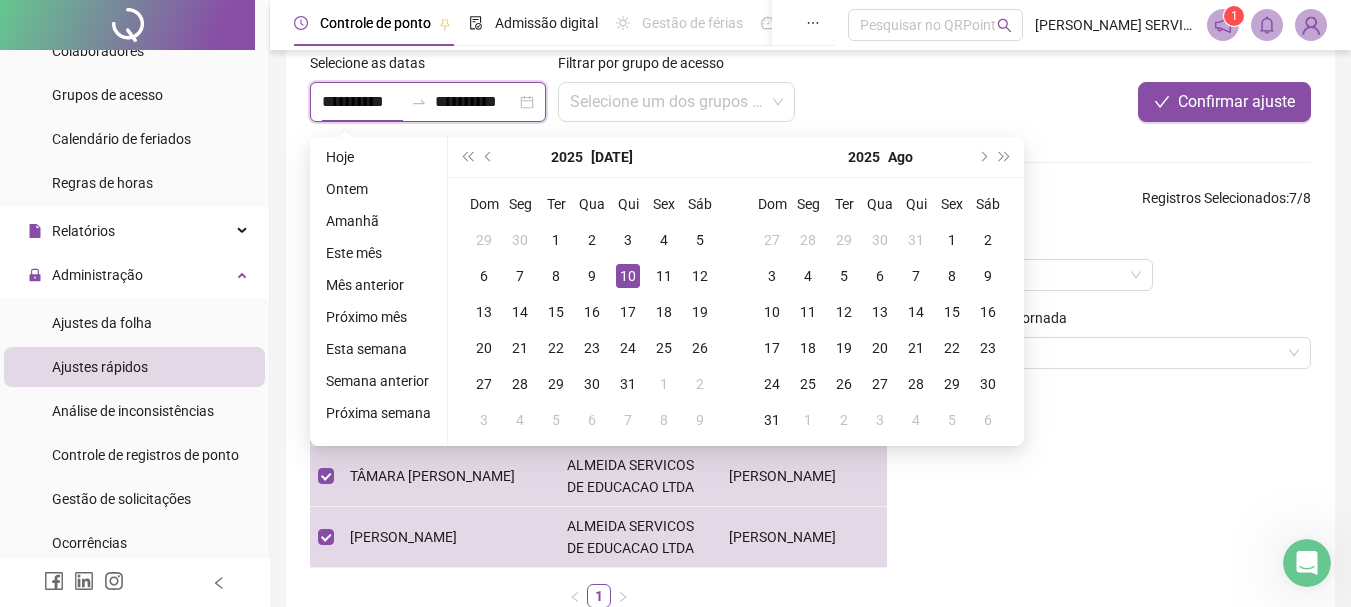 type on "**********" 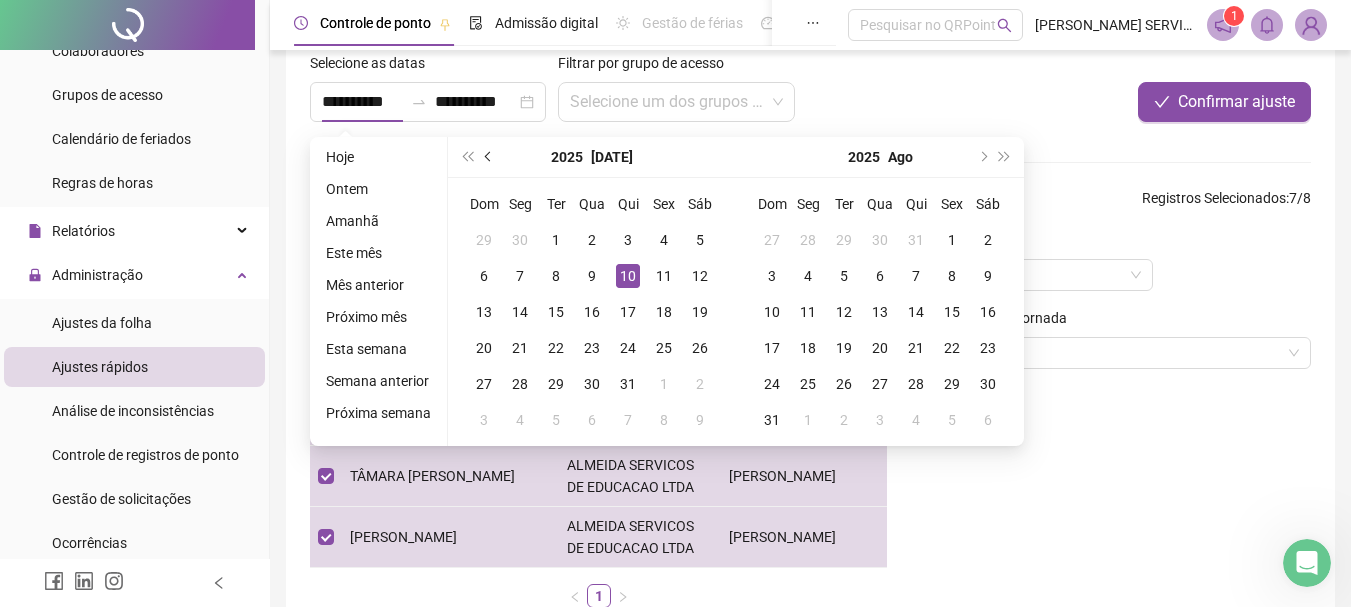 click at bounding box center [489, 157] 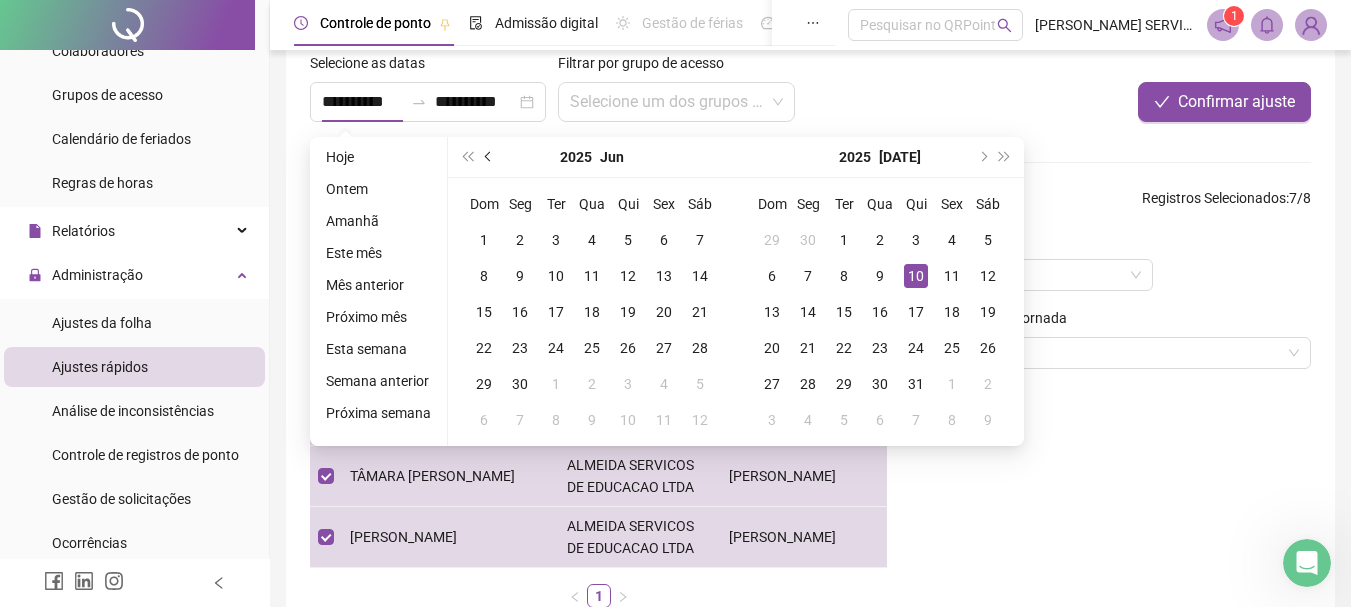 click at bounding box center (489, 157) 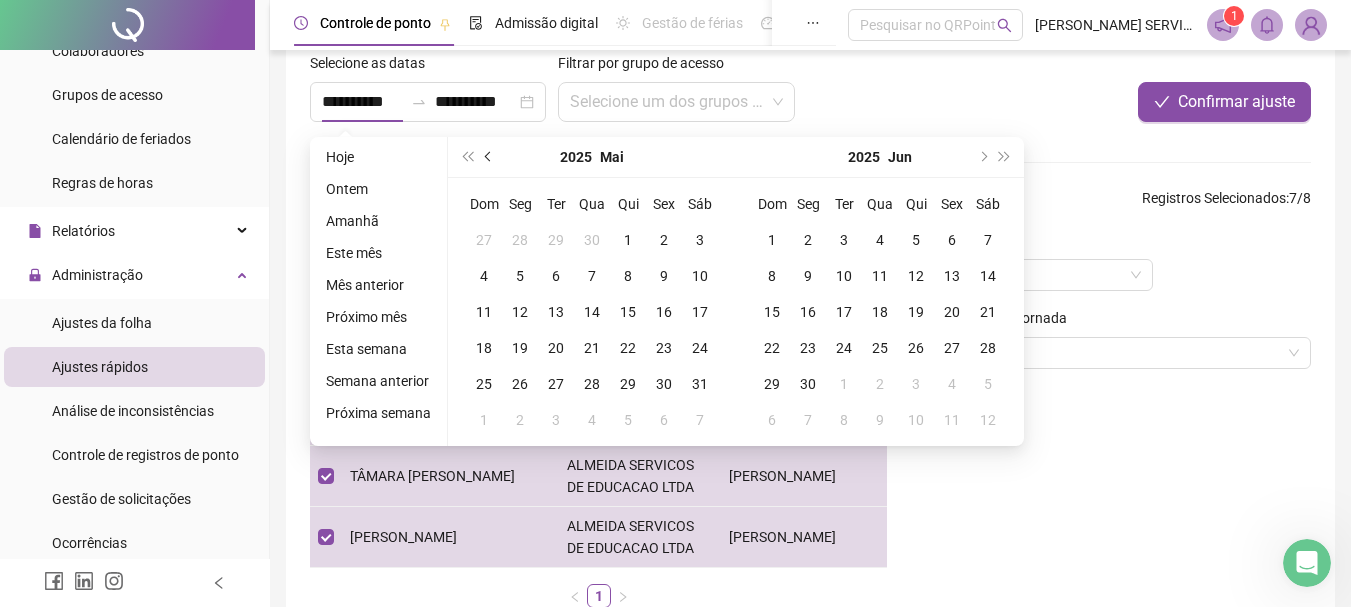 click at bounding box center (489, 157) 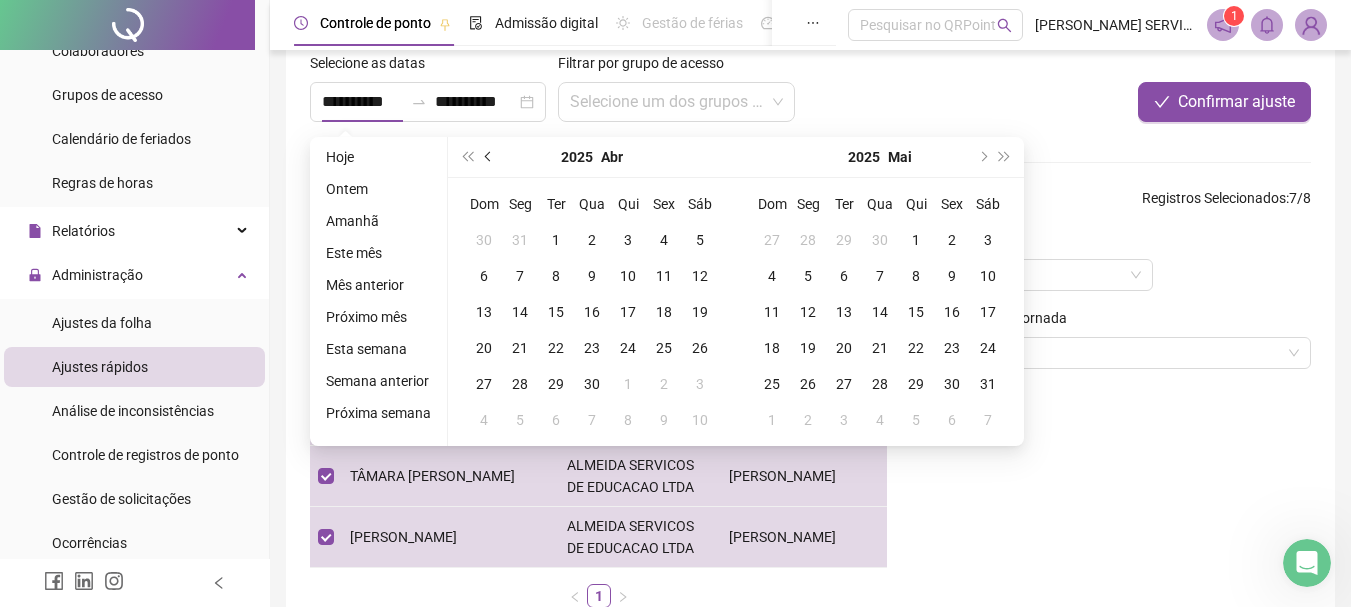 click at bounding box center (489, 157) 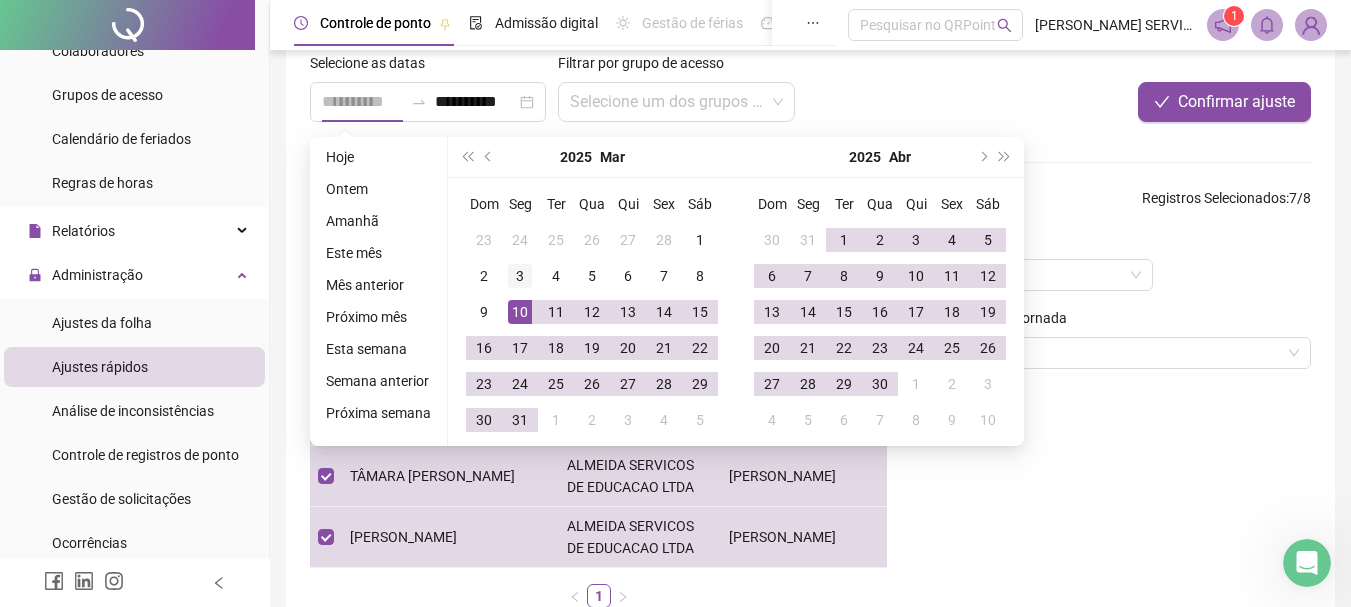 type on "**********" 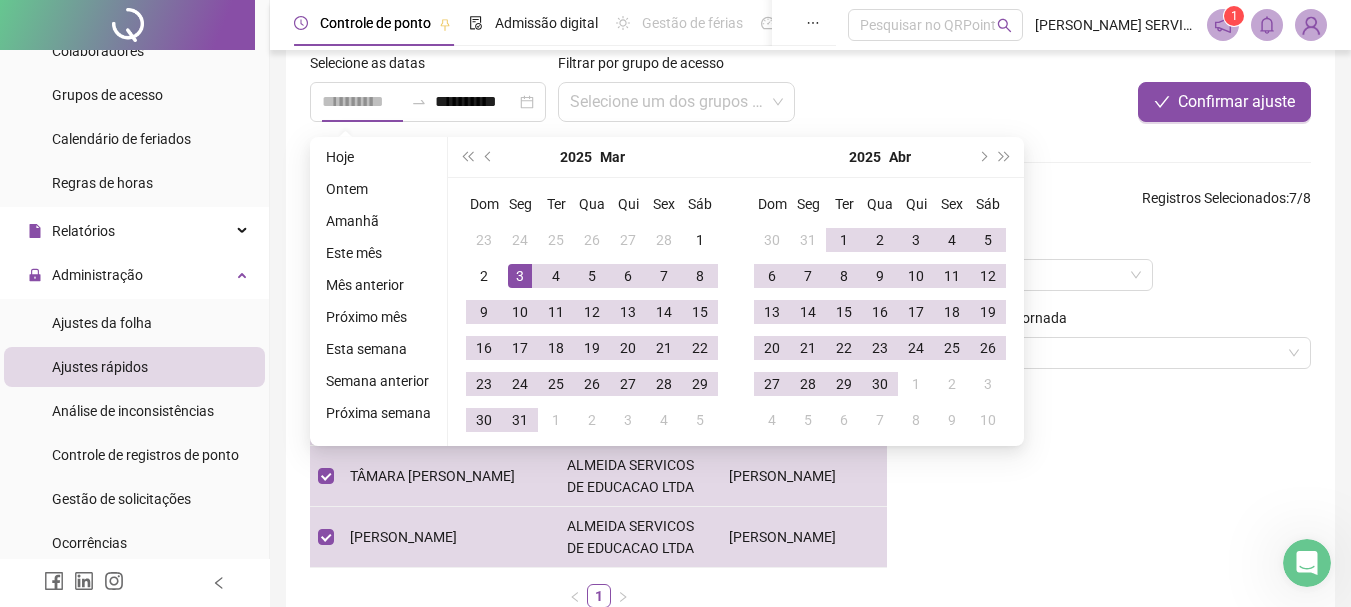 click on "3" at bounding box center (520, 276) 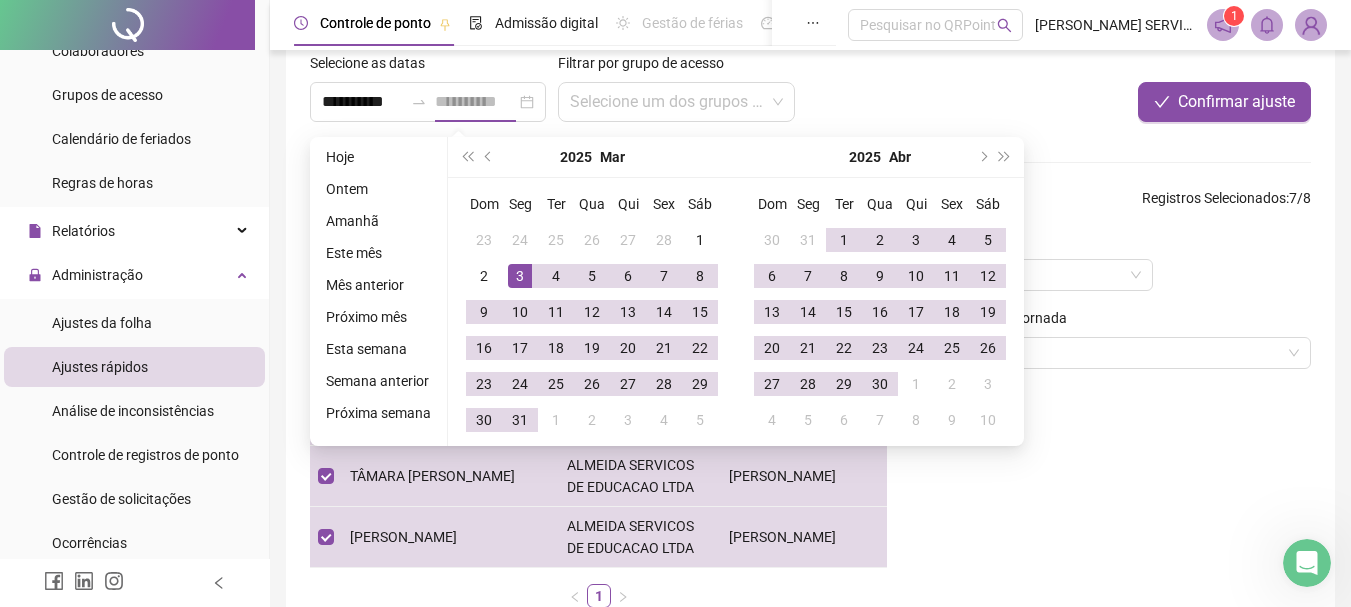 click on "3" at bounding box center [520, 276] 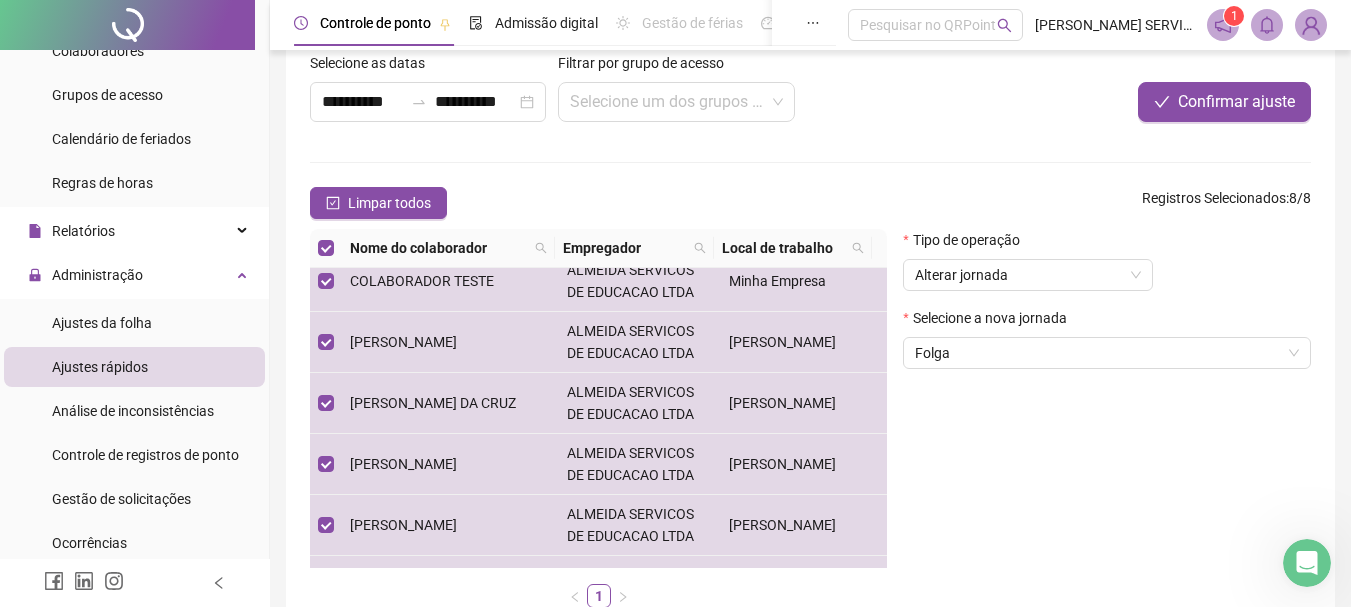 scroll, scrollTop: 0, scrollLeft: 0, axis: both 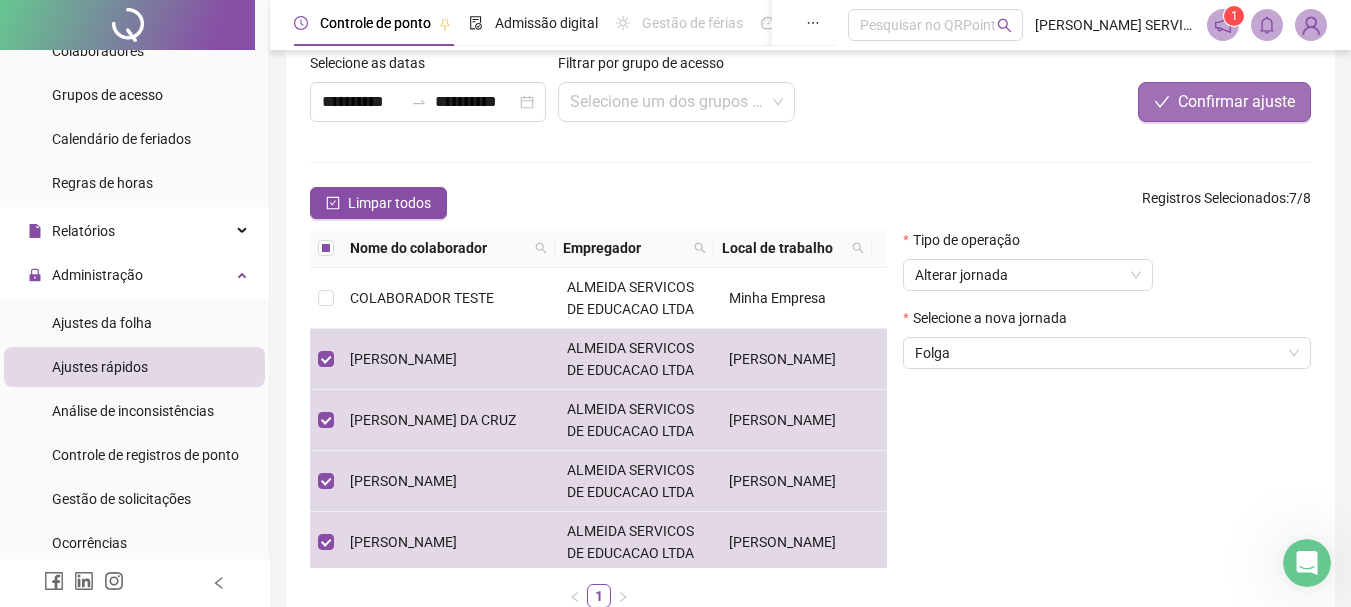 click on "Confirmar ajuste" at bounding box center [1236, 102] 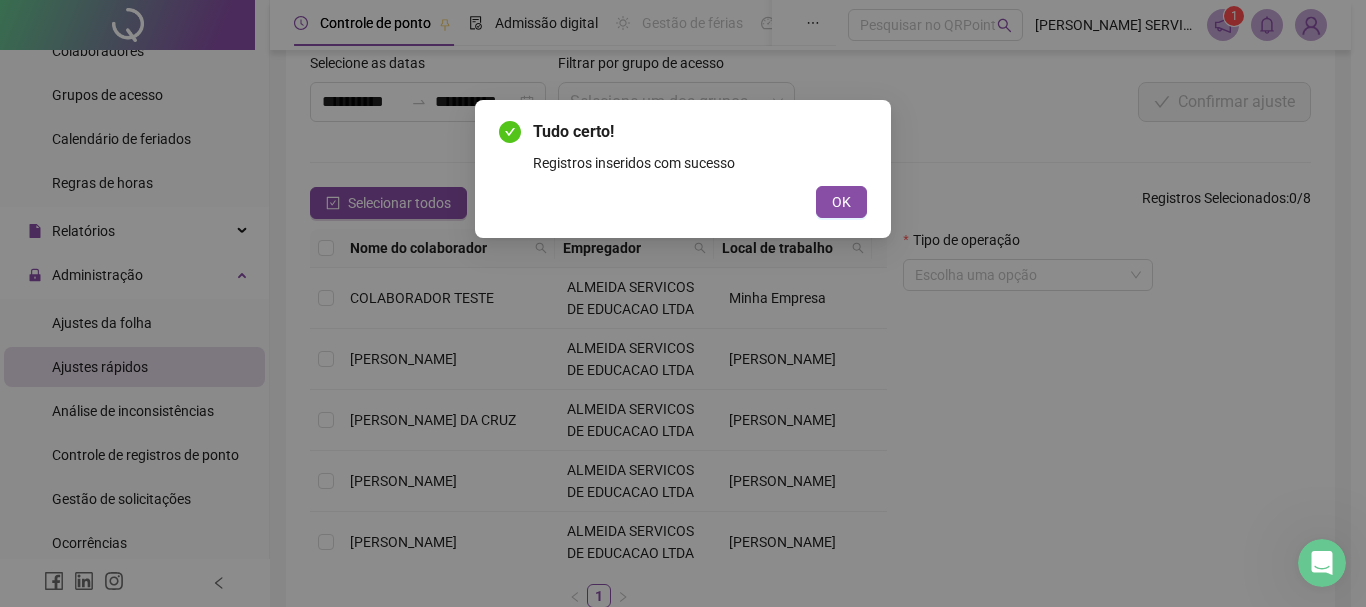 click on "Tudo certo! Registros inseridos com sucesso OK" at bounding box center [683, 169] 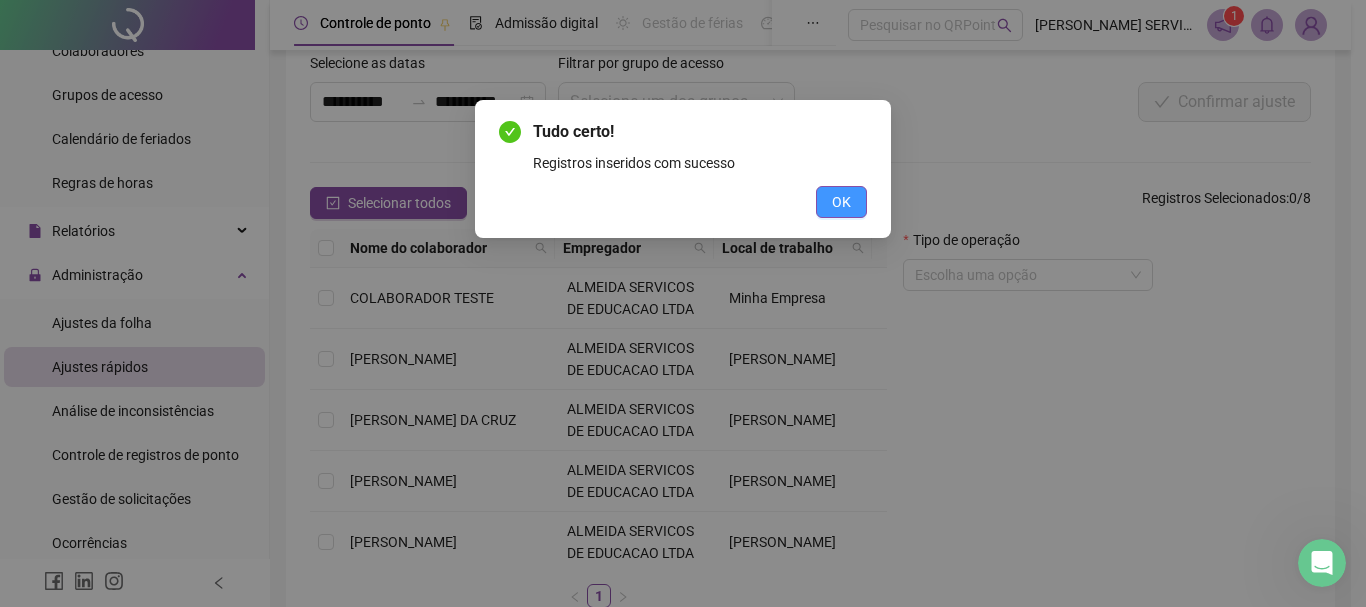 click on "OK" at bounding box center [841, 202] 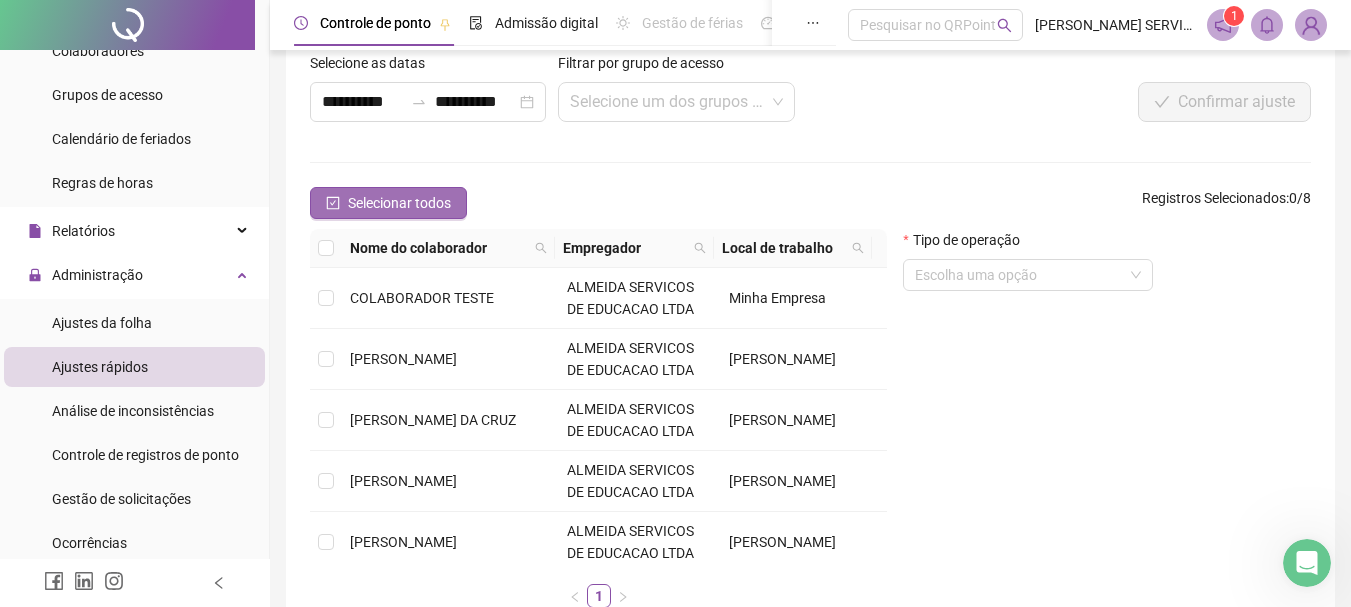 click 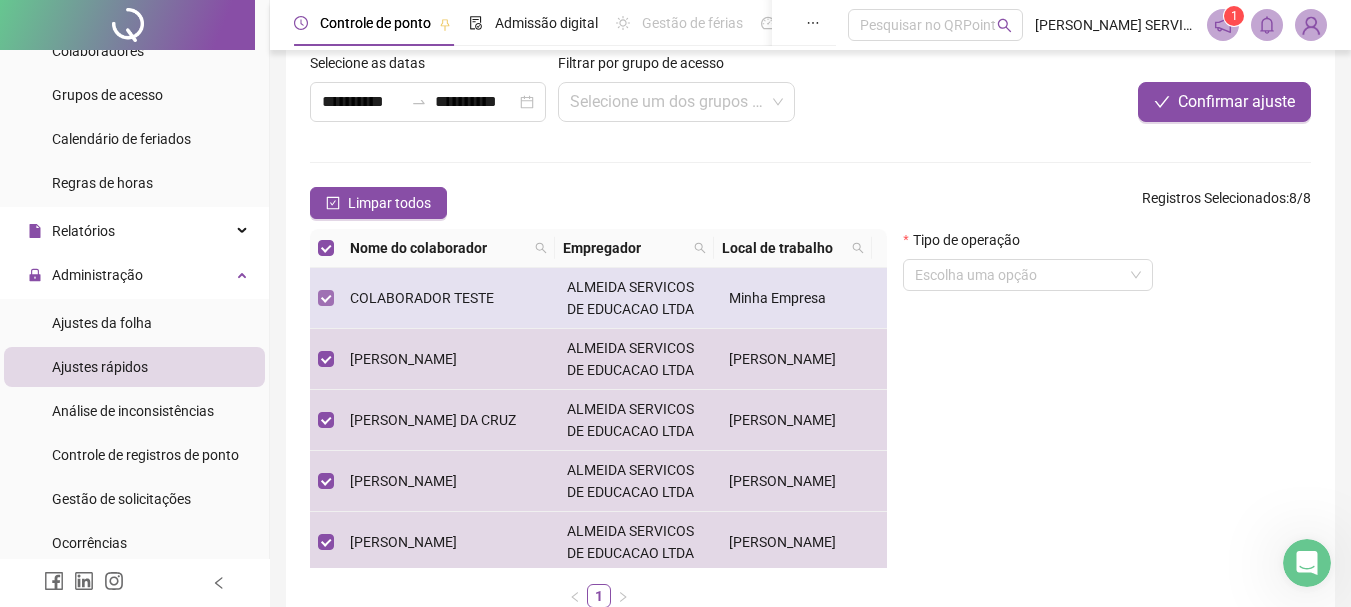 click at bounding box center [326, 298] 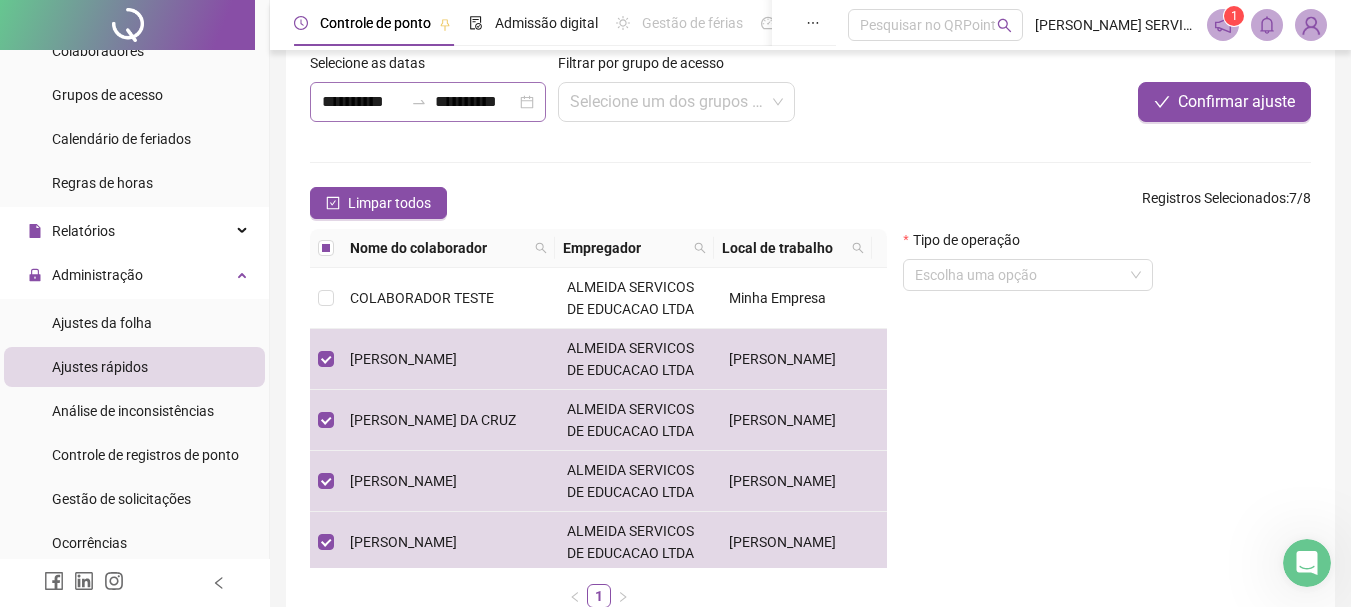 click on "**********" at bounding box center (428, 102) 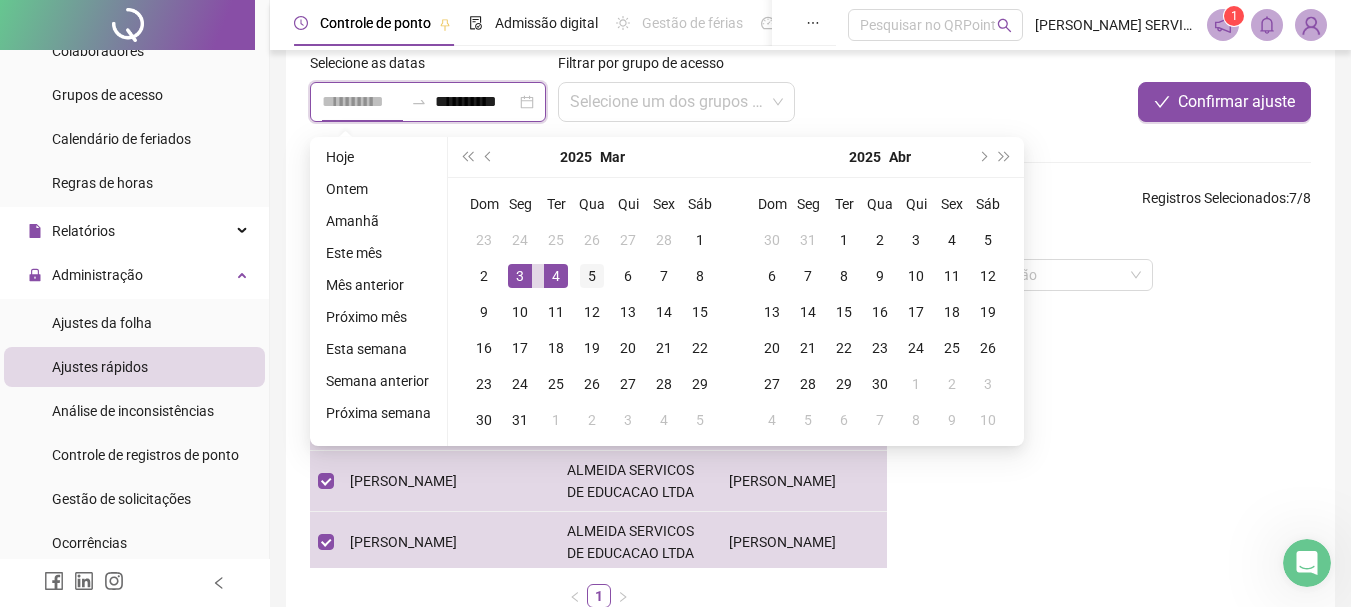 type on "**********" 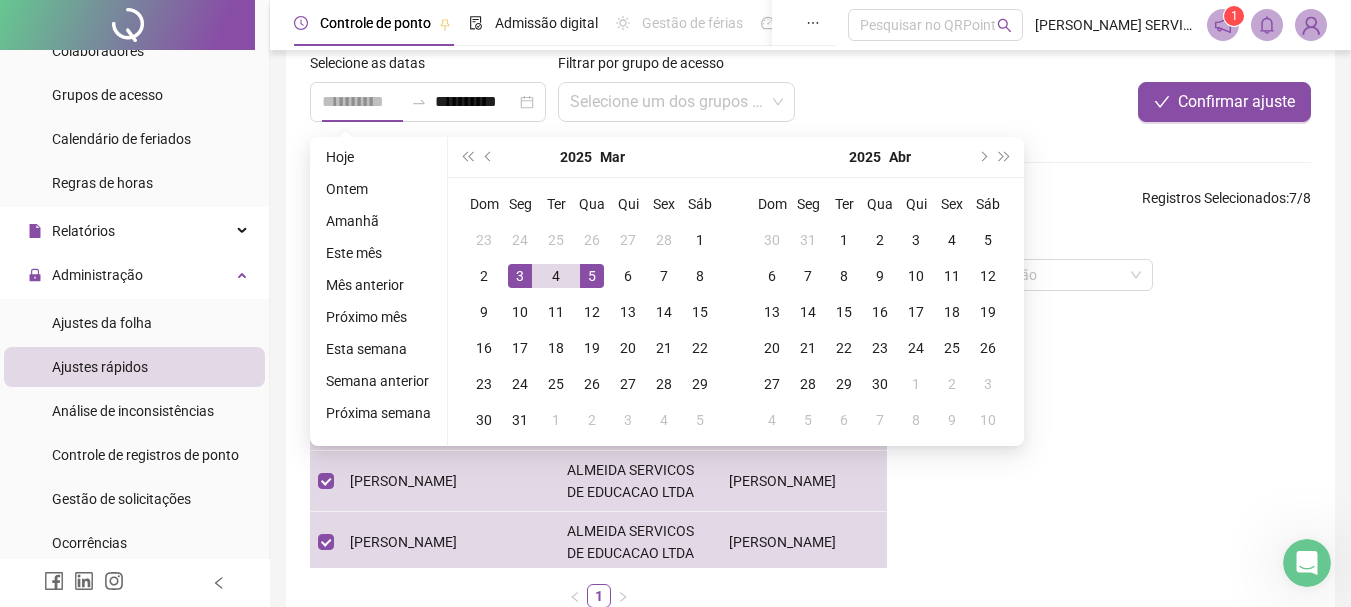 click on "5" at bounding box center (592, 276) 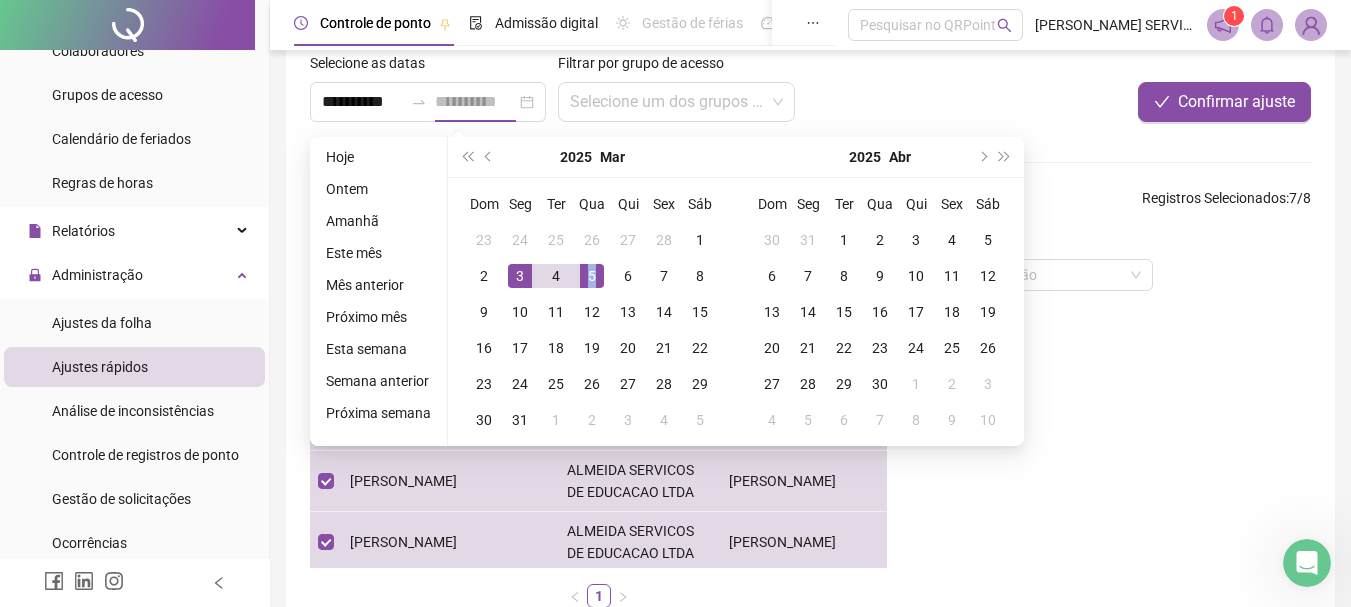 click on "5" at bounding box center (592, 276) 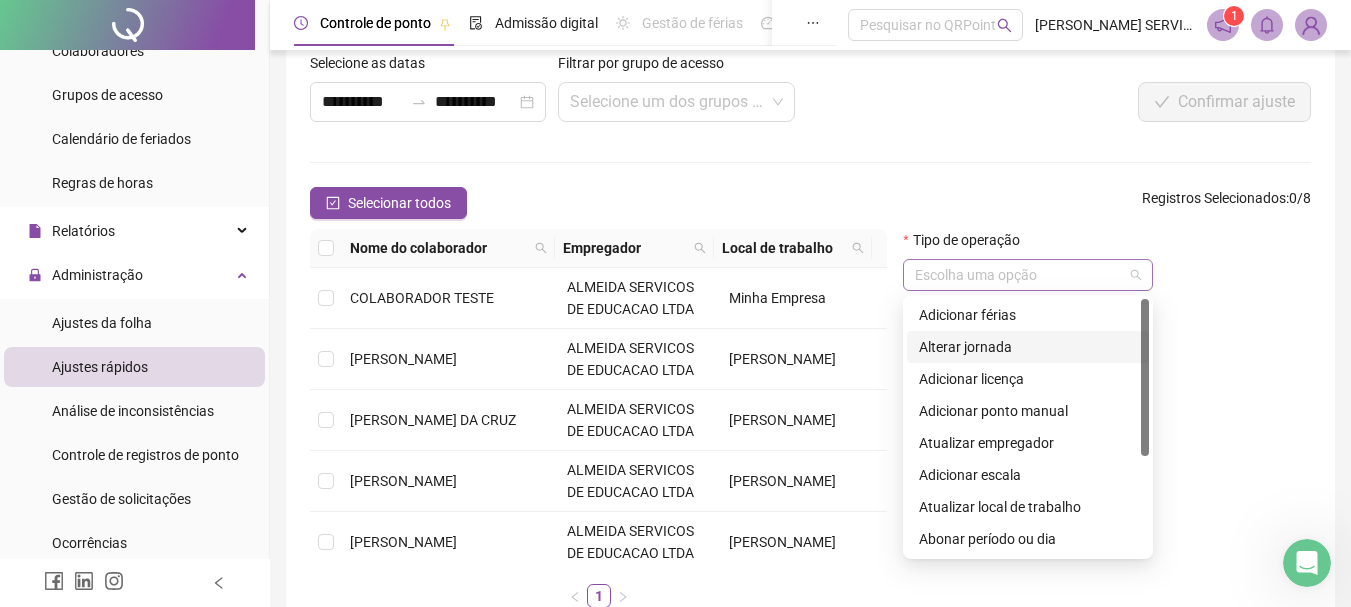 click on "Escolha uma opção" at bounding box center (1028, 275) 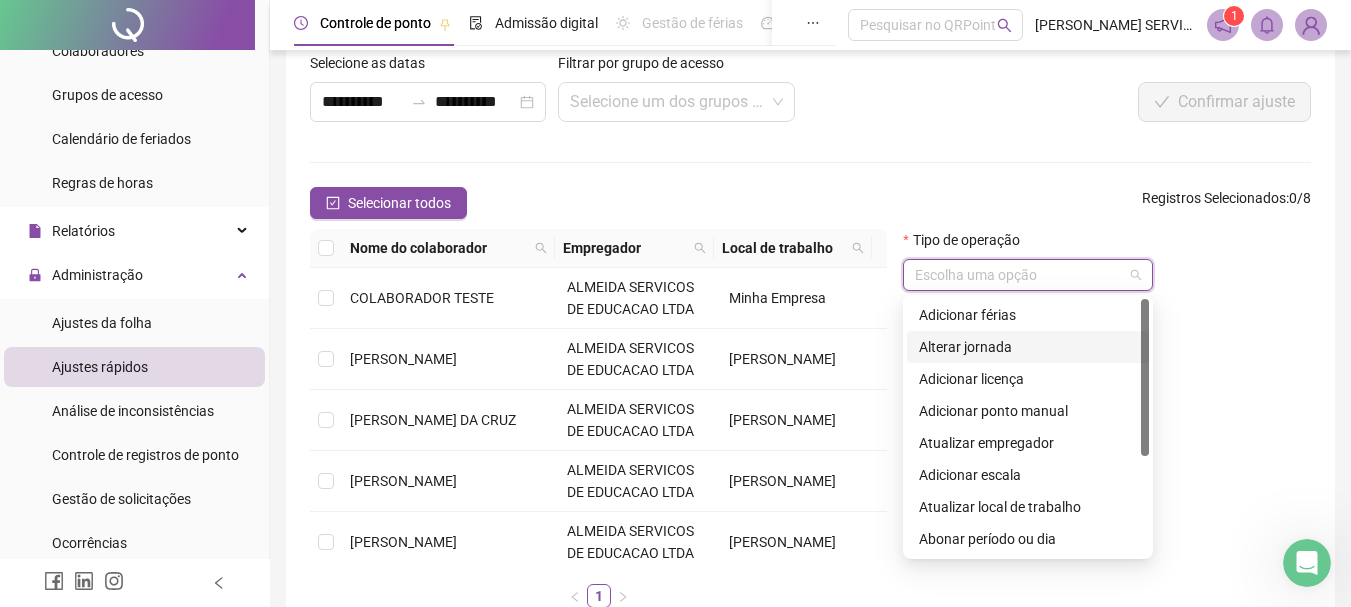 click on "Alterar jornada" at bounding box center [1028, 347] 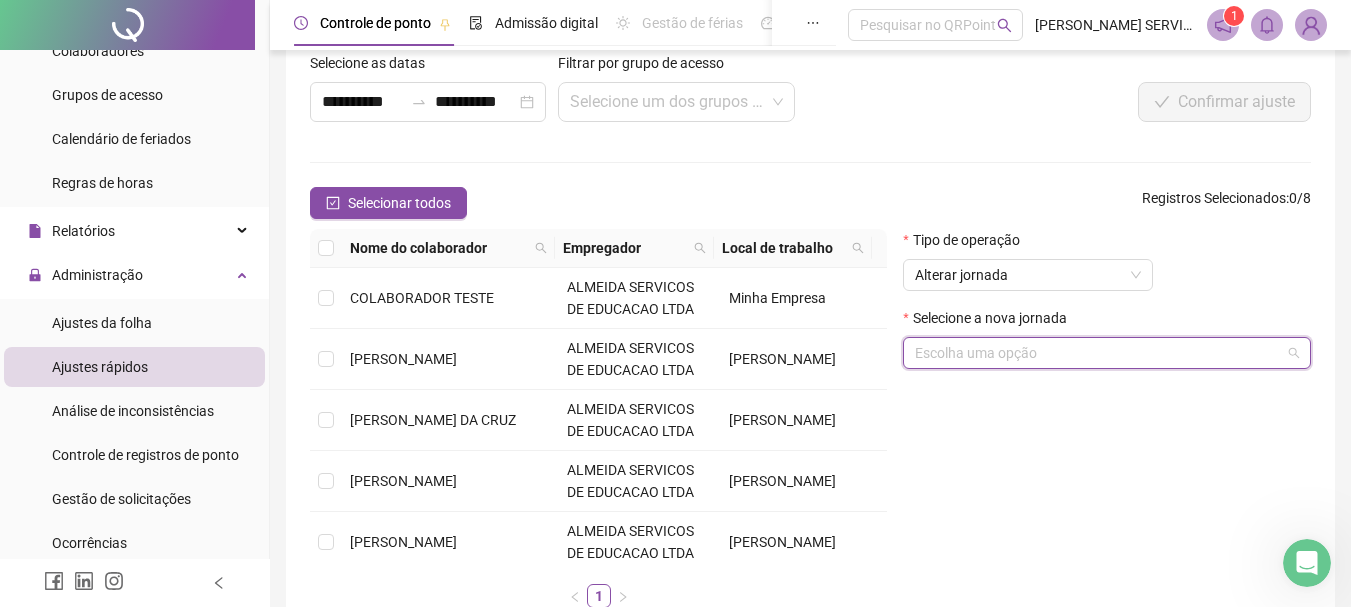 click at bounding box center [1101, 353] 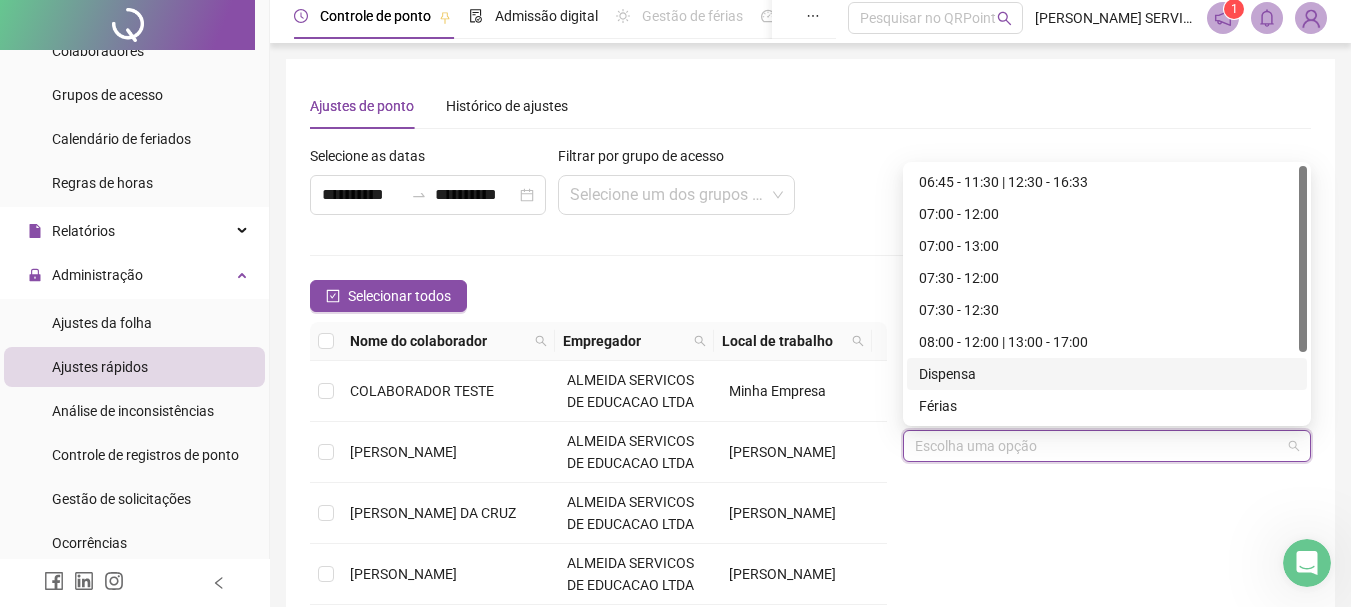 scroll, scrollTop: 0, scrollLeft: 0, axis: both 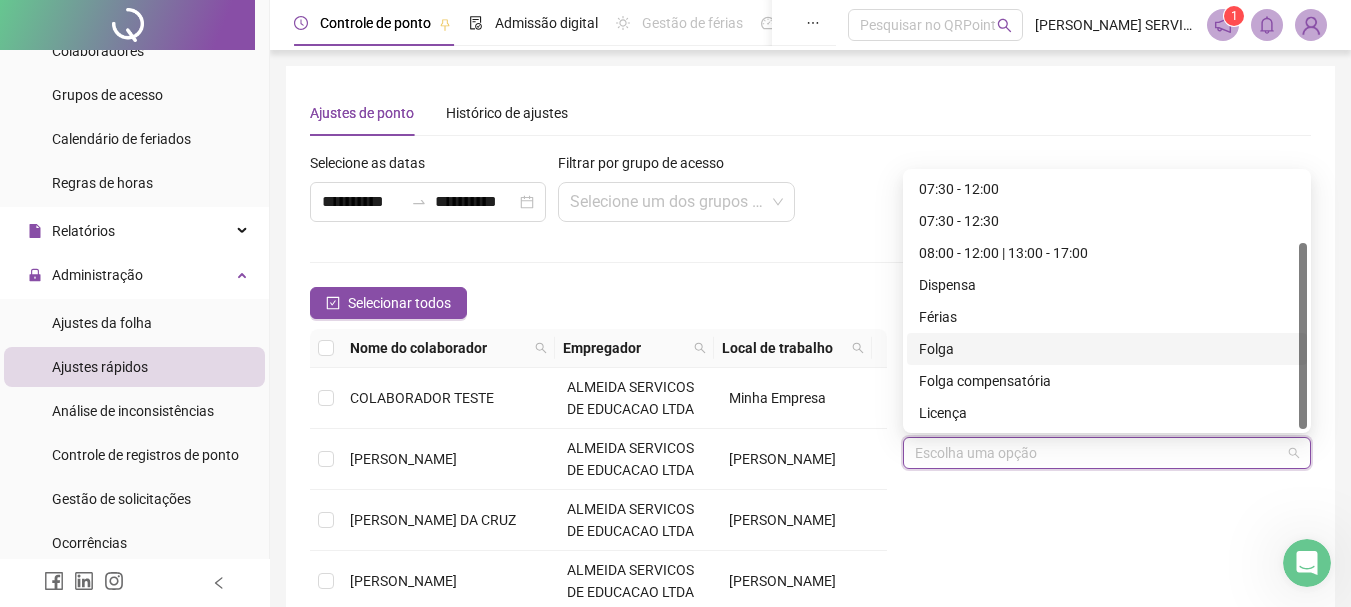 click on "Folga" at bounding box center (1107, 349) 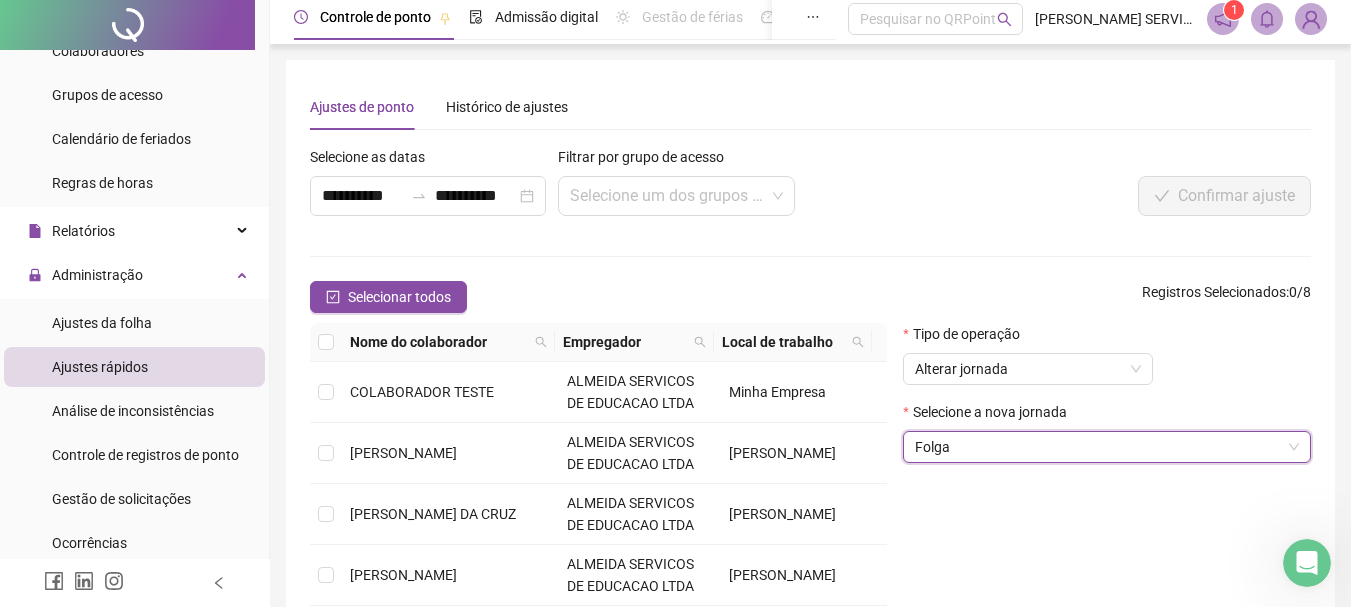 scroll, scrollTop: 0, scrollLeft: 0, axis: both 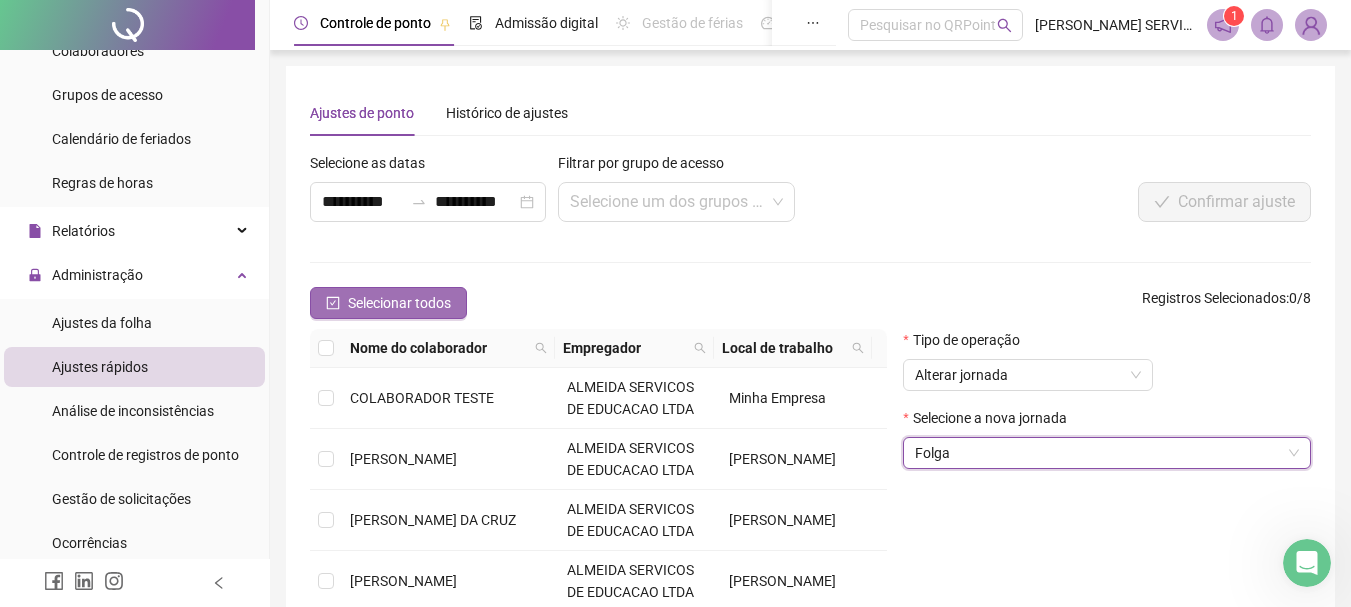 drag, startPoint x: 329, startPoint y: 302, endPoint x: 336, endPoint y: 311, distance: 11.401754 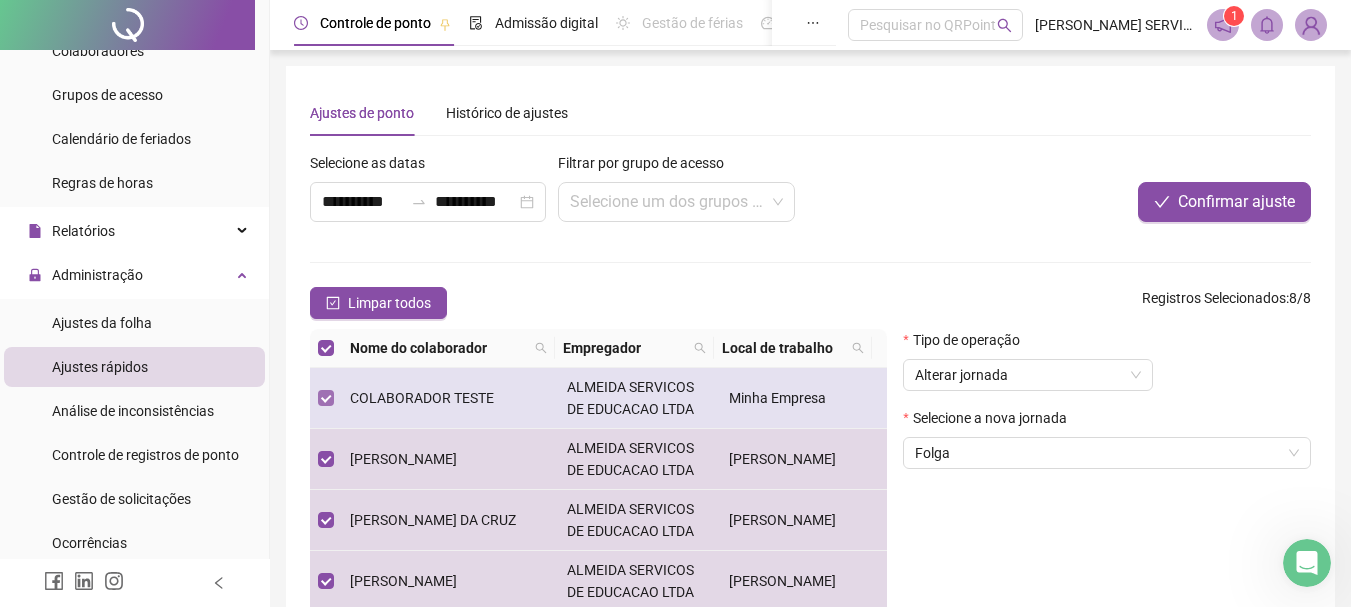 click at bounding box center (326, 398) 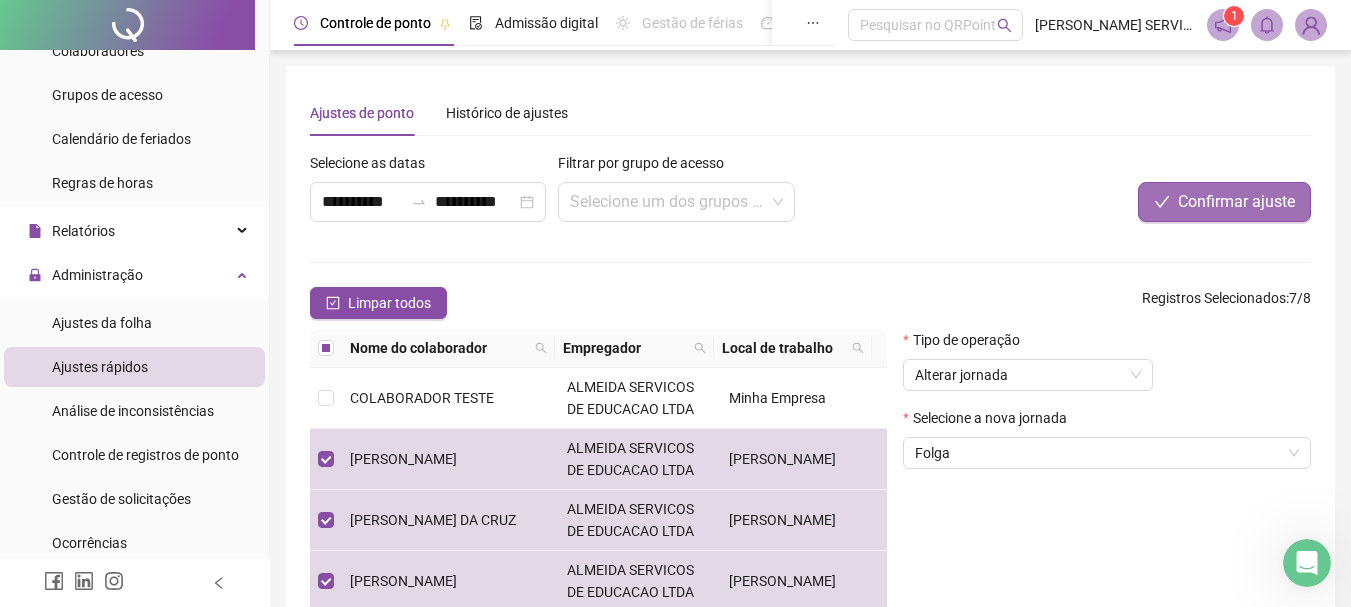 click on "Confirmar ajuste" at bounding box center (1224, 202) 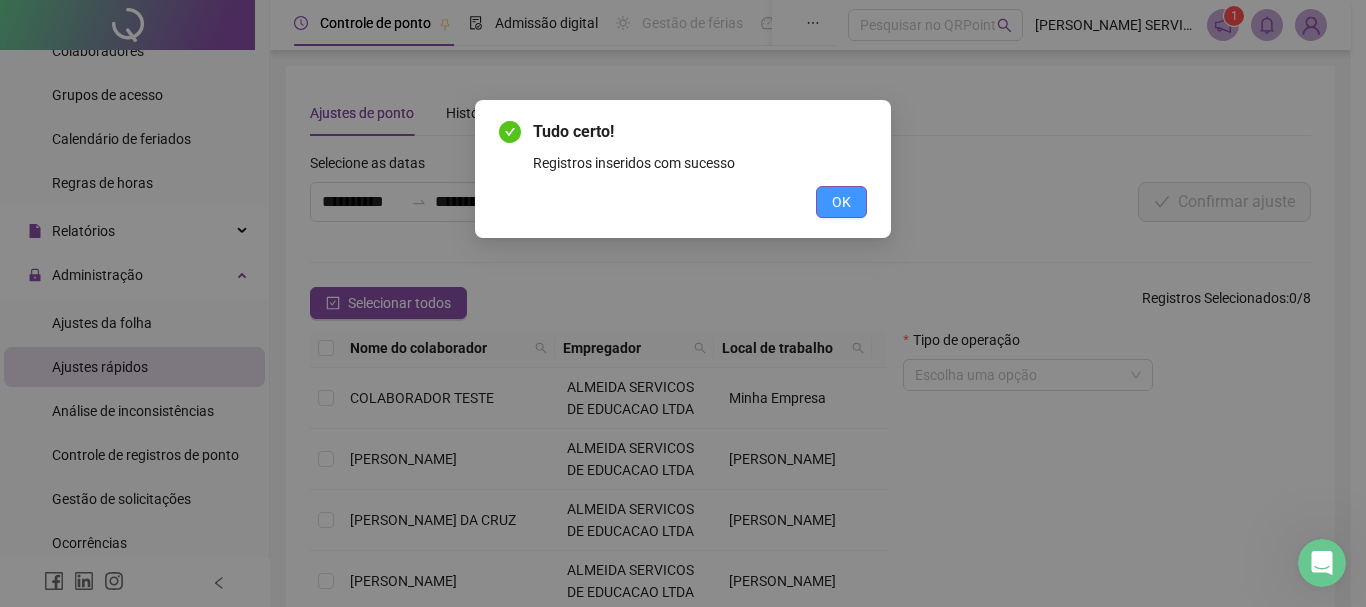 click on "OK" at bounding box center (841, 202) 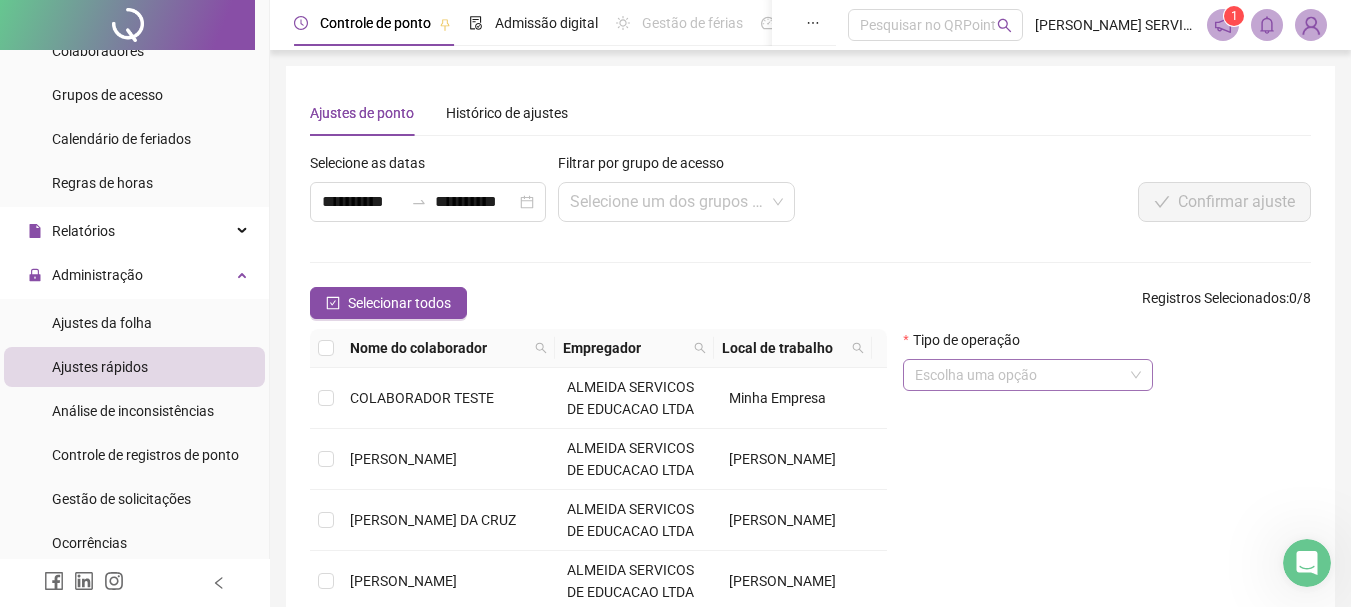 click at bounding box center (1022, 375) 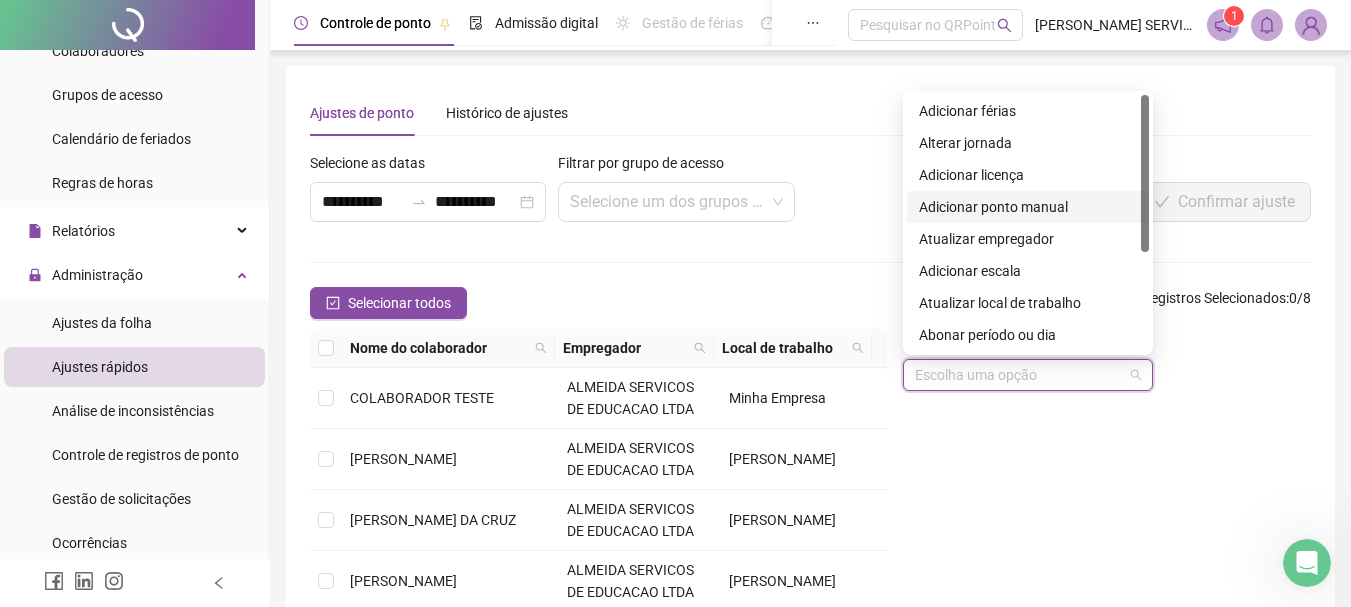 click at bounding box center (1145, 173) 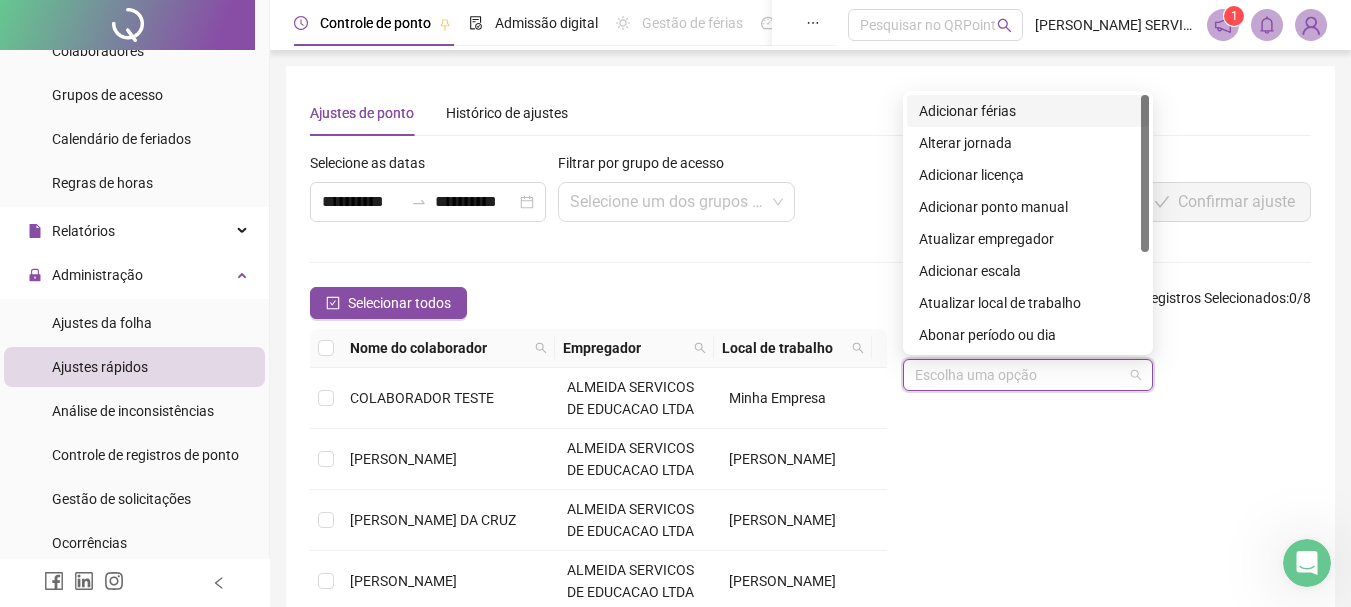 click at bounding box center (1022, 375) 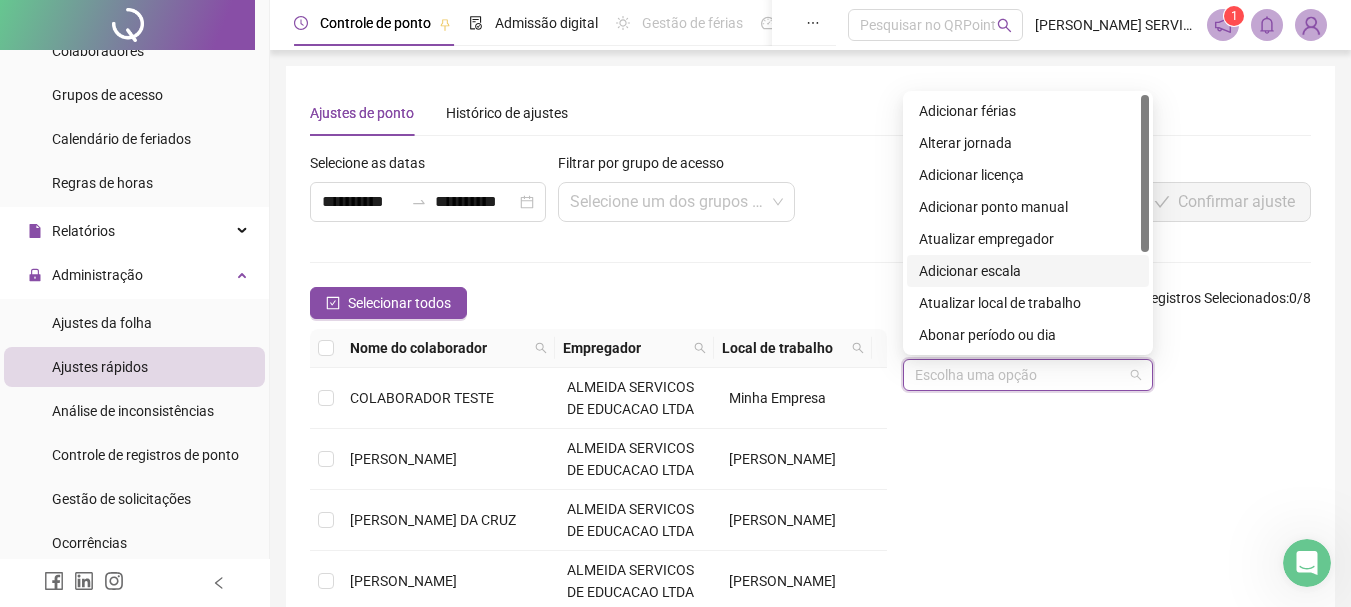 scroll, scrollTop: 100, scrollLeft: 0, axis: vertical 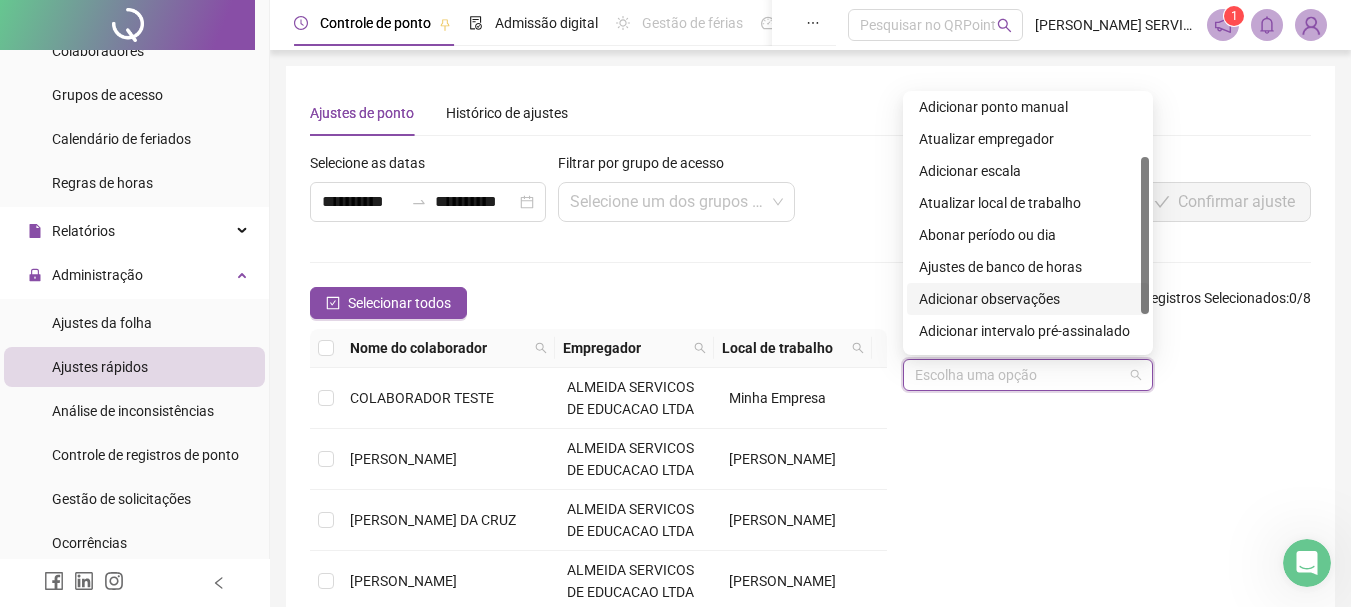 click on "Adicionar observações" at bounding box center [1028, 299] 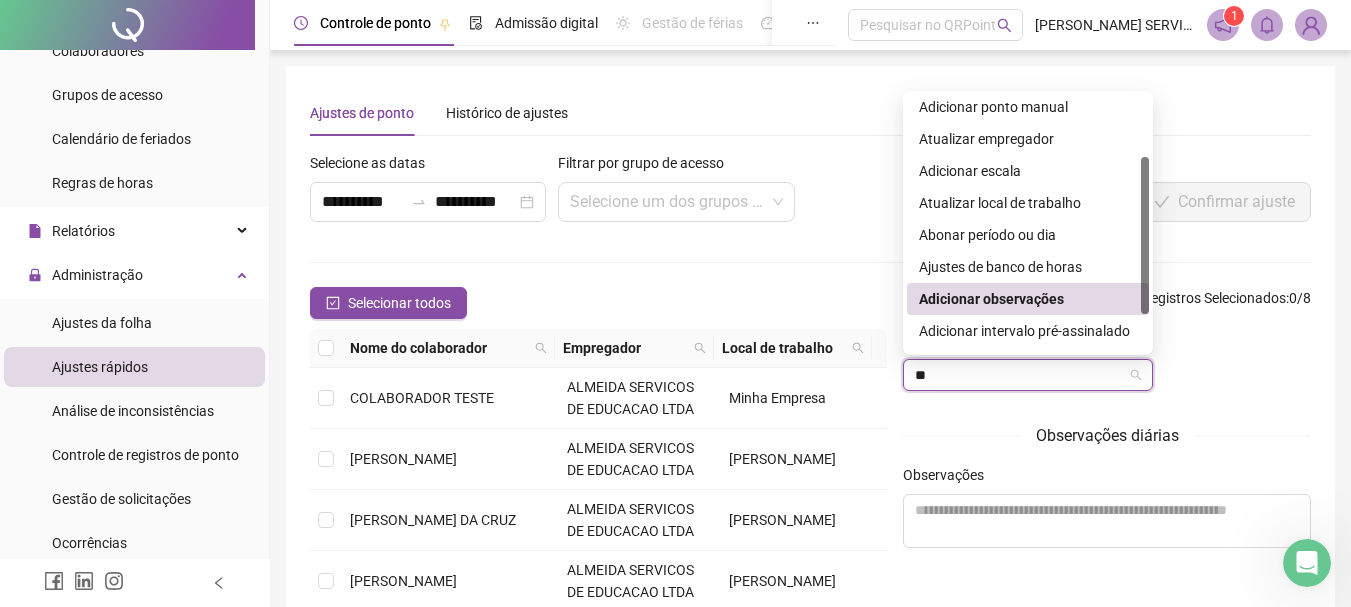 scroll, scrollTop: 0, scrollLeft: 0, axis: both 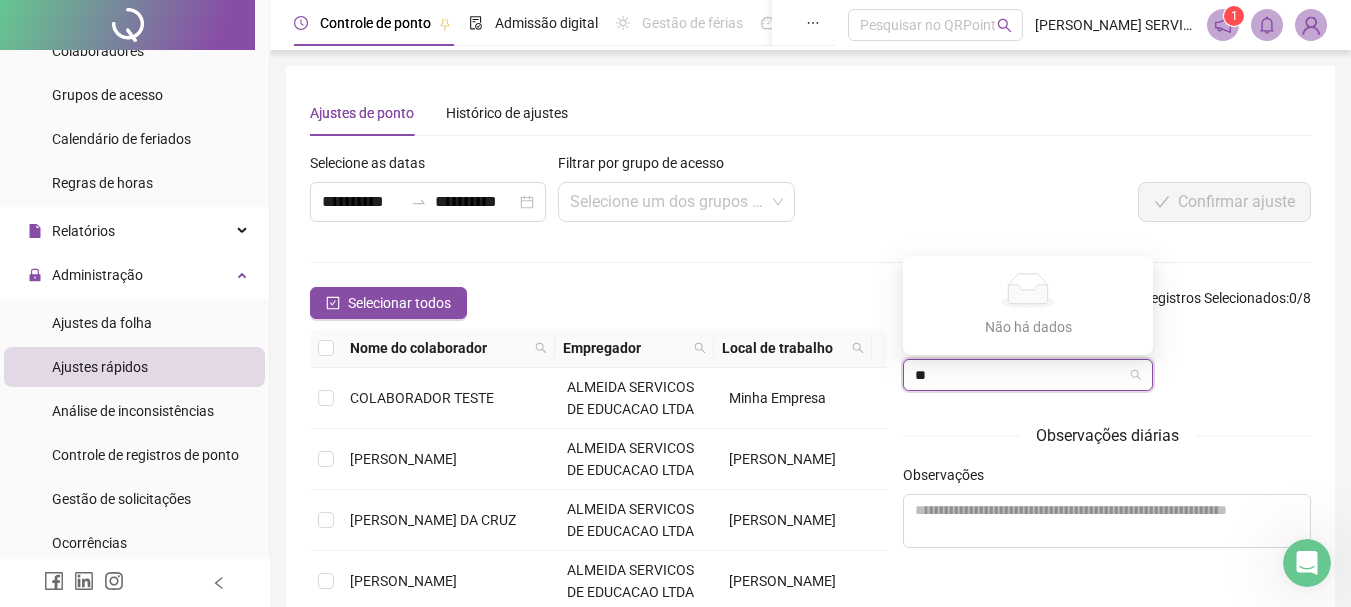 type on "*" 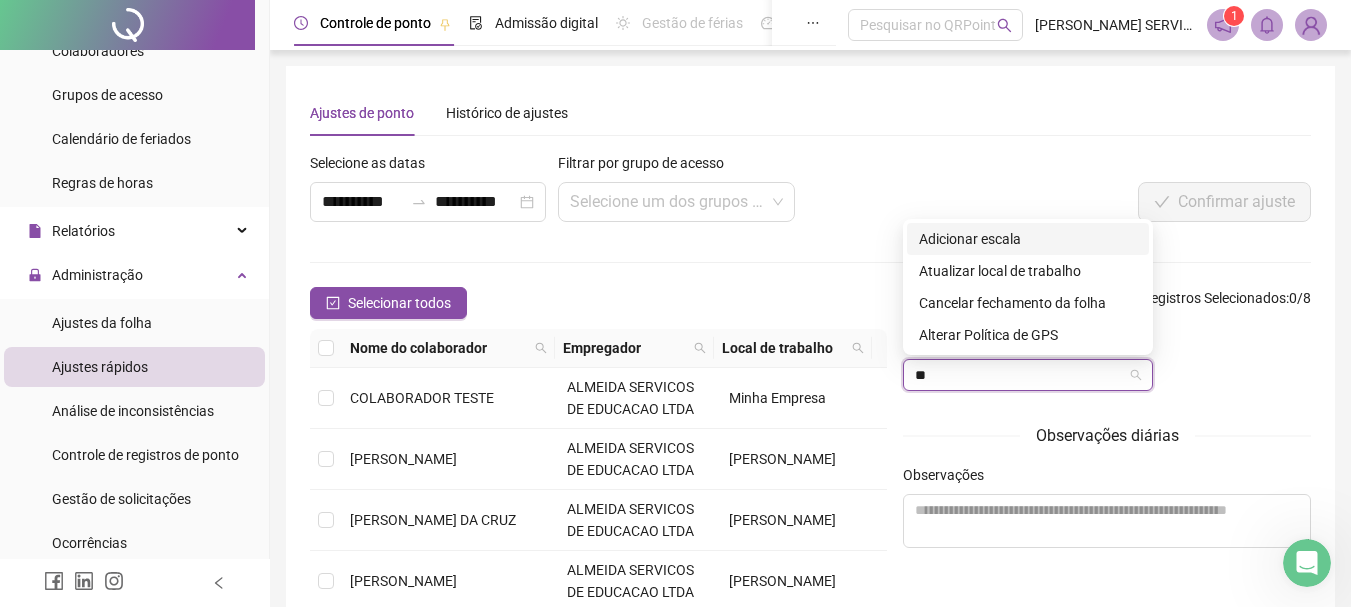 scroll, scrollTop: 0, scrollLeft: 0, axis: both 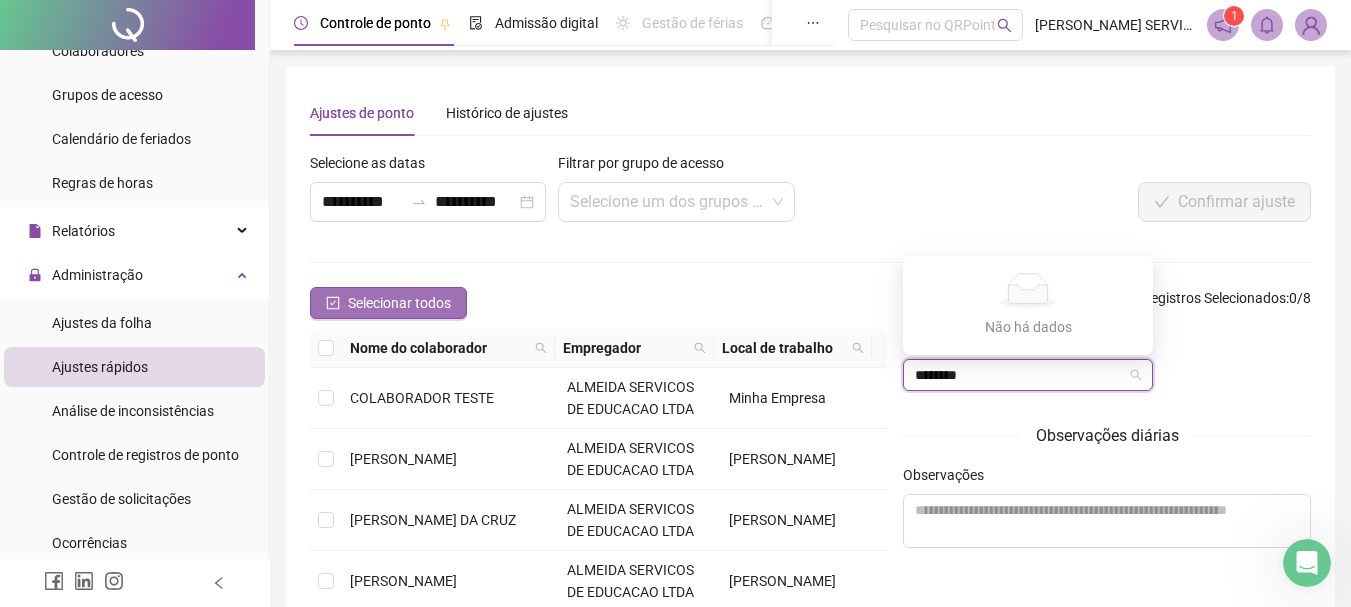 type on "********" 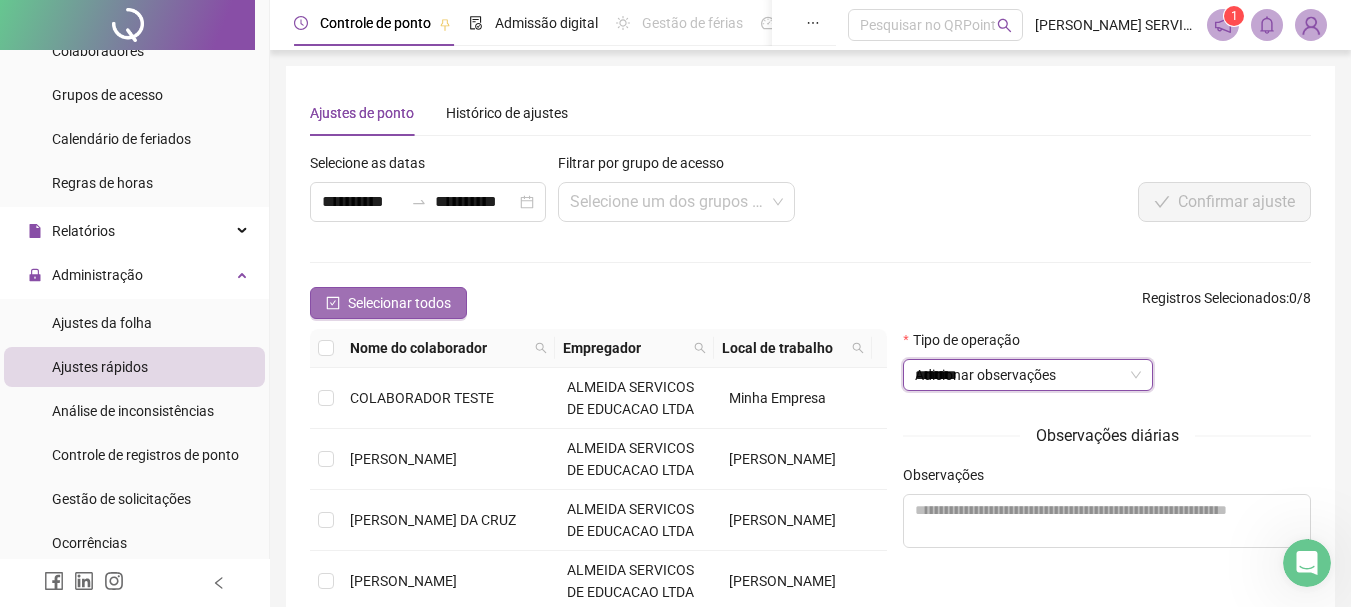 type 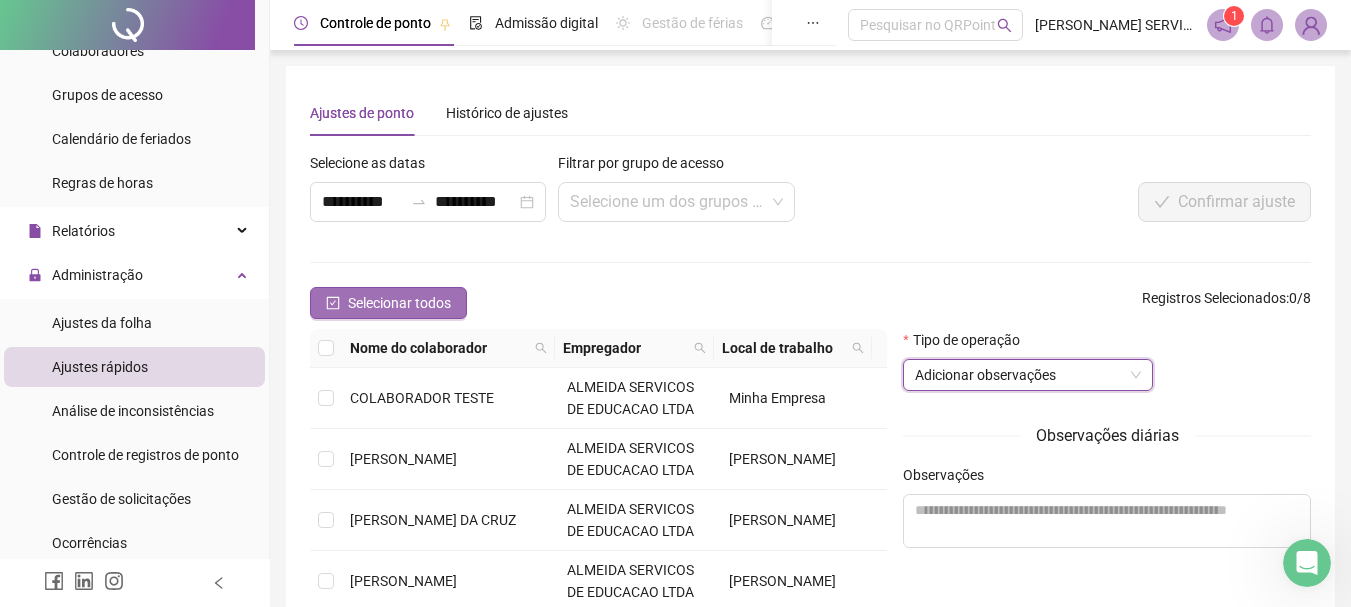 click 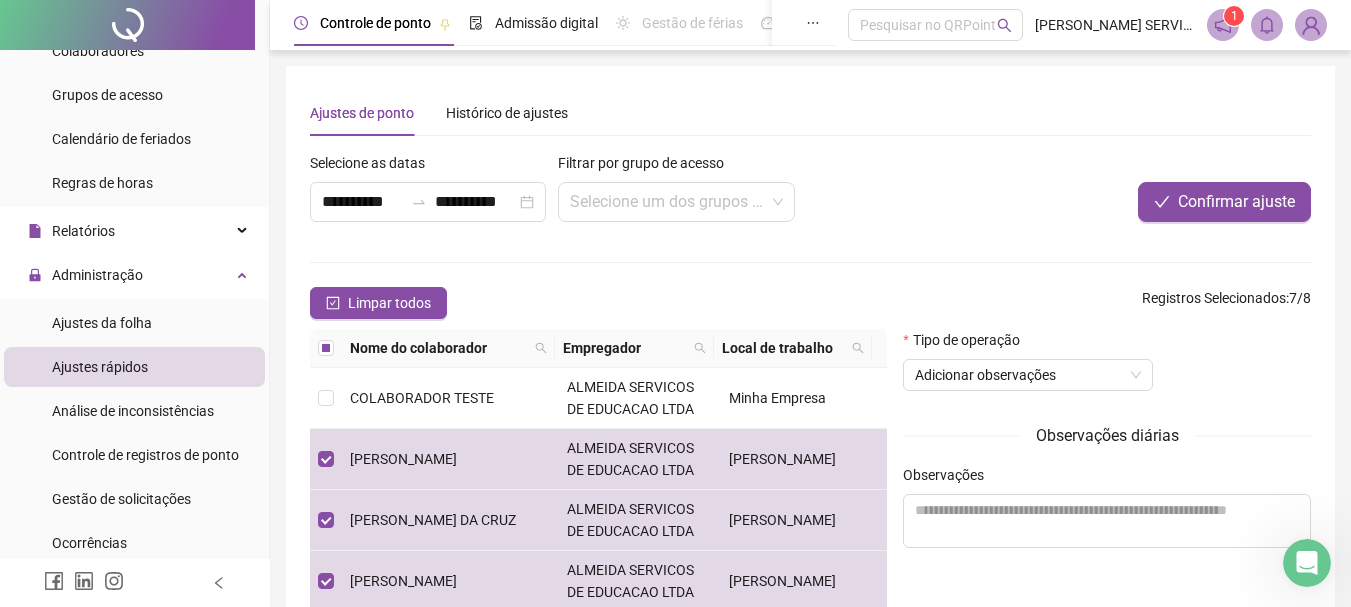 scroll, scrollTop: 100, scrollLeft: 0, axis: vertical 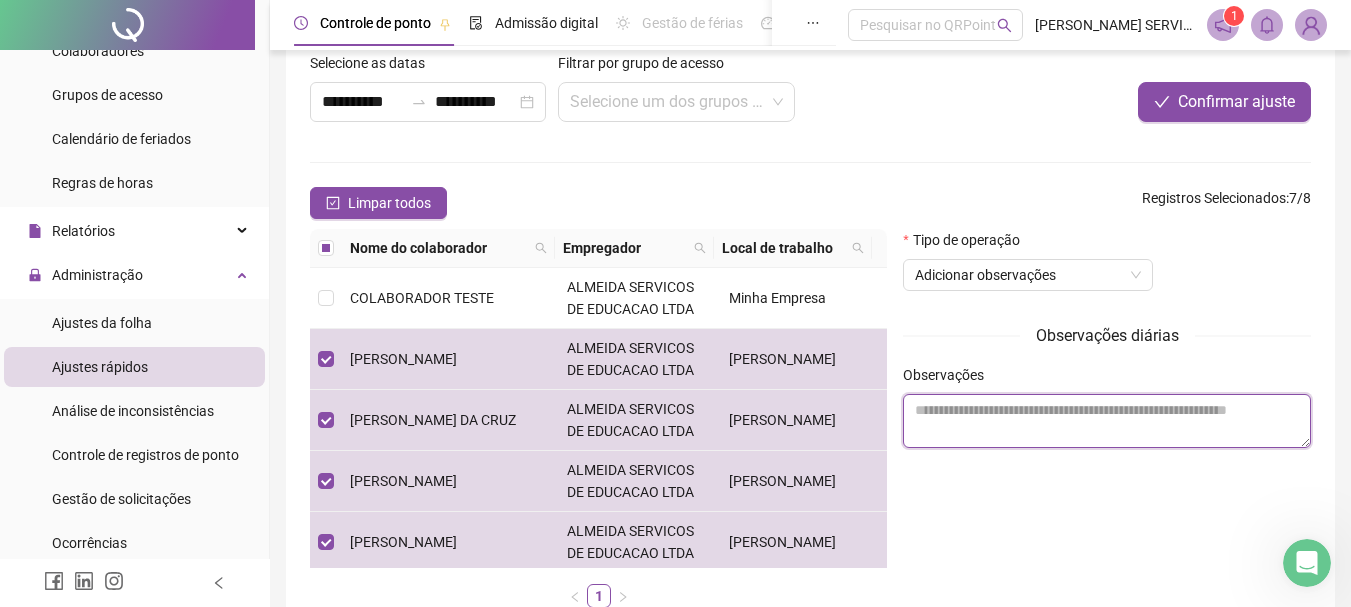 click at bounding box center [1107, 421] 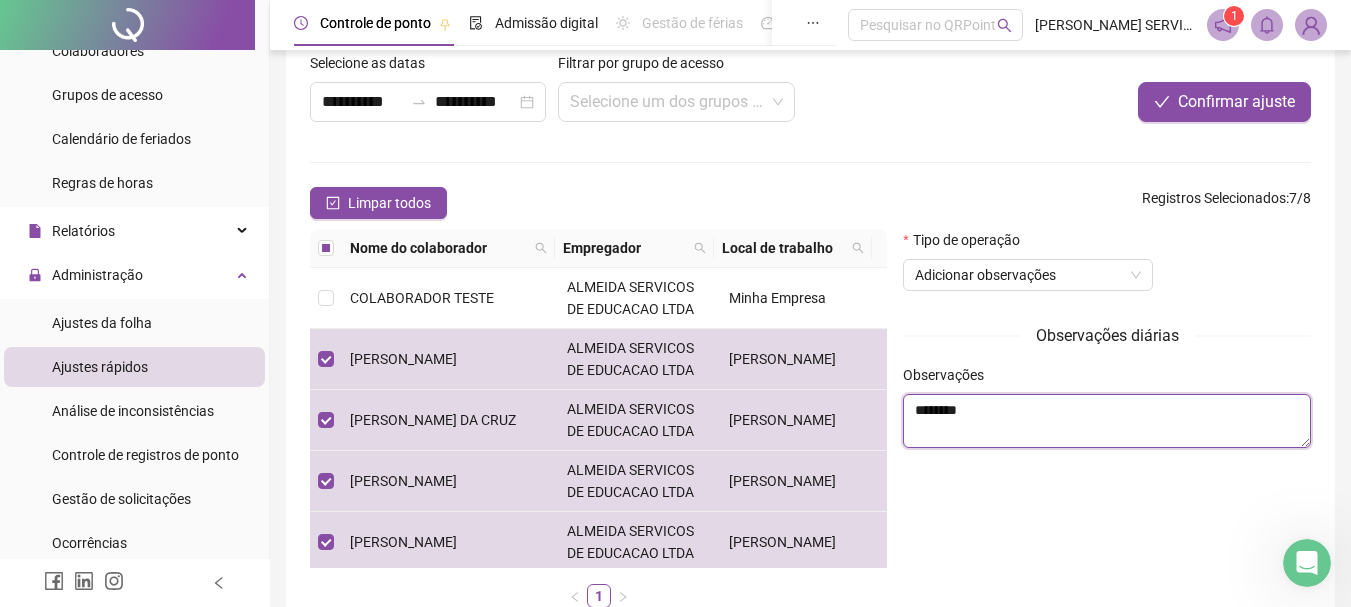 scroll, scrollTop: 200, scrollLeft: 0, axis: vertical 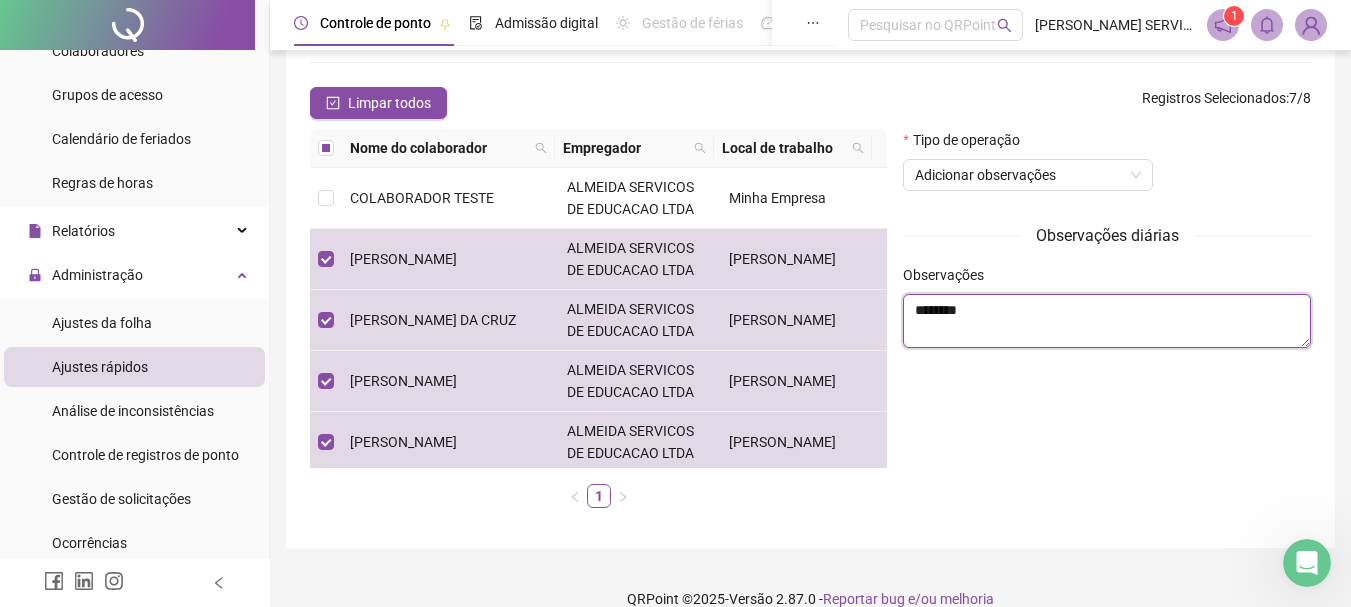 click on "********" at bounding box center [1107, 321] 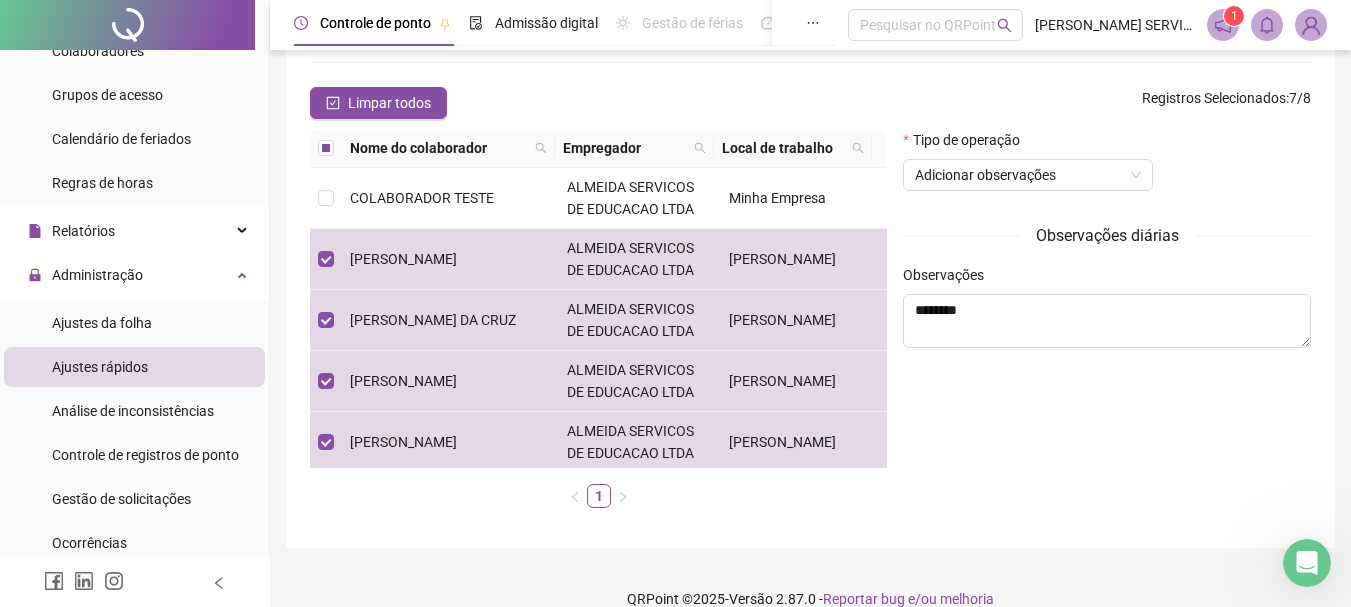 click on "Tipo de operação Adicionar observações Observações diárias Observações ********" at bounding box center (1107, 326) 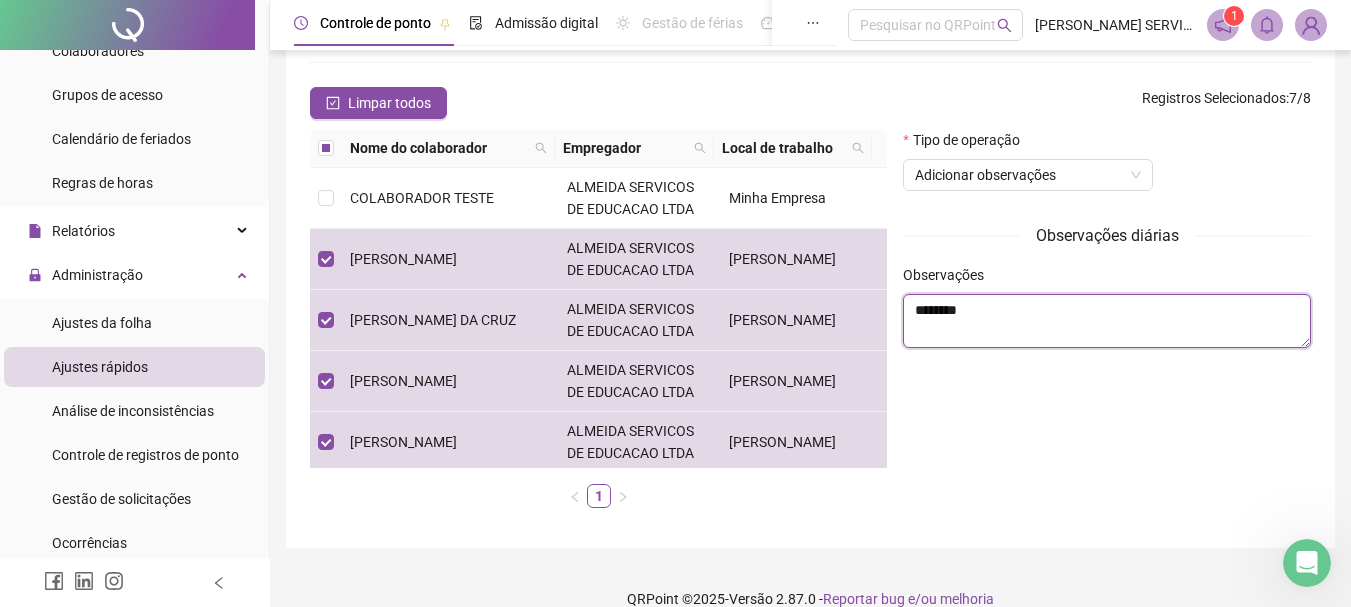click on "********" at bounding box center [1107, 321] 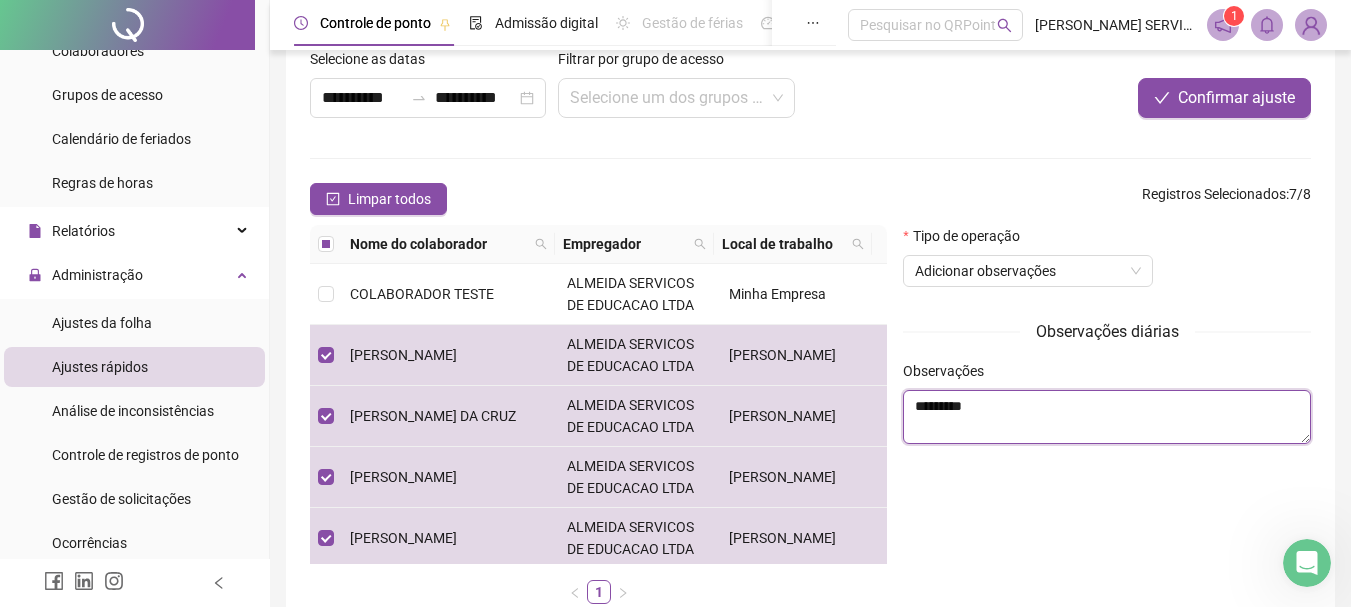 scroll, scrollTop: 0, scrollLeft: 0, axis: both 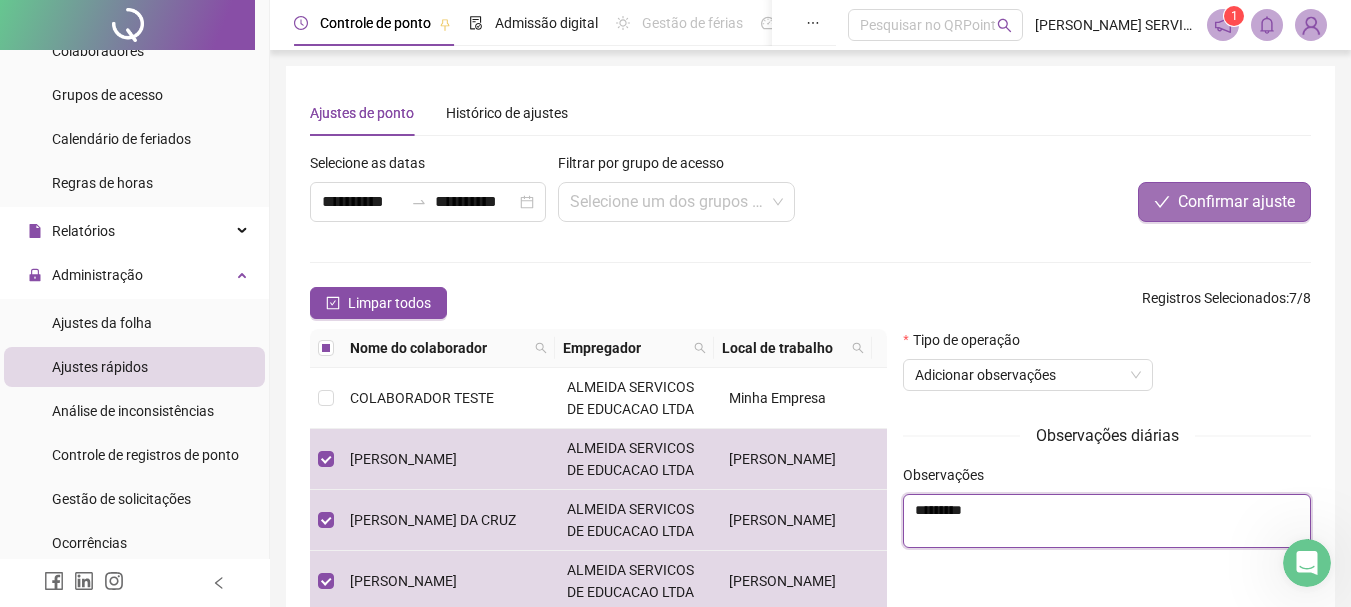 type on "*********" 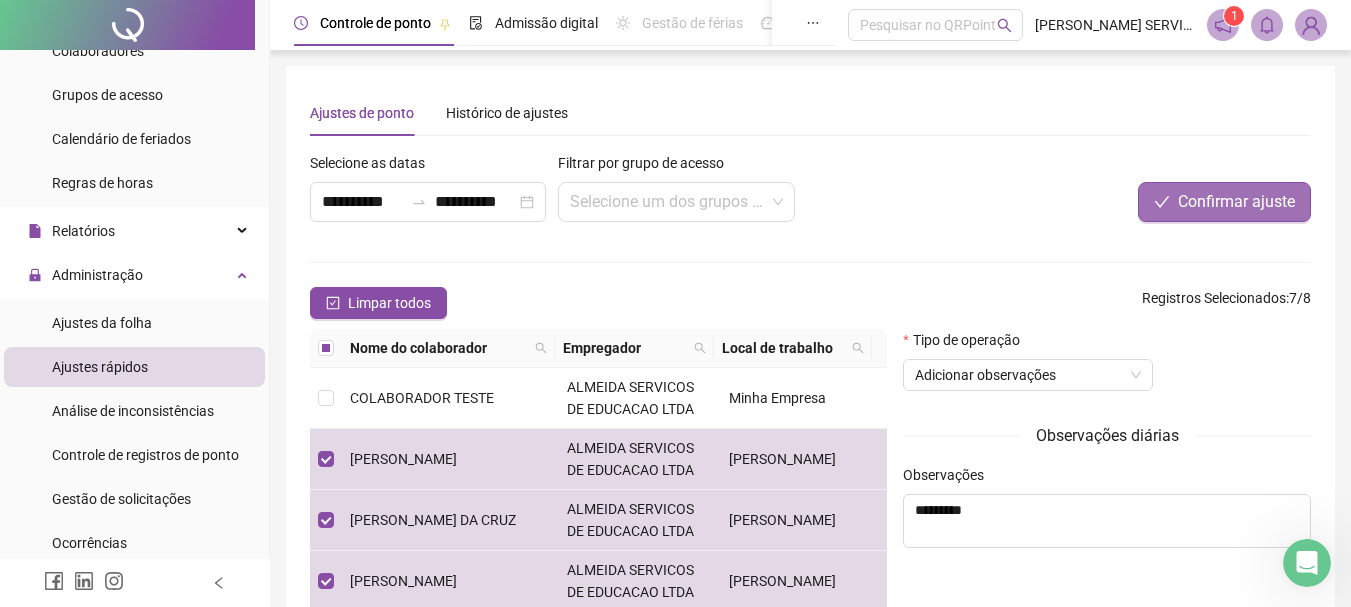click on "Confirmar ajuste" at bounding box center [1236, 202] 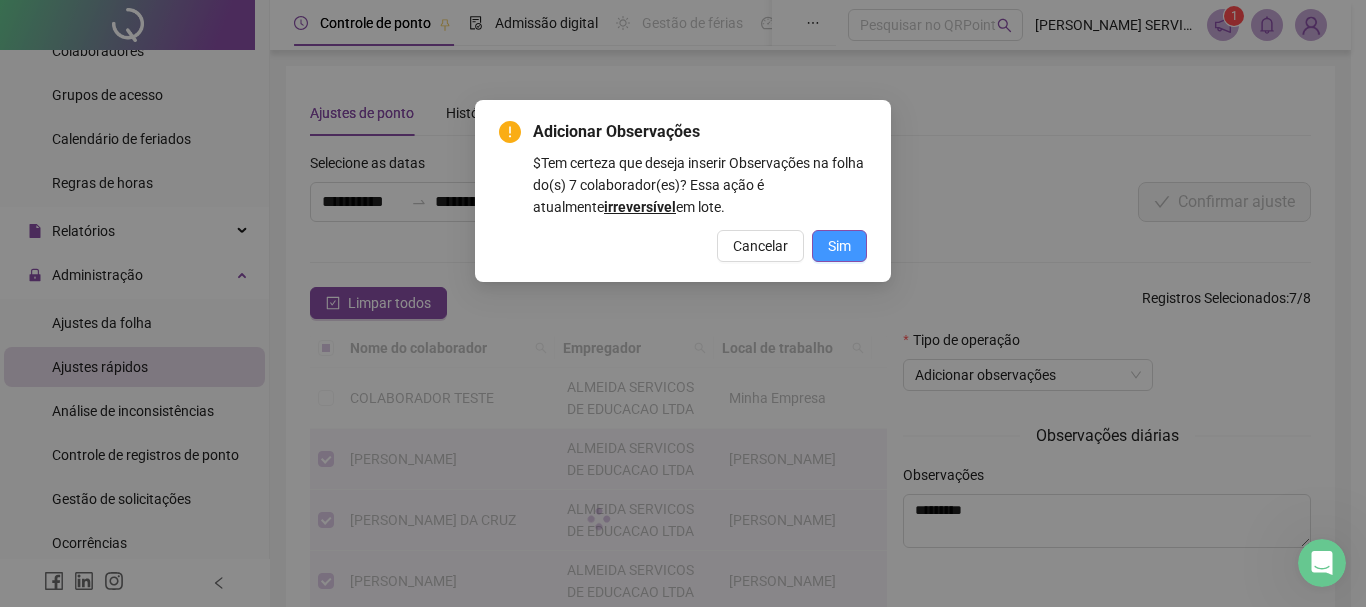 click on "Sim" at bounding box center (839, 246) 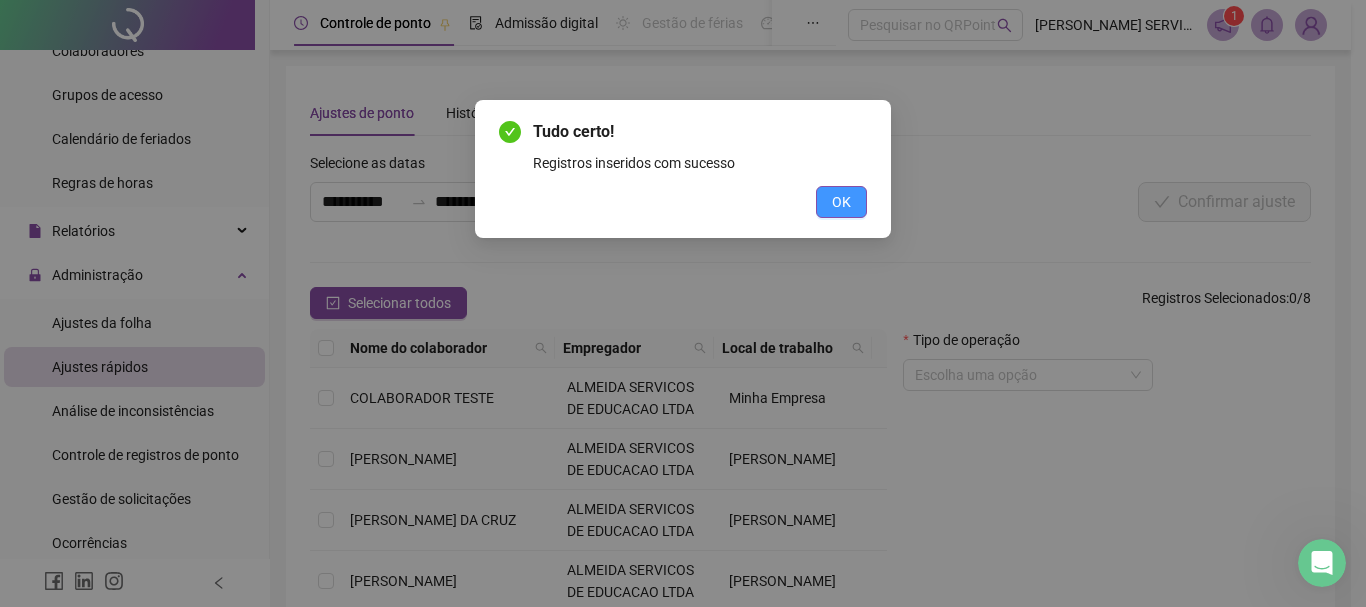 click on "OK" at bounding box center (841, 202) 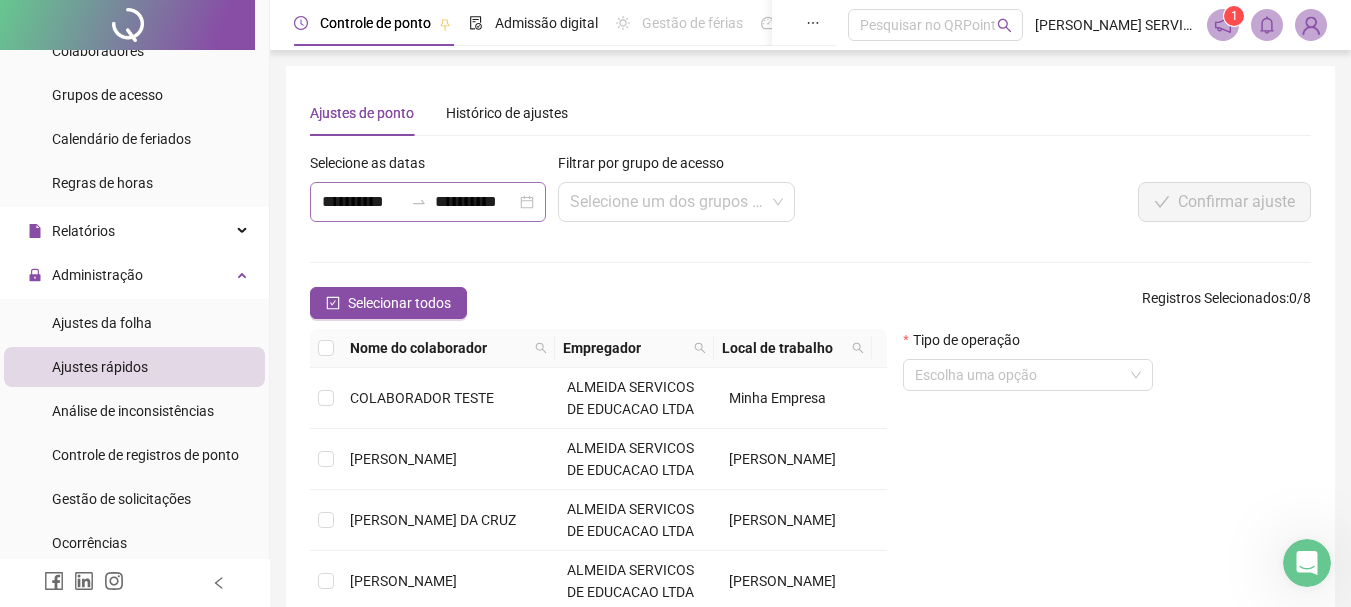 click on "**********" at bounding box center (428, 202) 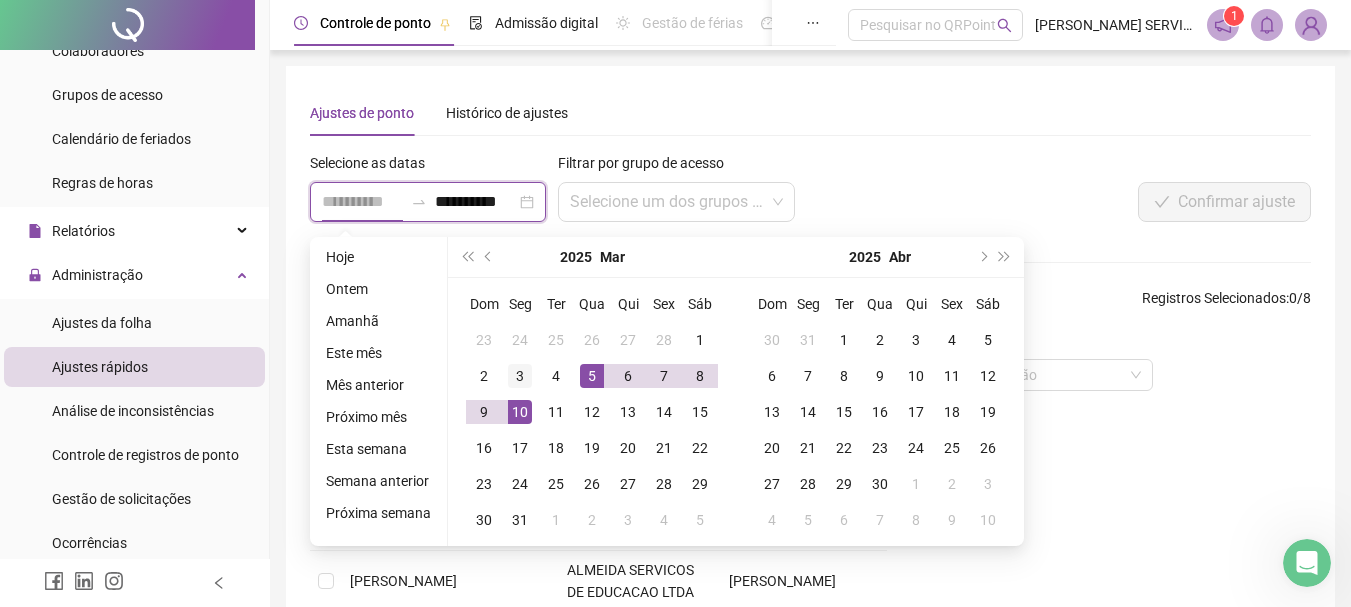 type on "**********" 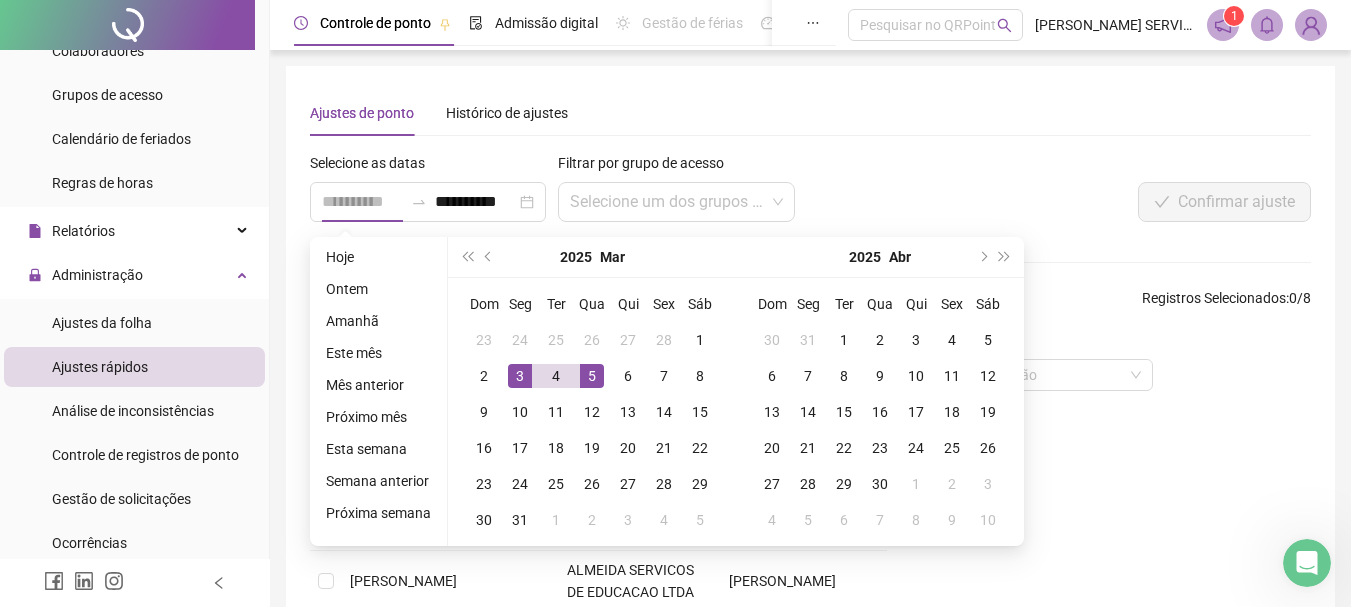 click on "3" at bounding box center (520, 376) 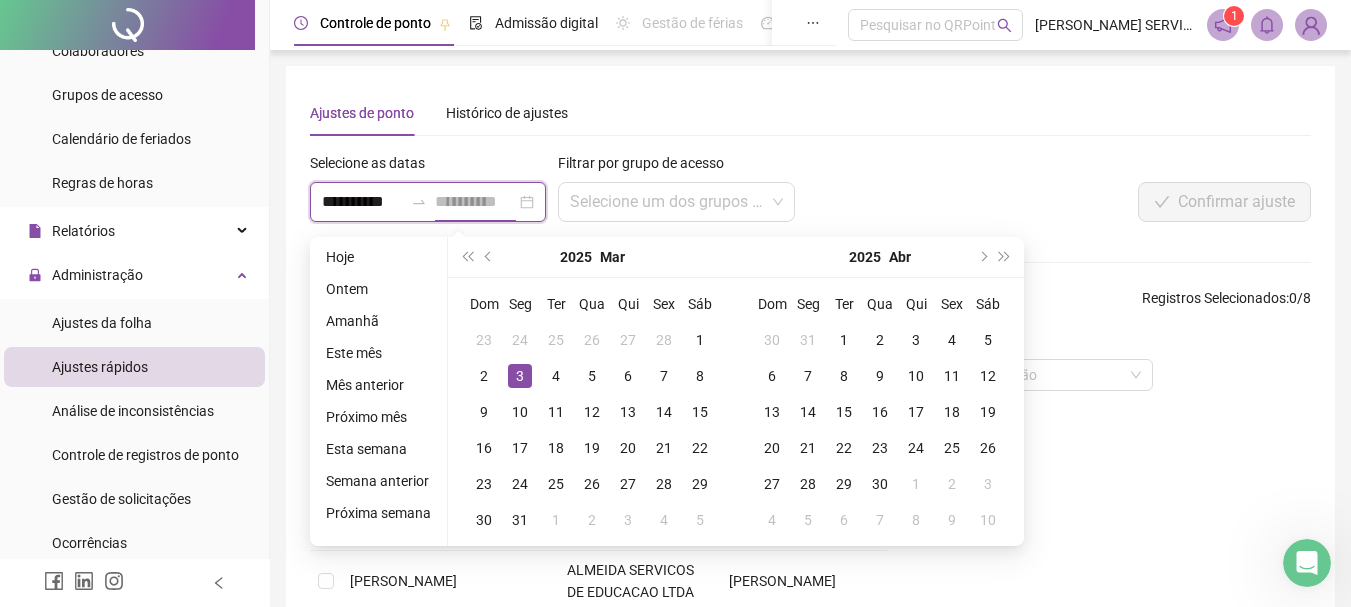 type on "**********" 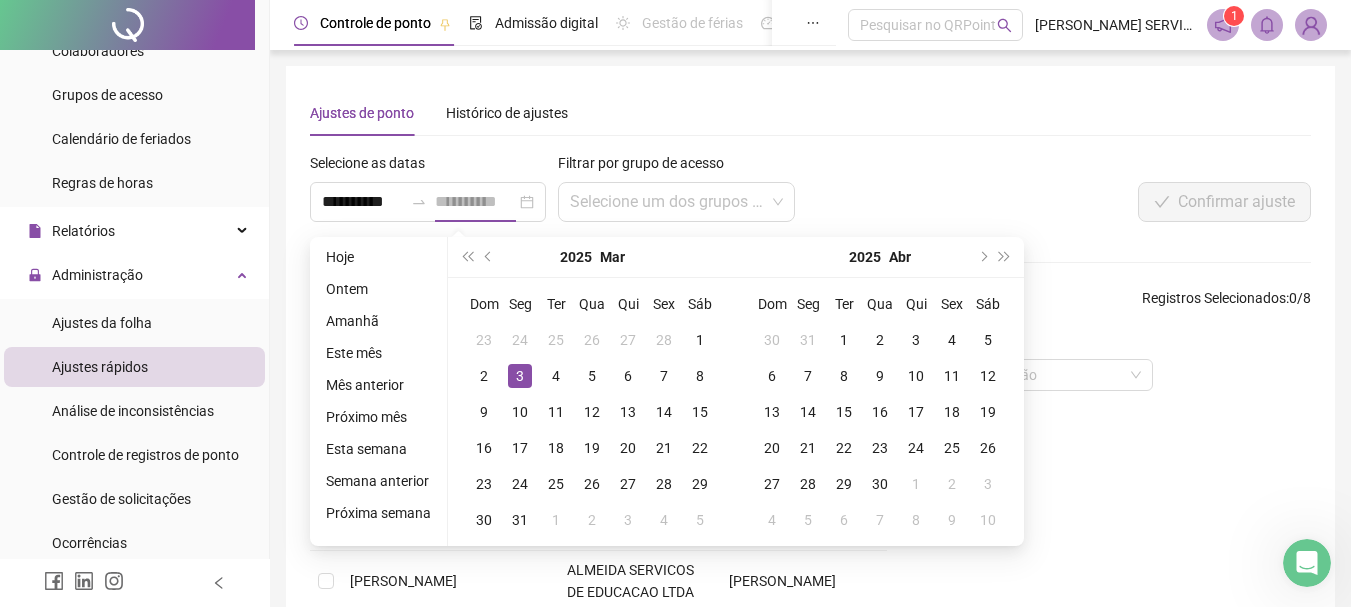 click on "3" at bounding box center (520, 376) 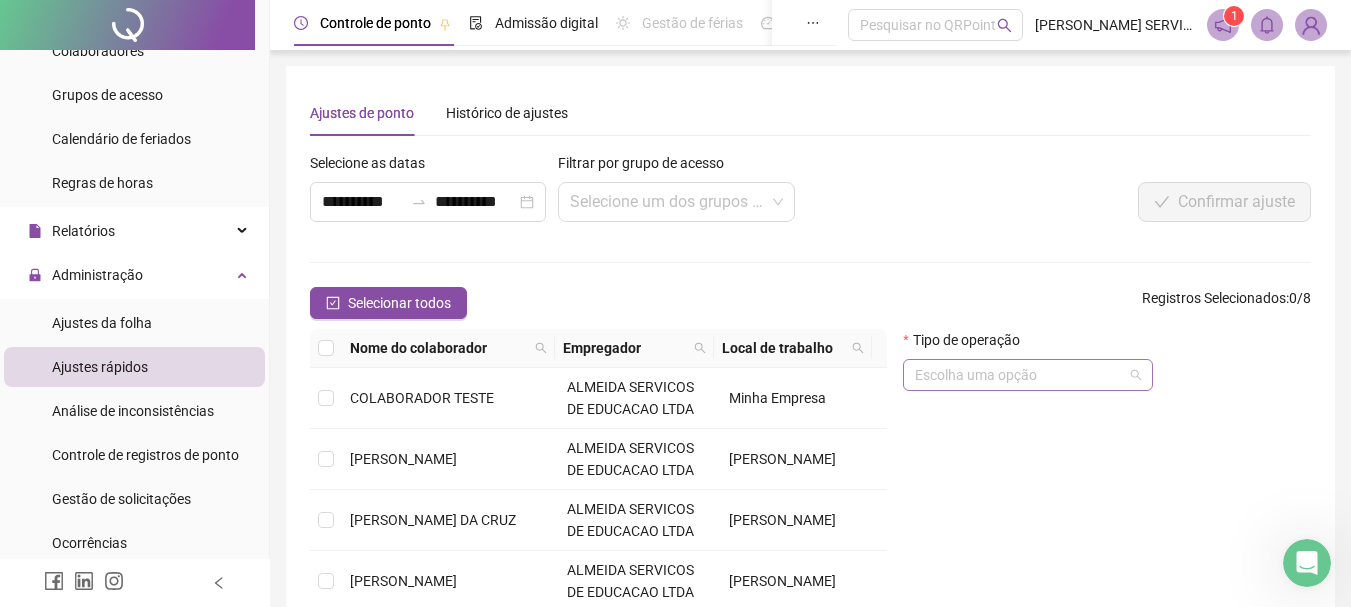 click at bounding box center (1022, 375) 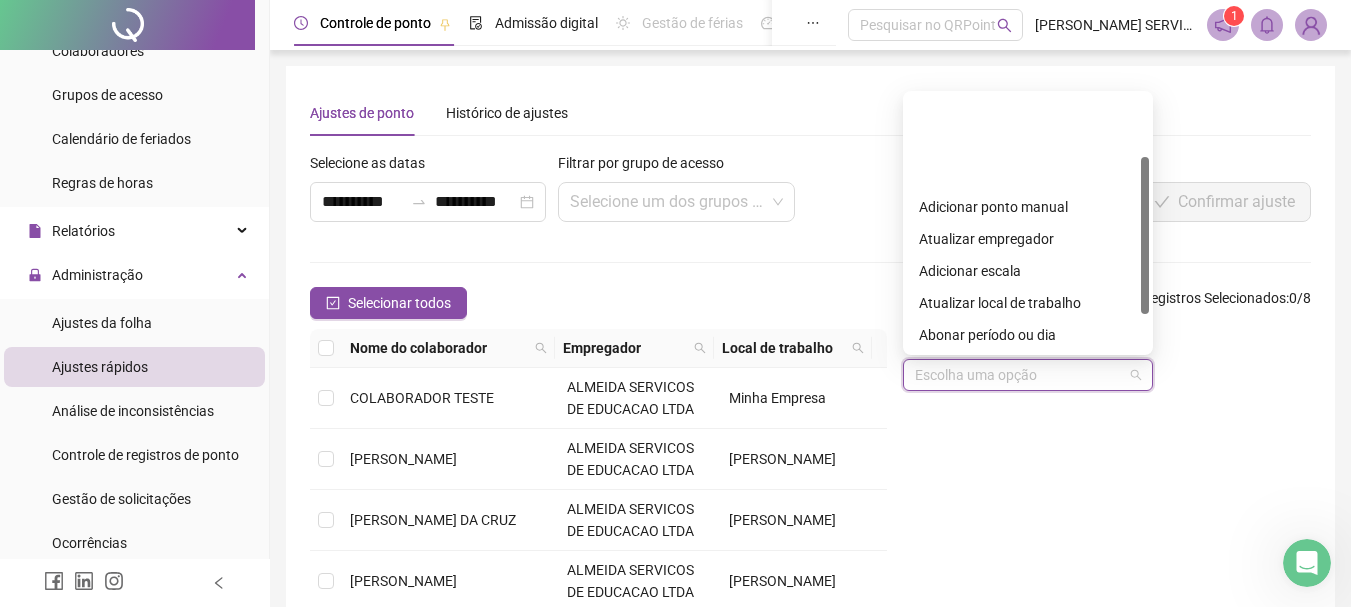 scroll, scrollTop: 100, scrollLeft: 0, axis: vertical 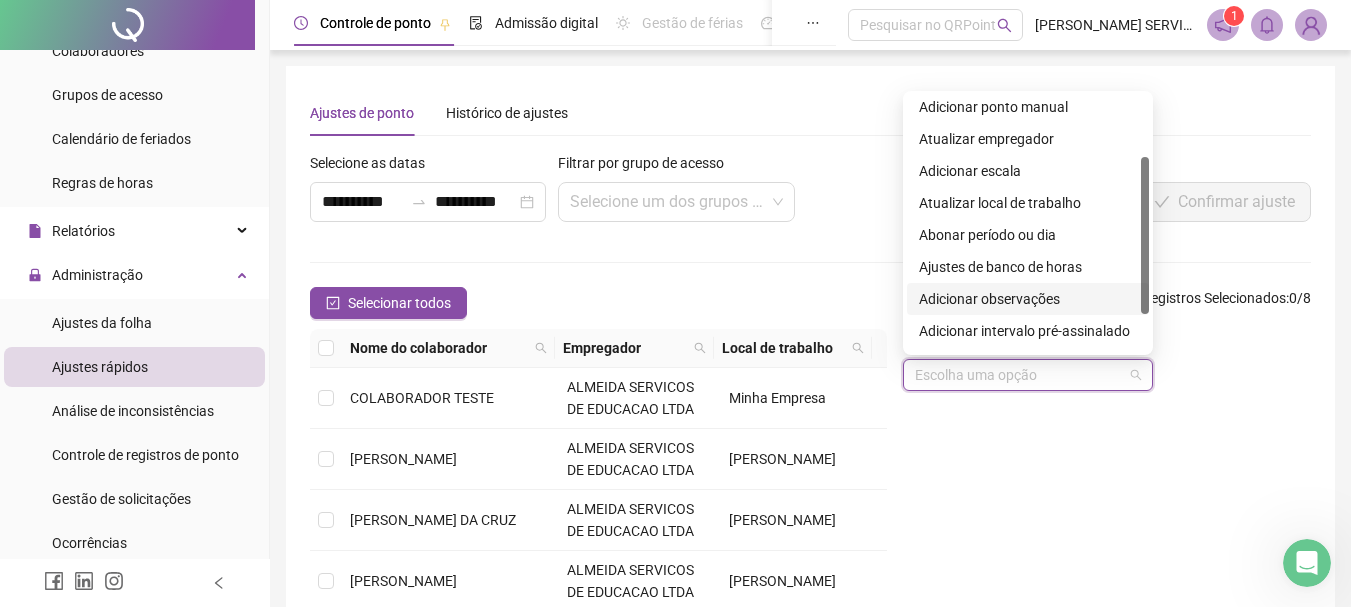 click on "Adicionar observações" at bounding box center [1028, 299] 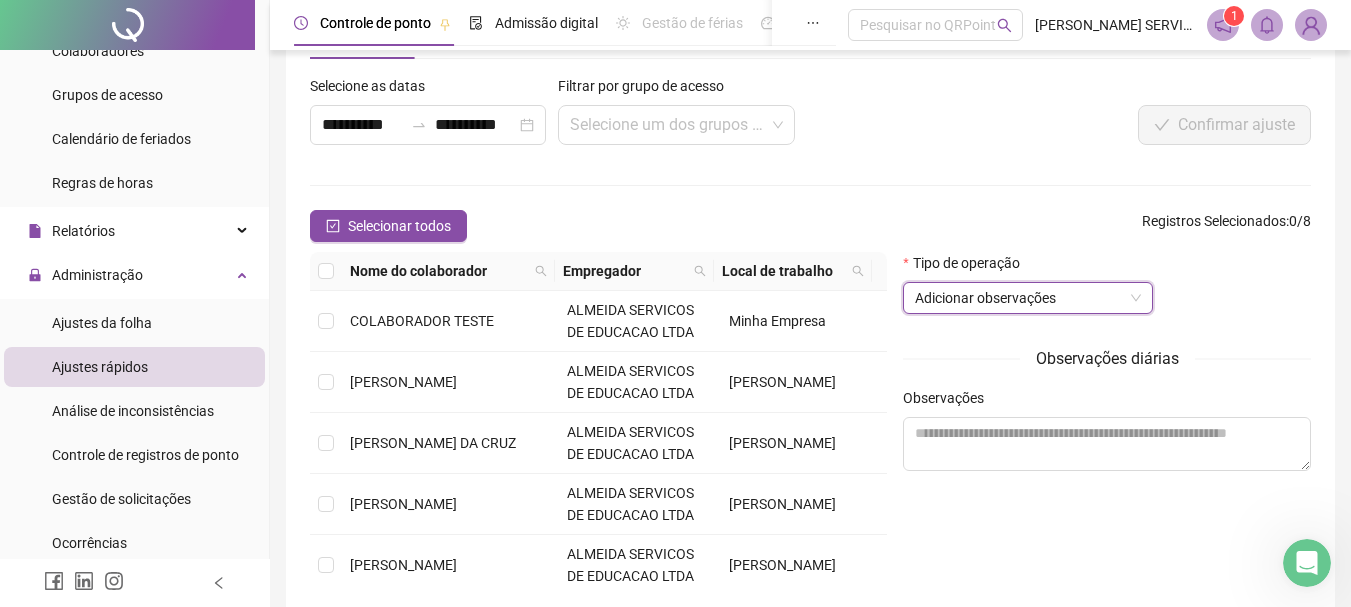 scroll, scrollTop: 100, scrollLeft: 0, axis: vertical 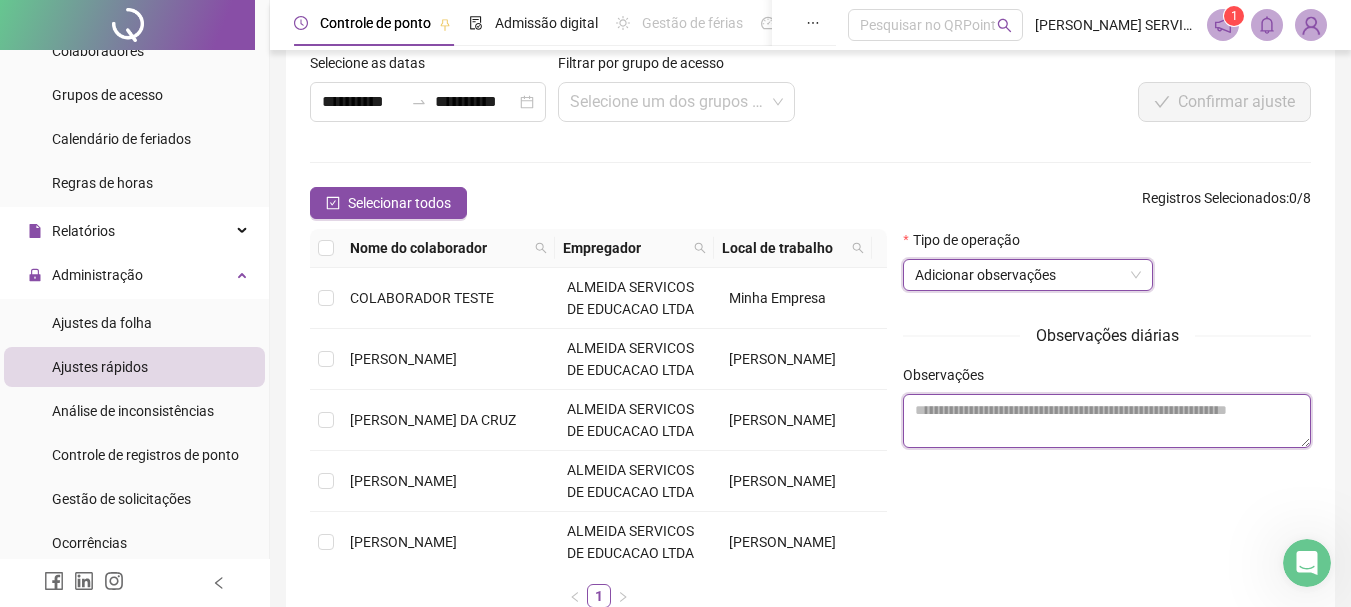 click at bounding box center [1107, 421] 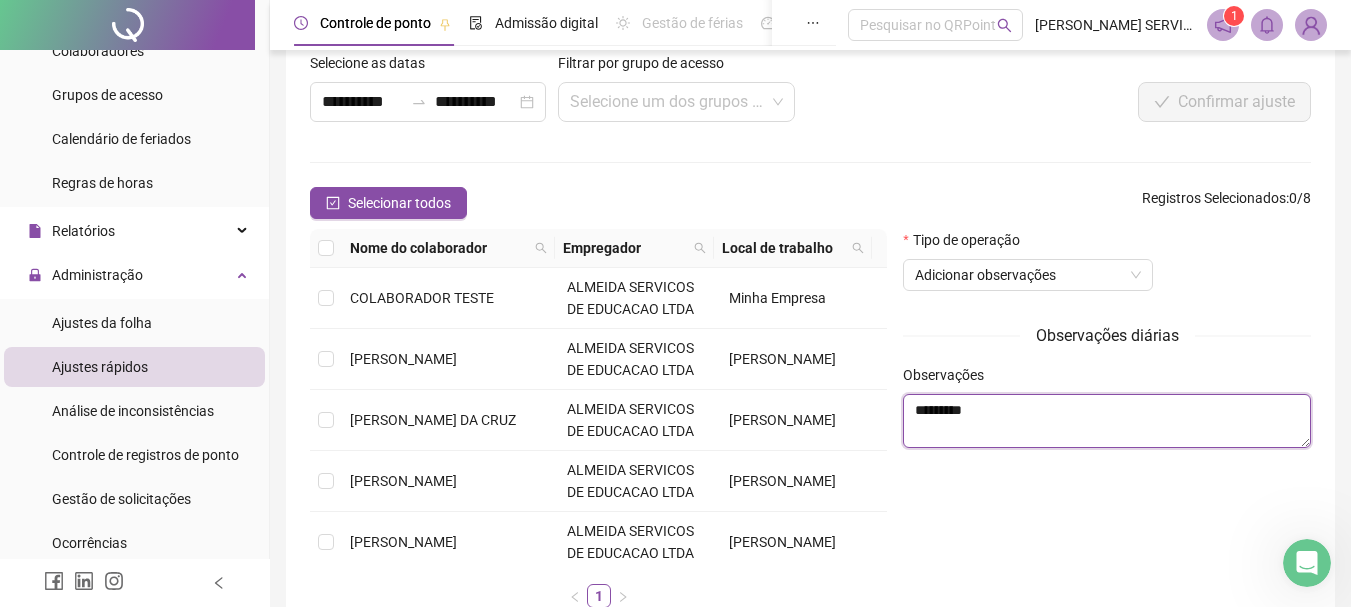 scroll, scrollTop: 0, scrollLeft: 0, axis: both 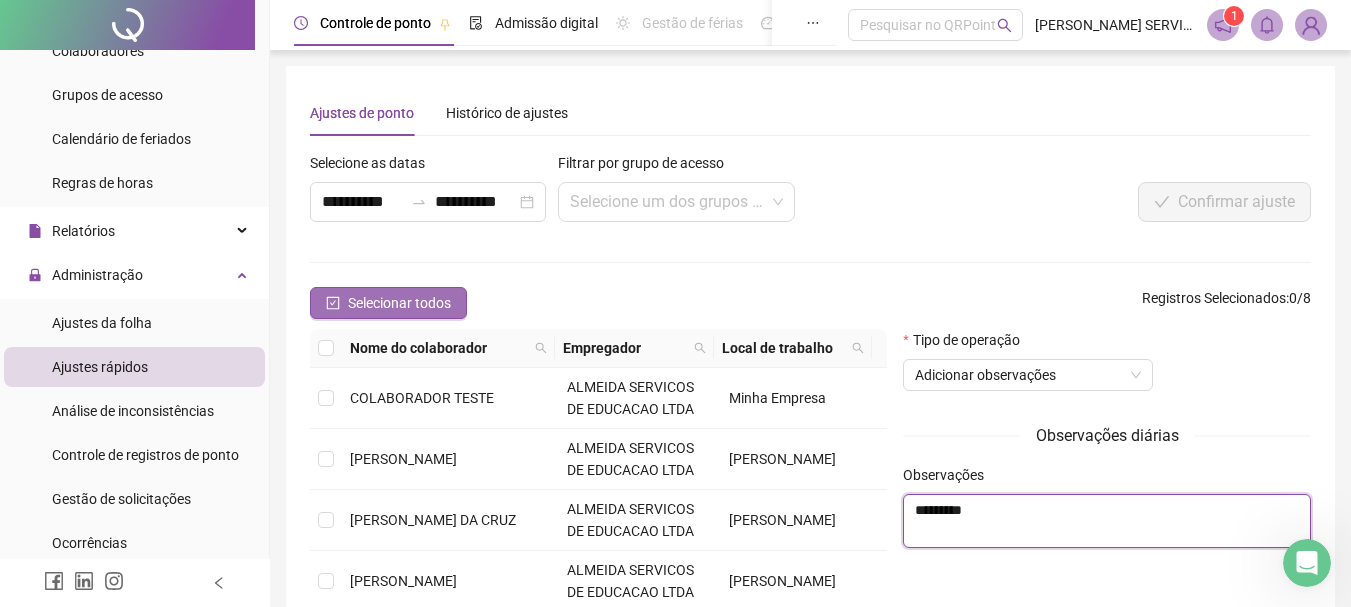 type on "*********" 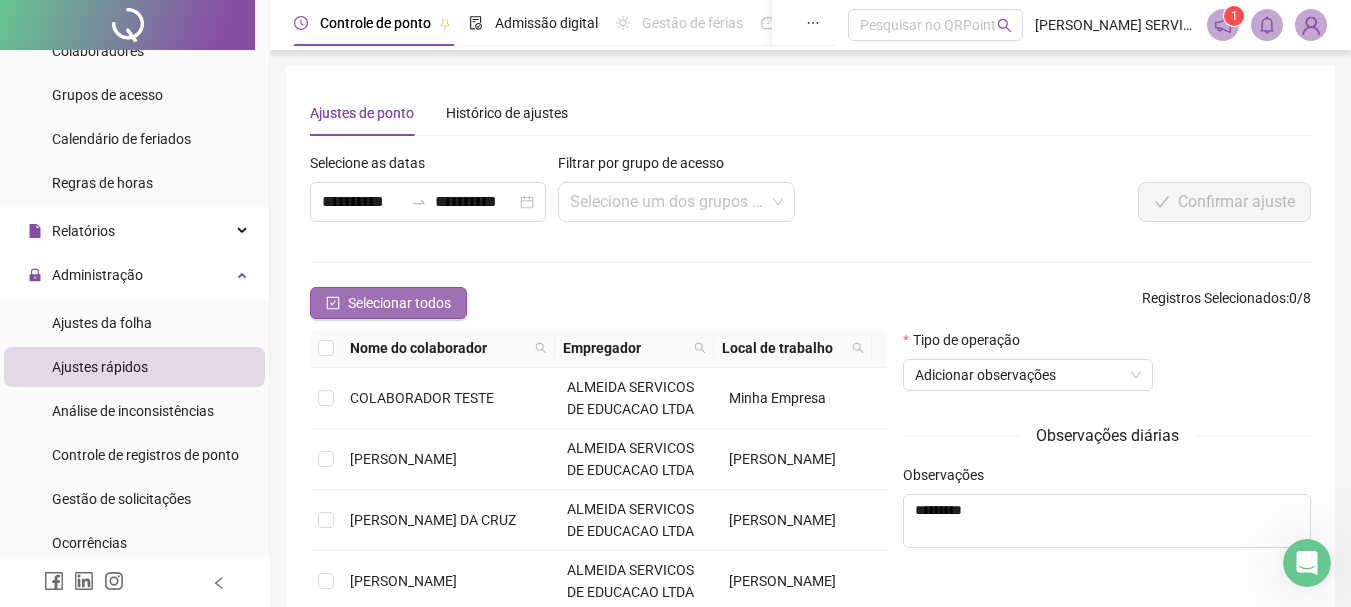 click on "Selecionar todos" at bounding box center (388, 303) 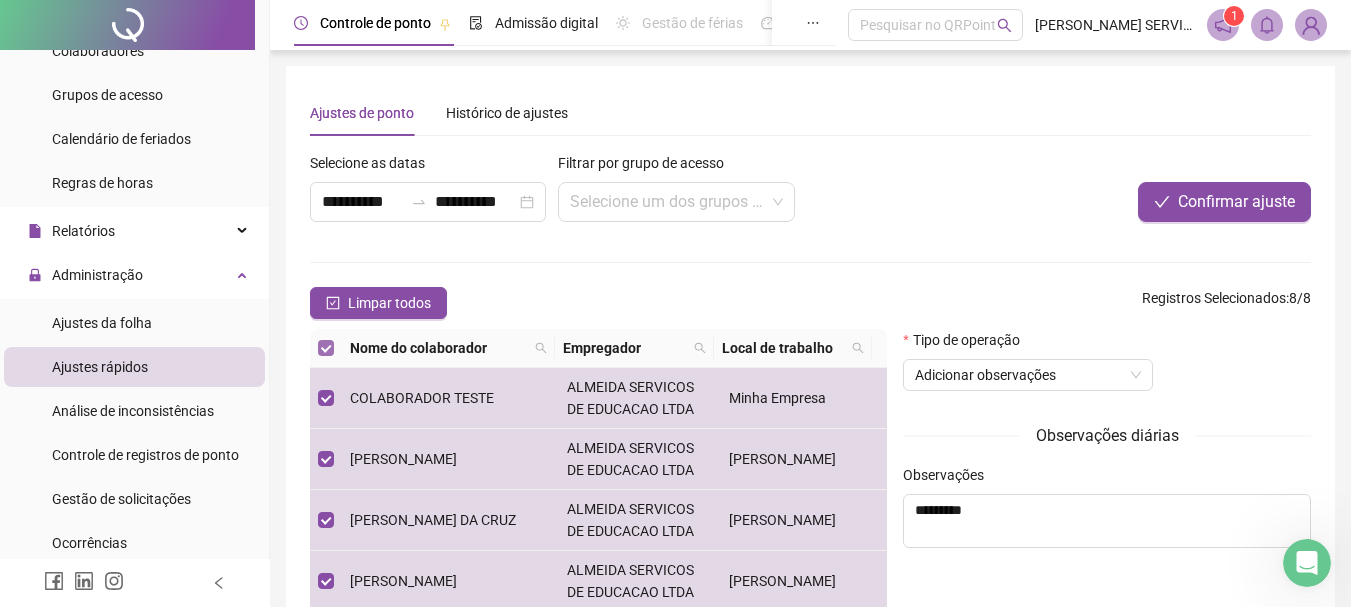 click at bounding box center [326, 348] 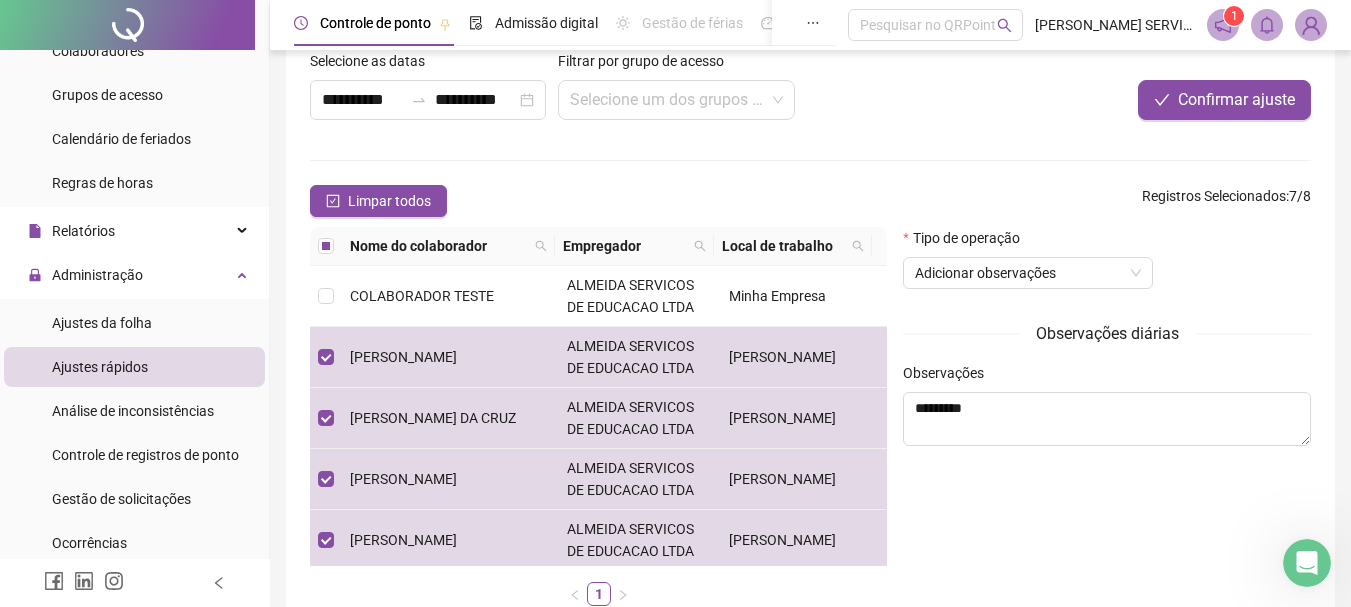 scroll, scrollTop: 0, scrollLeft: 0, axis: both 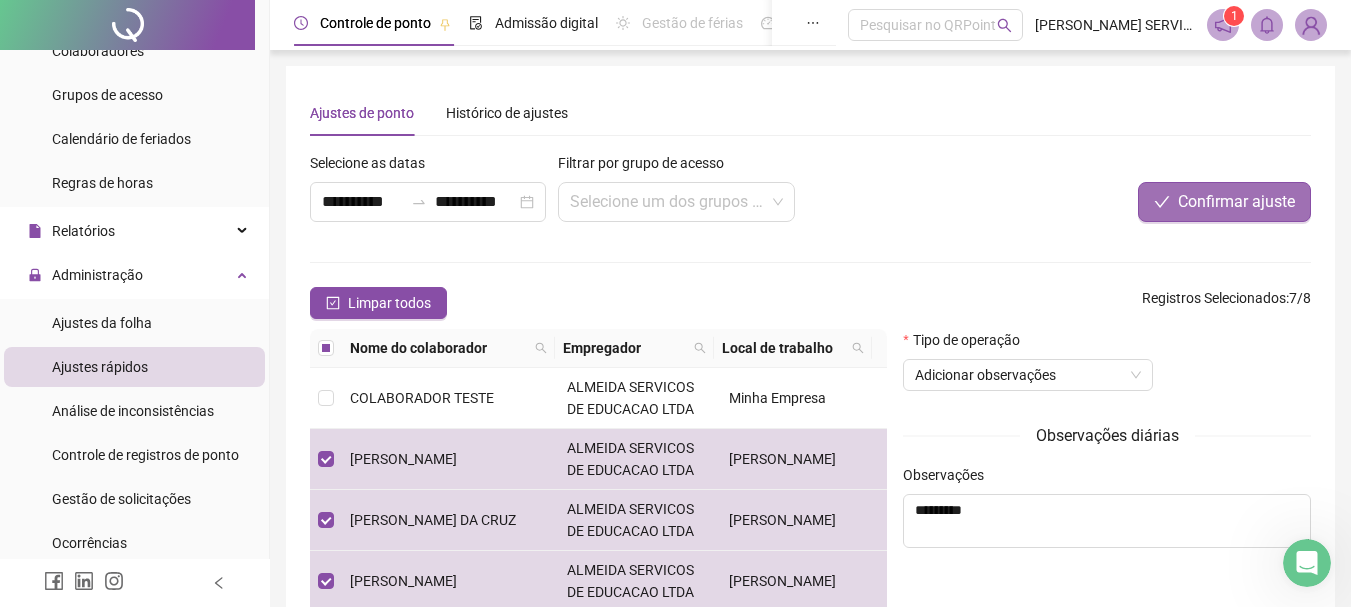 click on "Confirmar ajuste" at bounding box center (1236, 202) 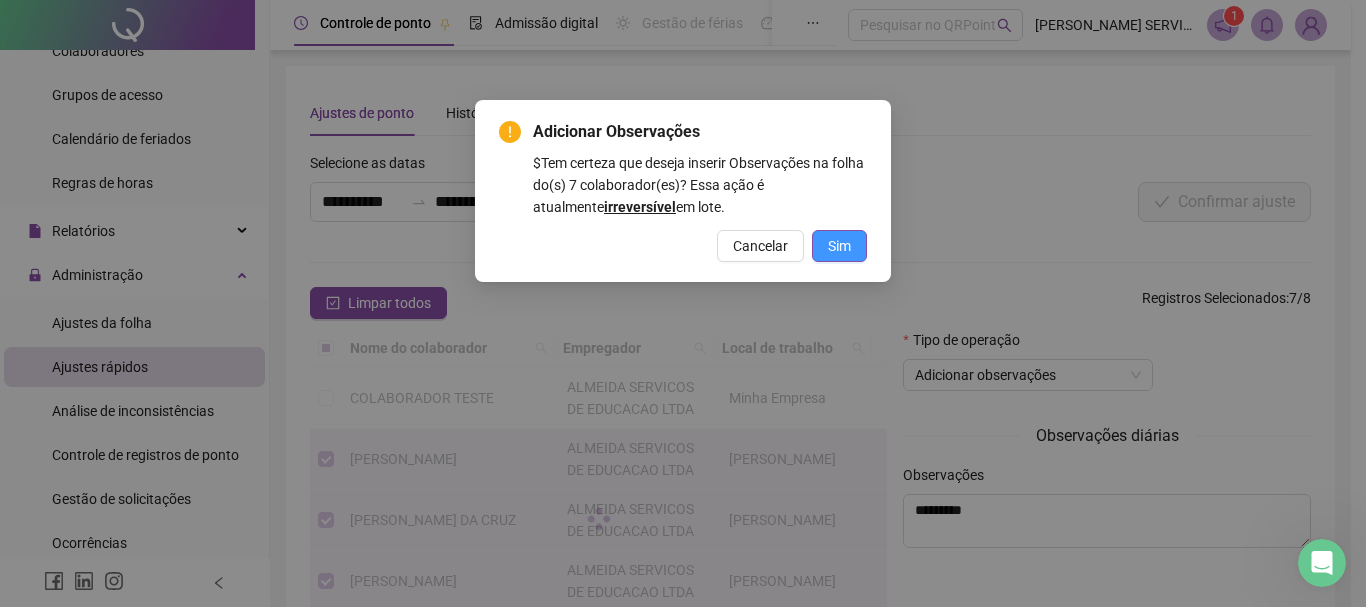 click on "Sim" at bounding box center [839, 246] 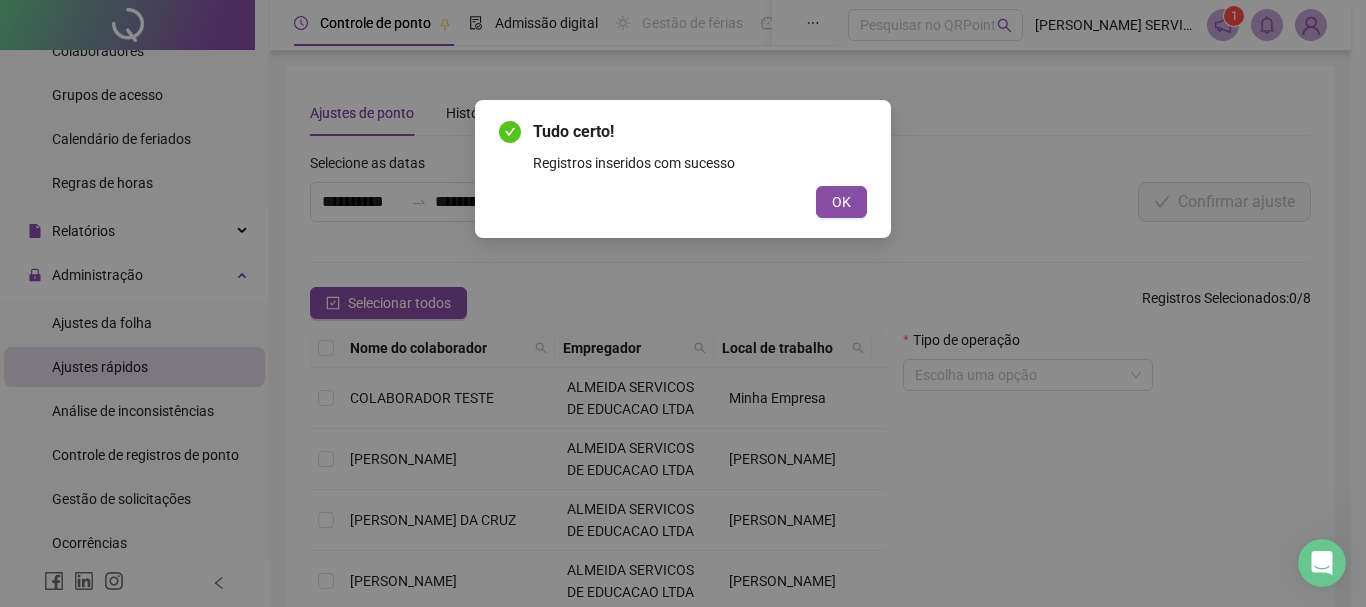 drag, startPoint x: 865, startPoint y: 198, endPoint x: 617, endPoint y: 3, distance: 315.48218 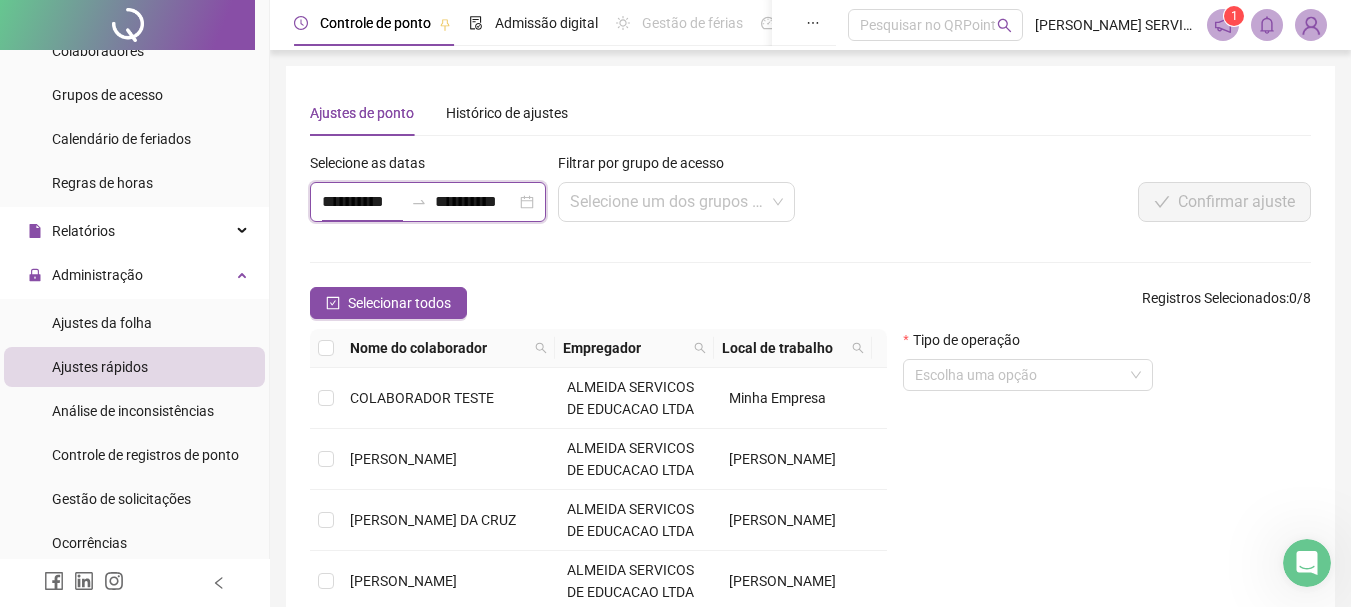 click on "**********" at bounding box center (362, 202) 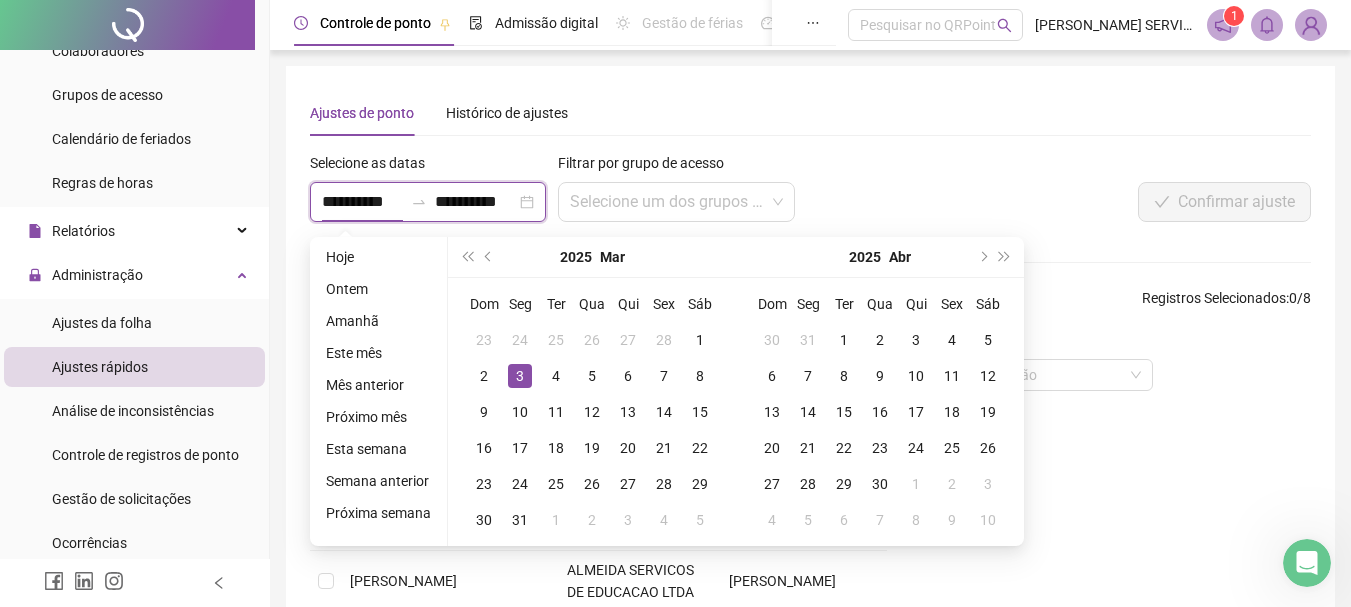 click on "**********" at bounding box center [362, 202] 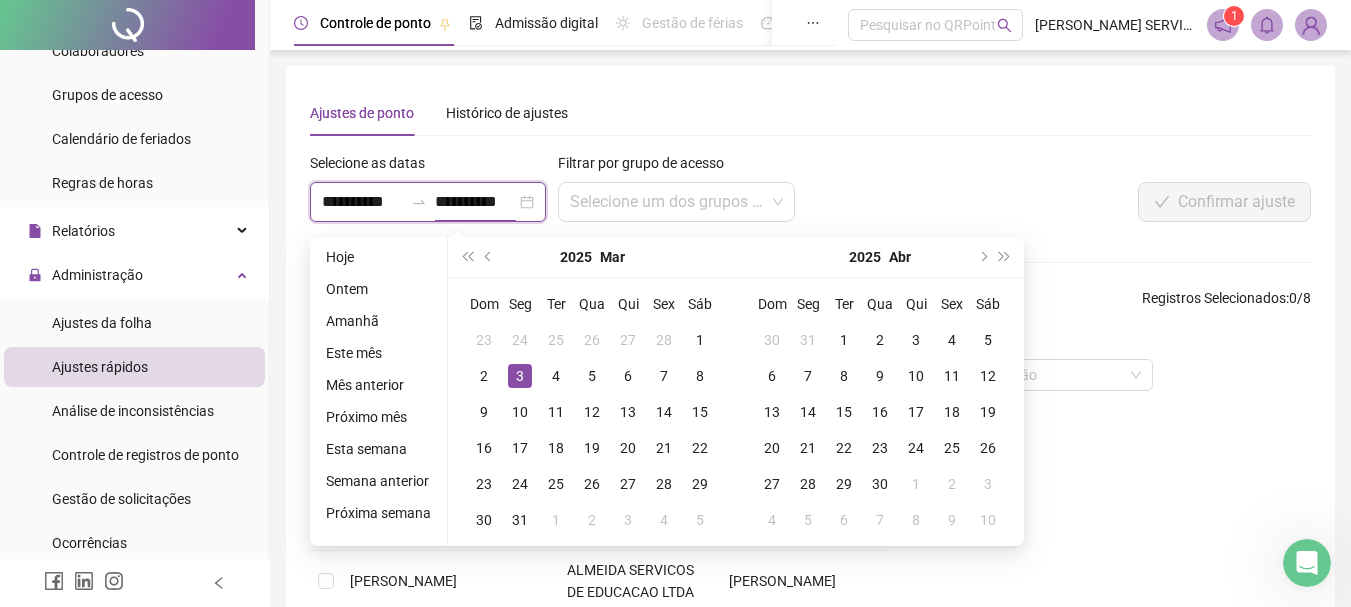 click on "**********" at bounding box center (362, 202) 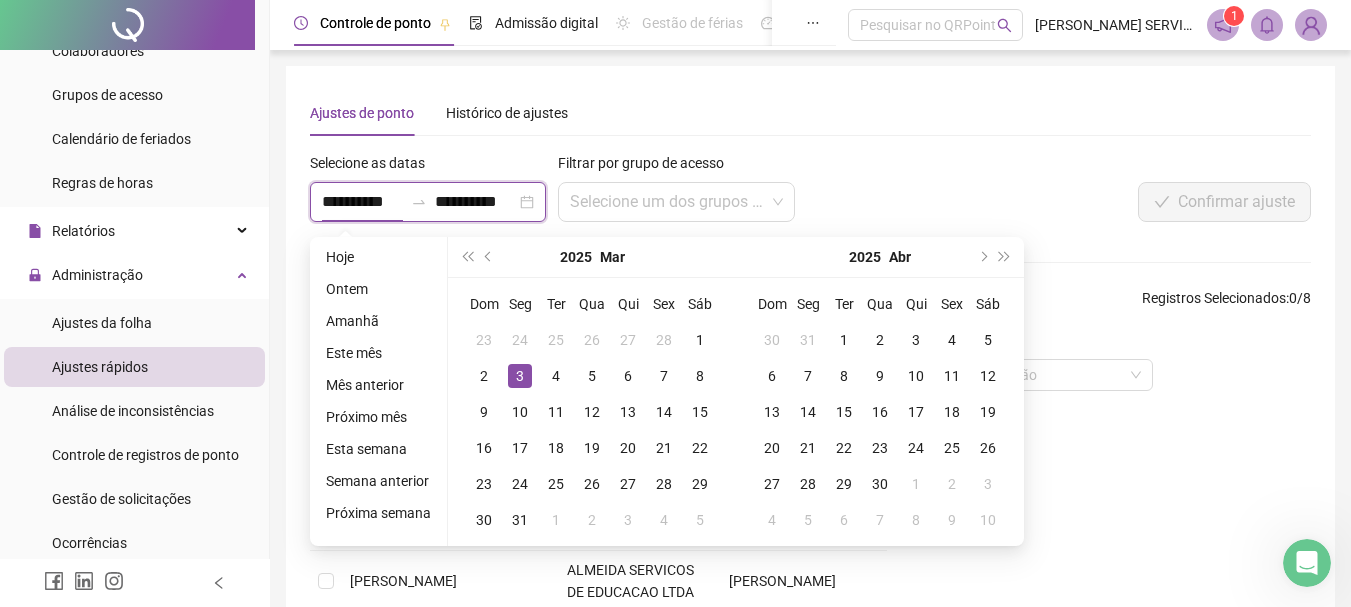 click on "**********" at bounding box center (428, 202) 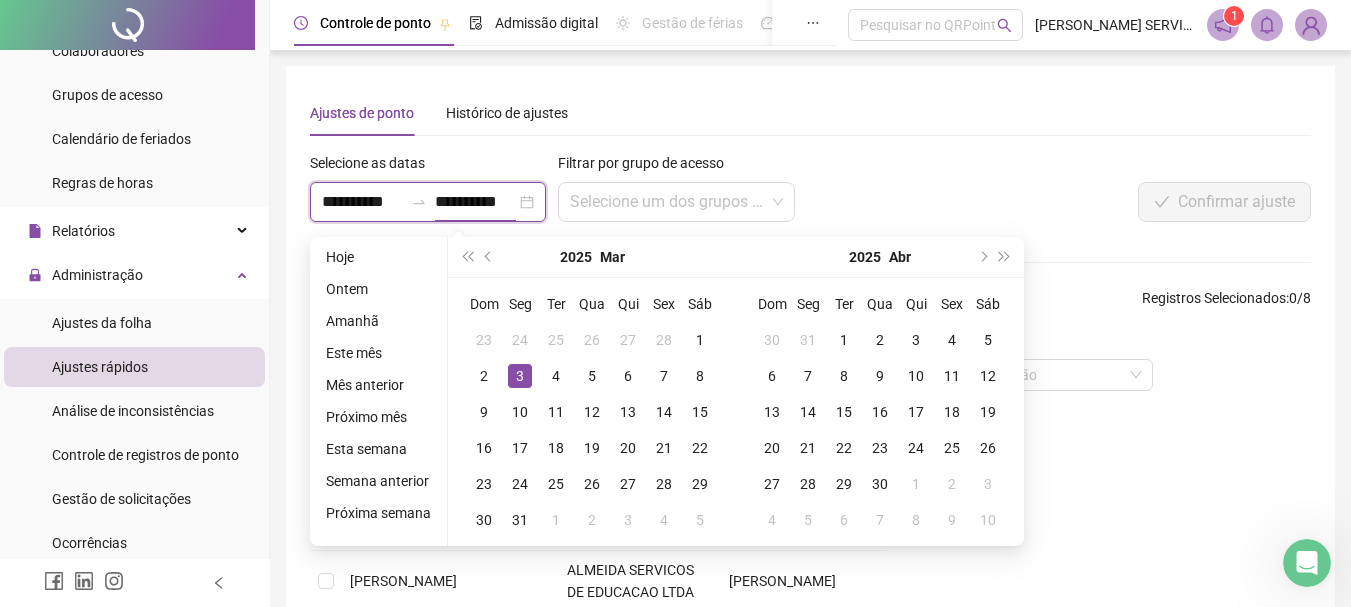 click on "**********" at bounding box center [475, 202] 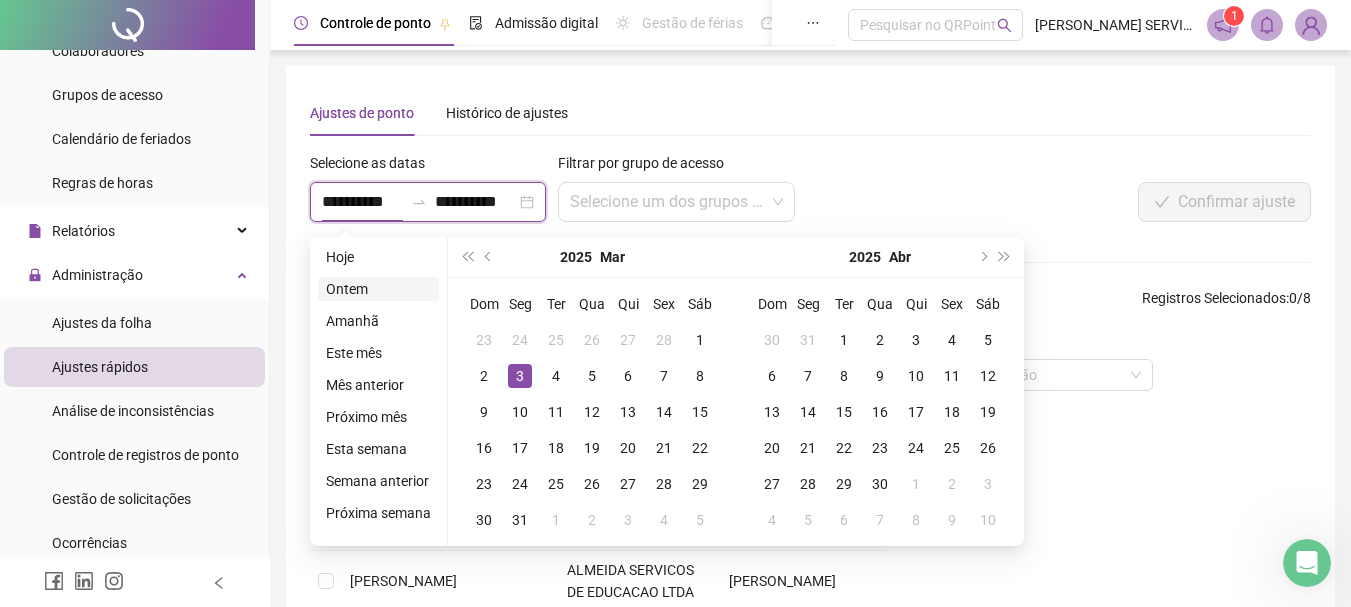 type on "**********" 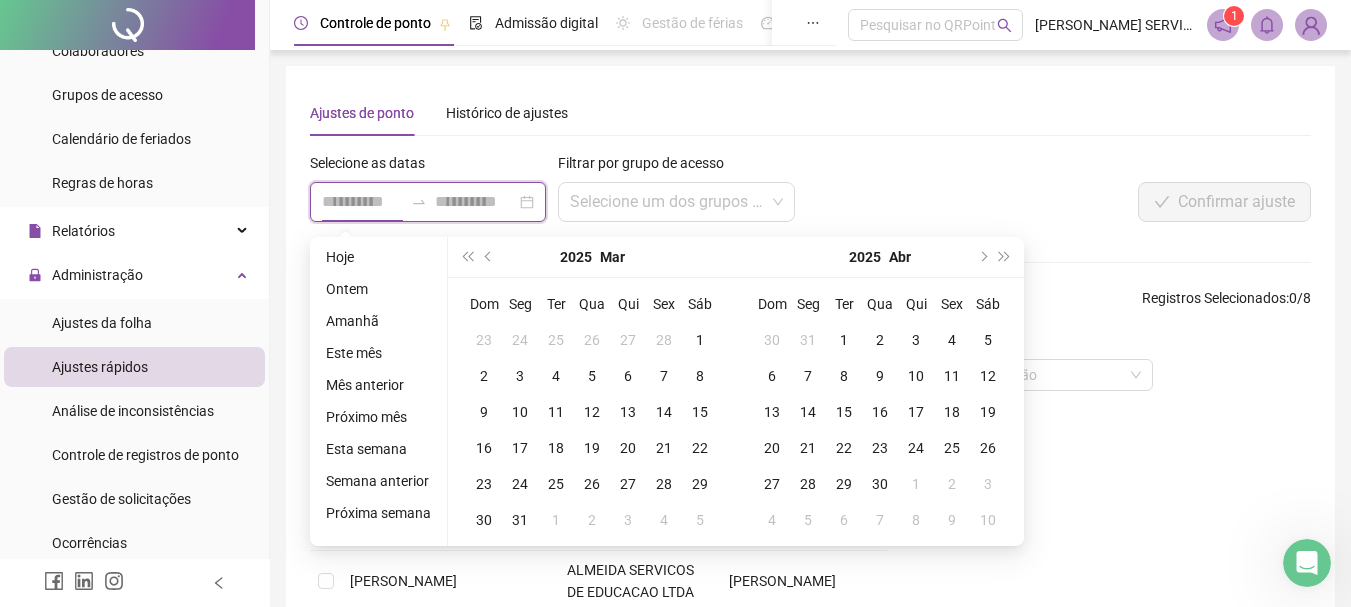 type on "**********" 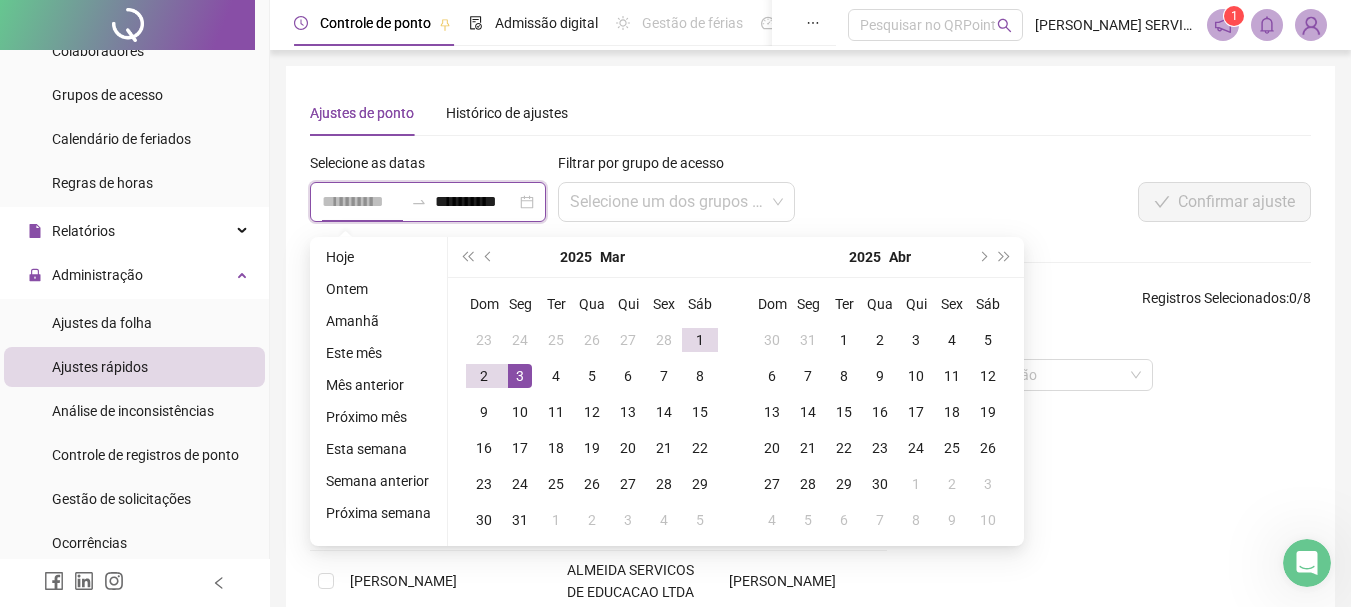 type on "**********" 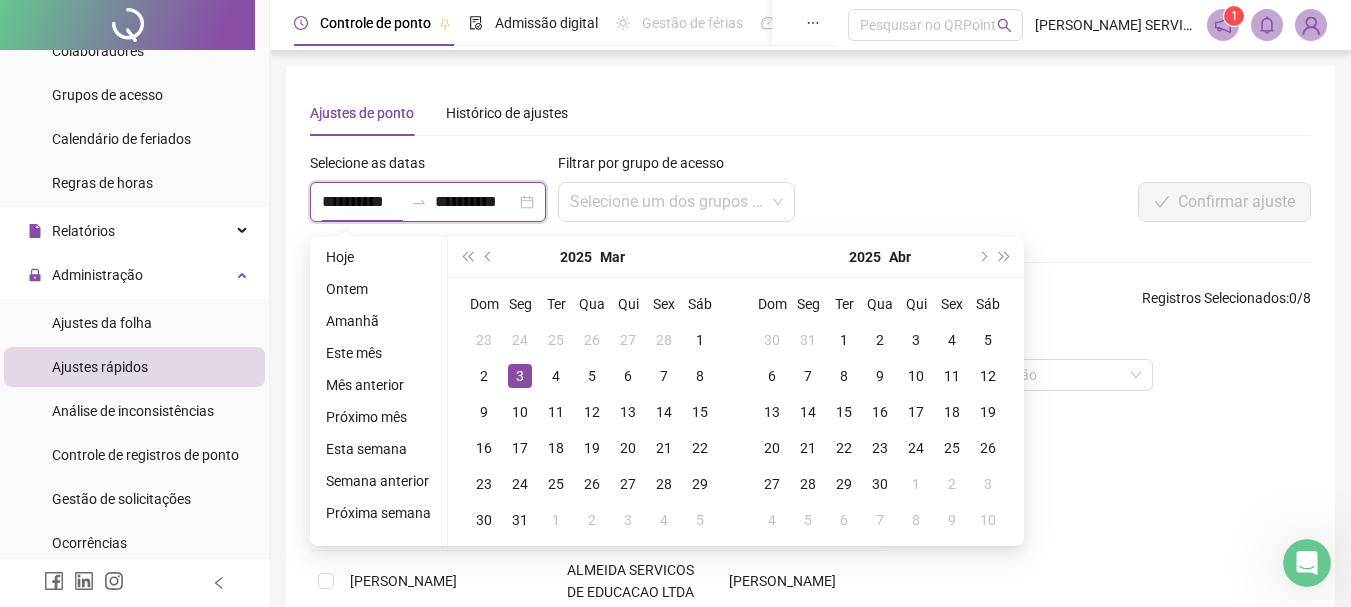 click on "**********" at bounding box center (362, 202) 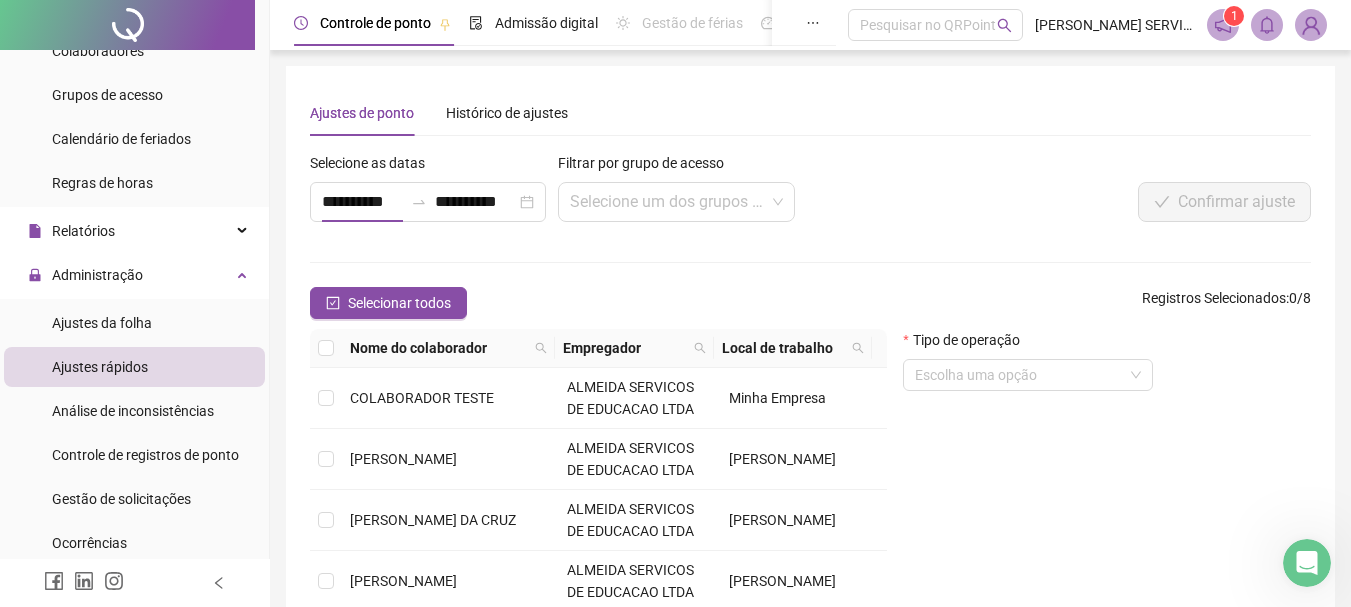 click on "Ajustes rápidos" at bounding box center [100, 367] 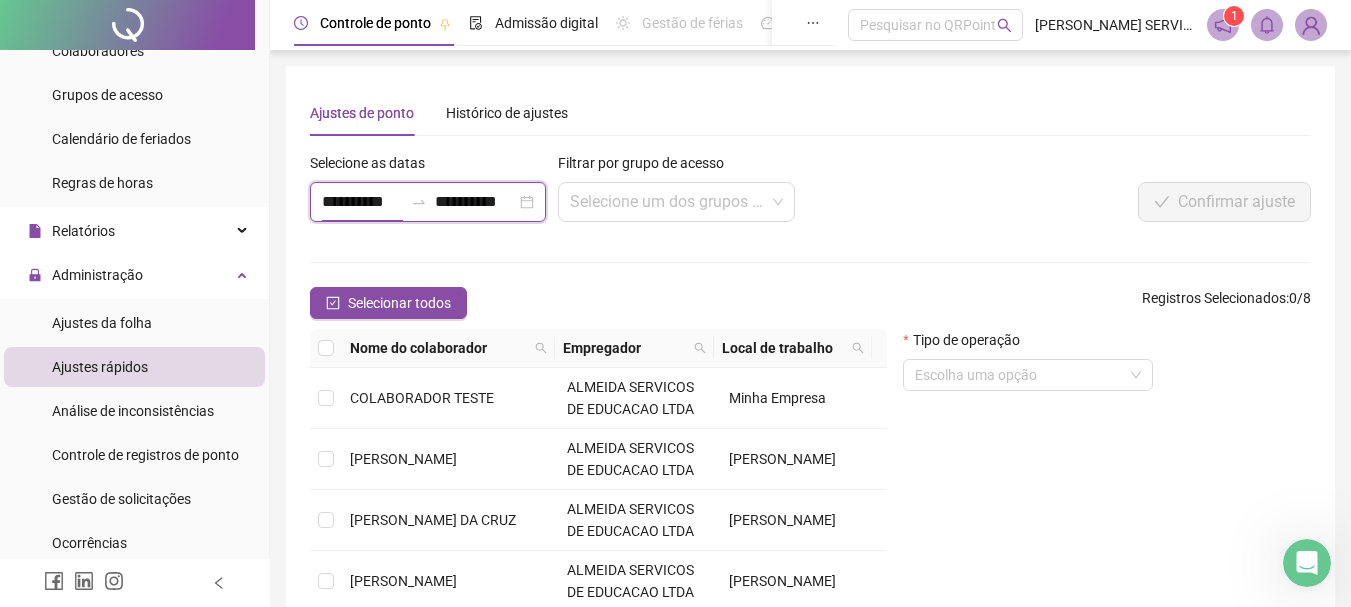 click on "**********" at bounding box center [362, 202] 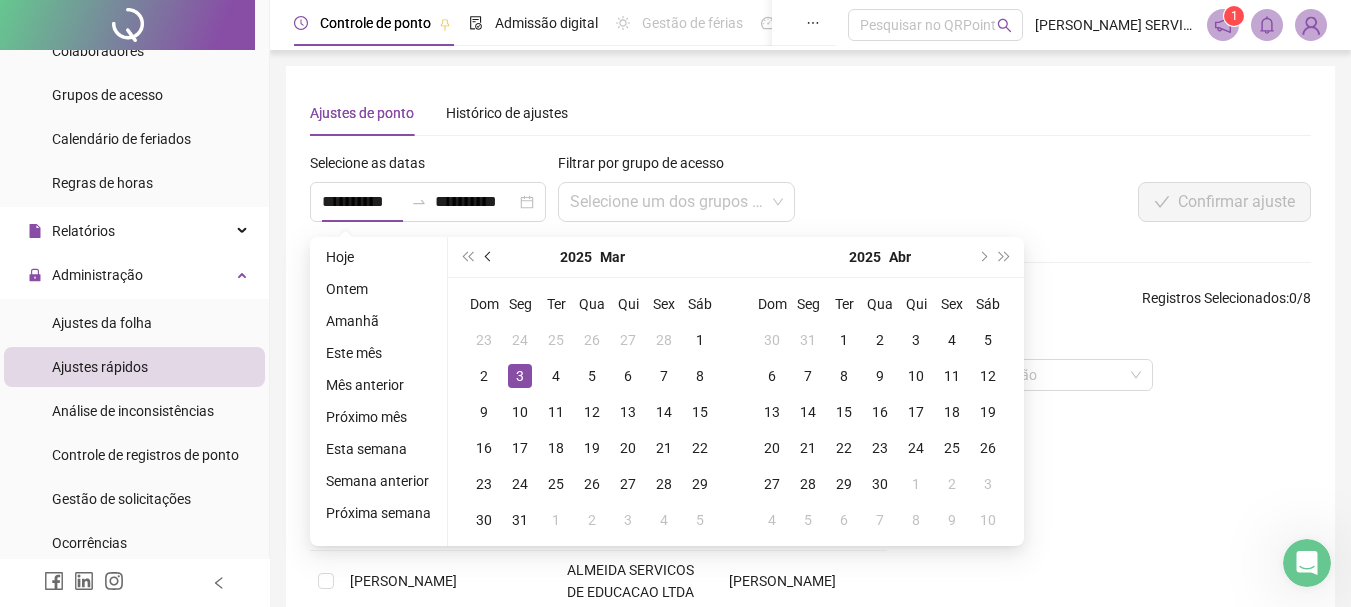 click at bounding box center (489, 257) 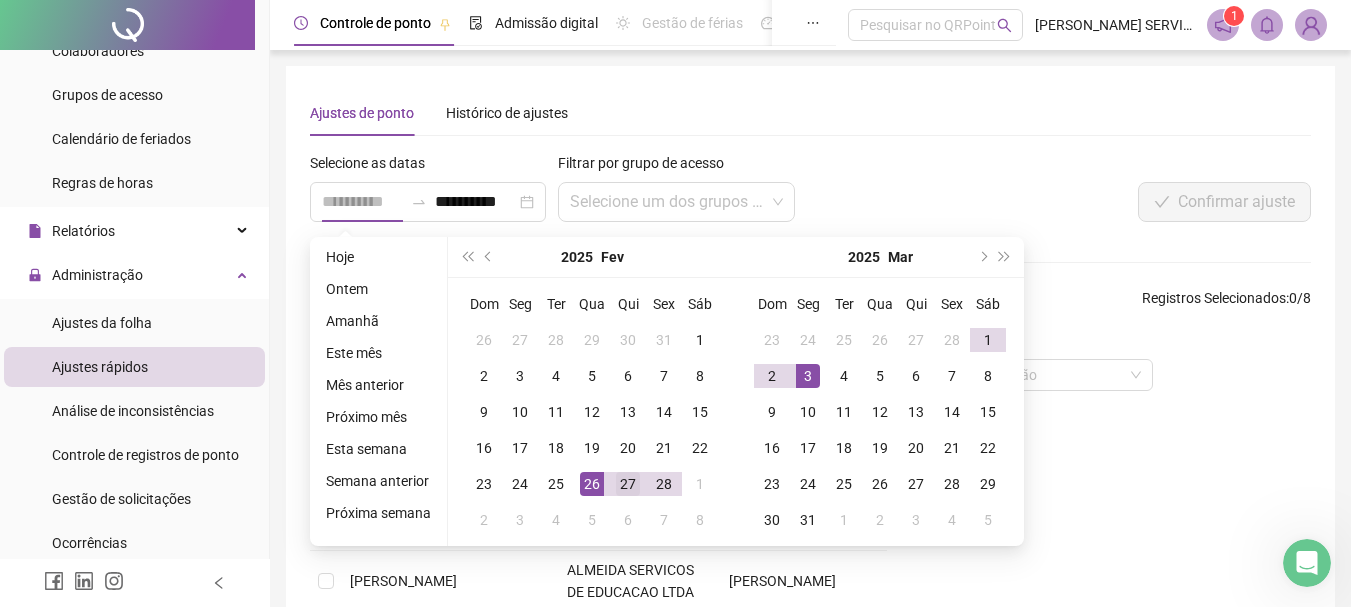 type on "**********" 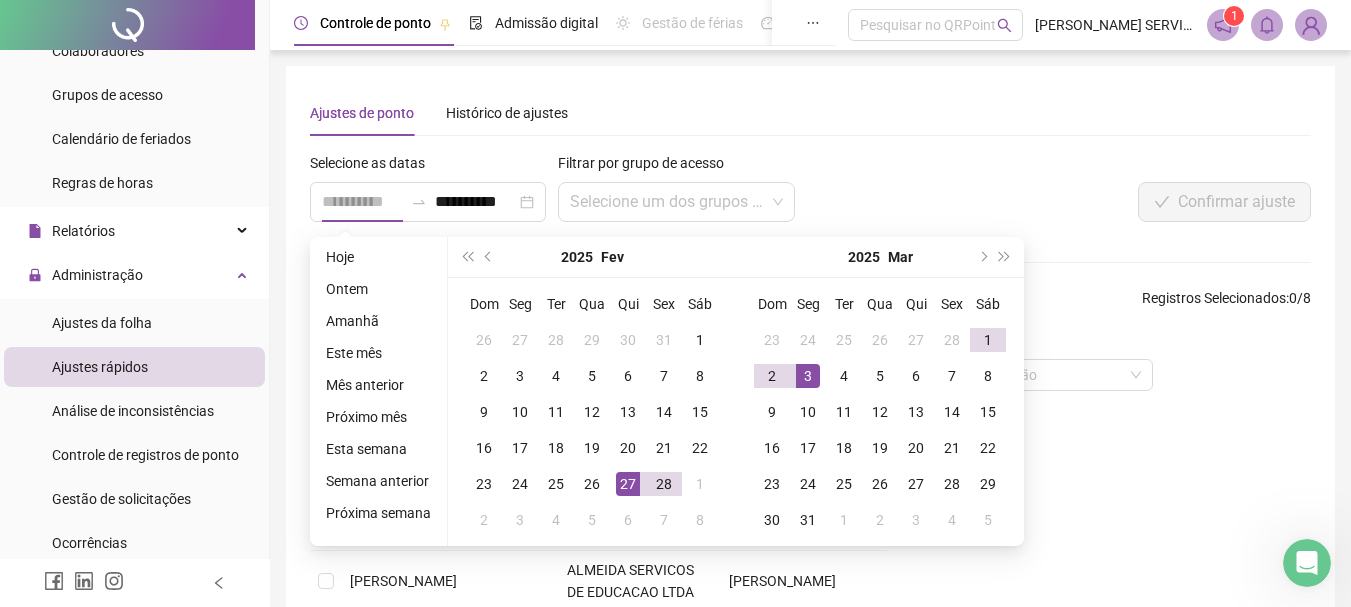 click on "27" at bounding box center (628, 484) 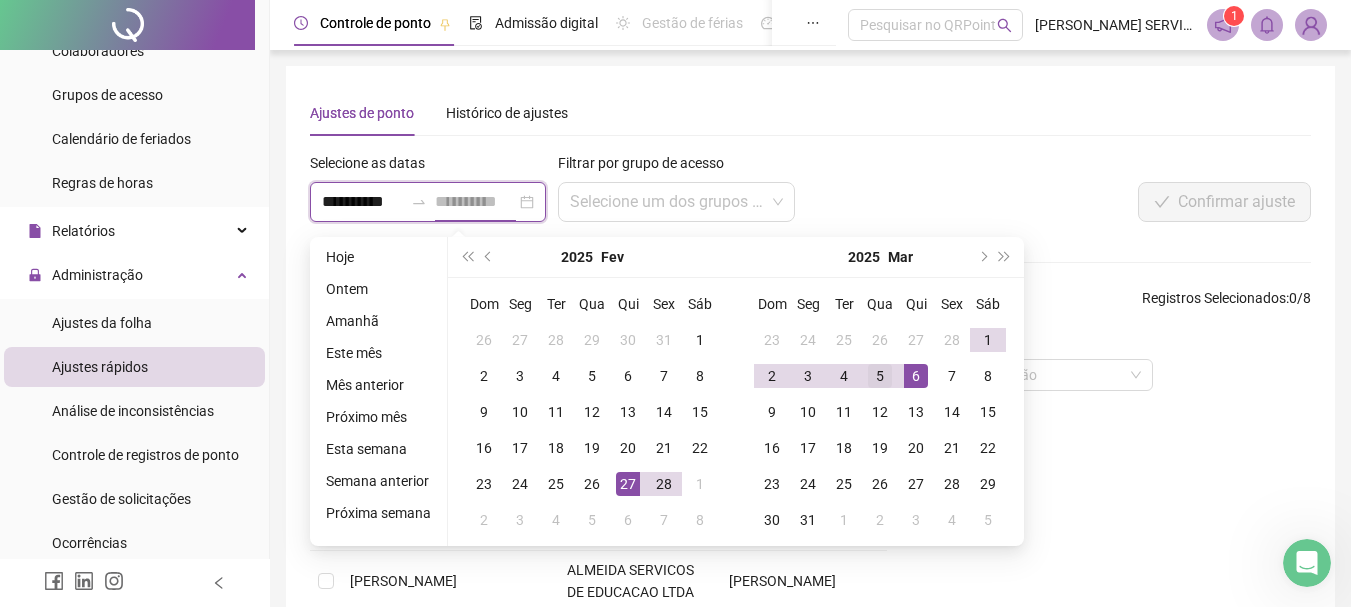 type on "**********" 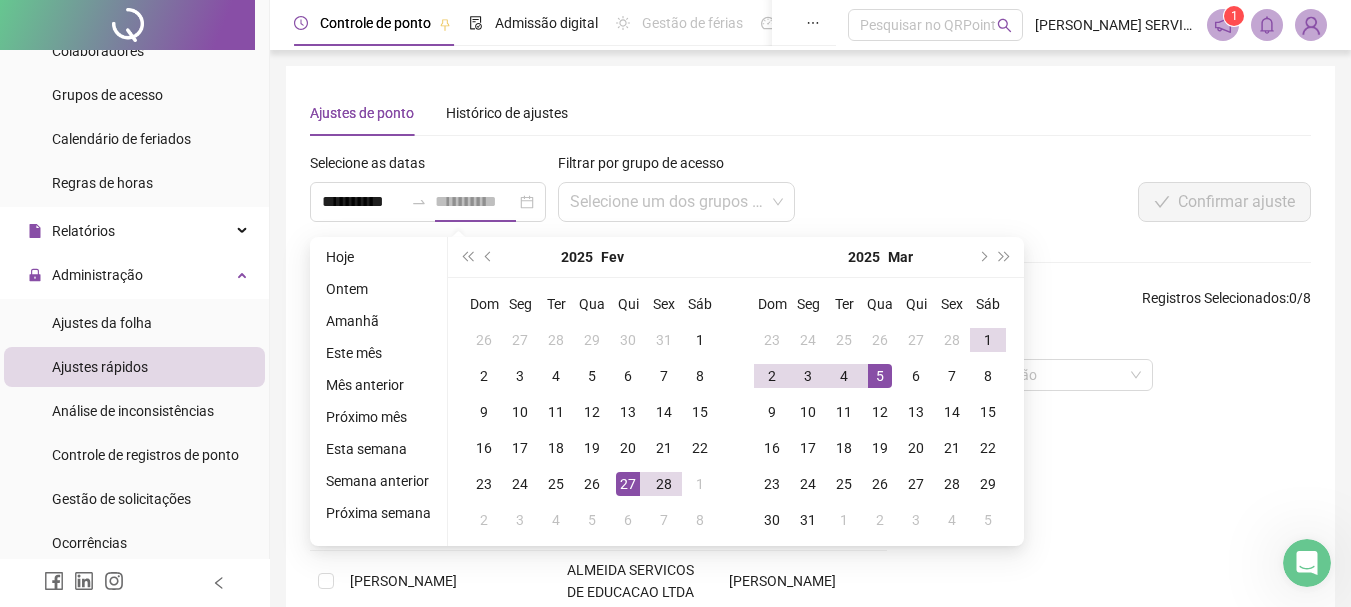click on "5" at bounding box center (880, 376) 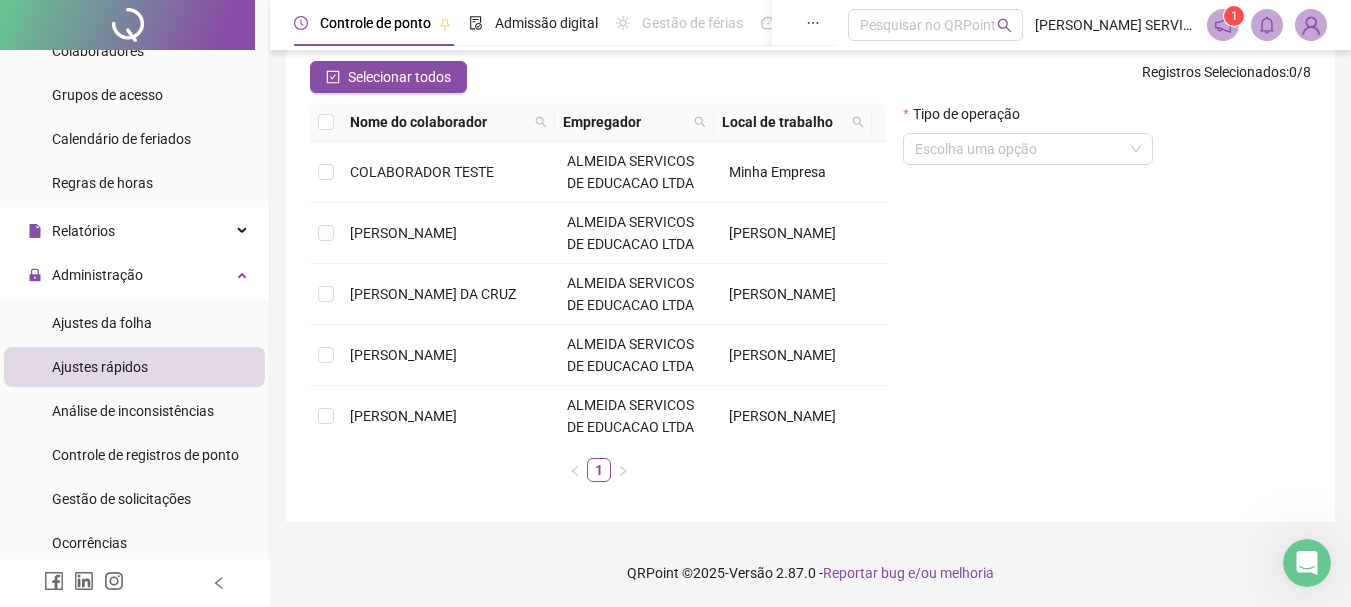 scroll, scrollTop: 227, scrollLeft: 0, axis: vertical 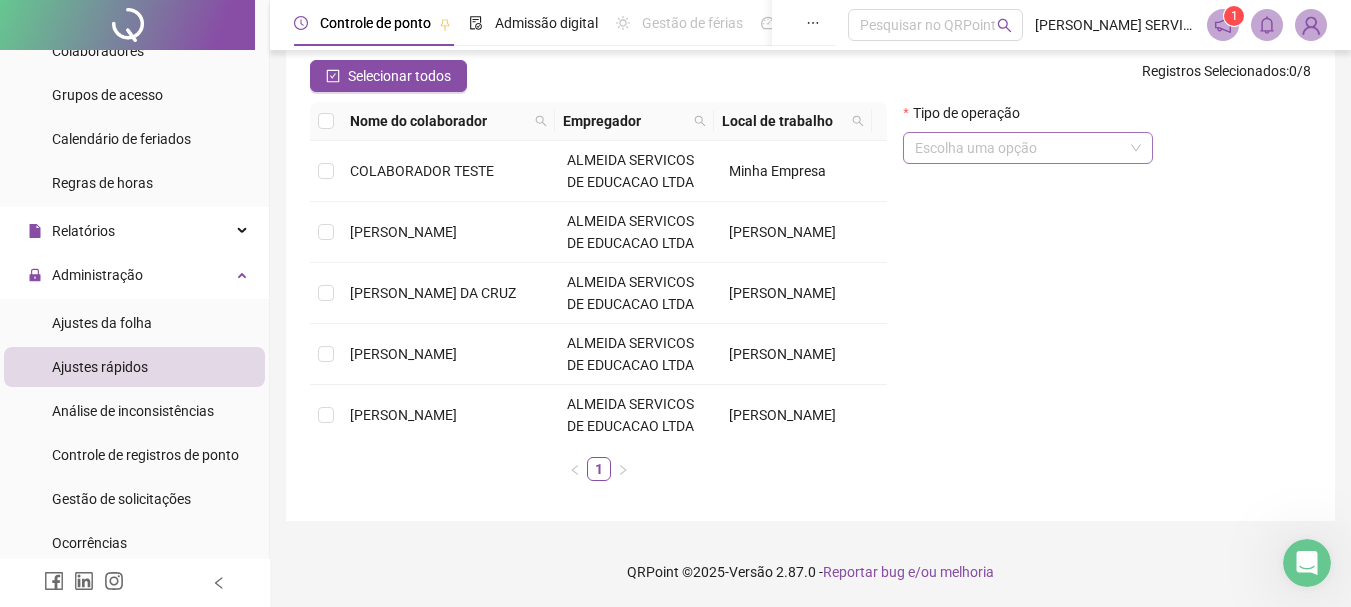 click at bounding box center [1022, 148] 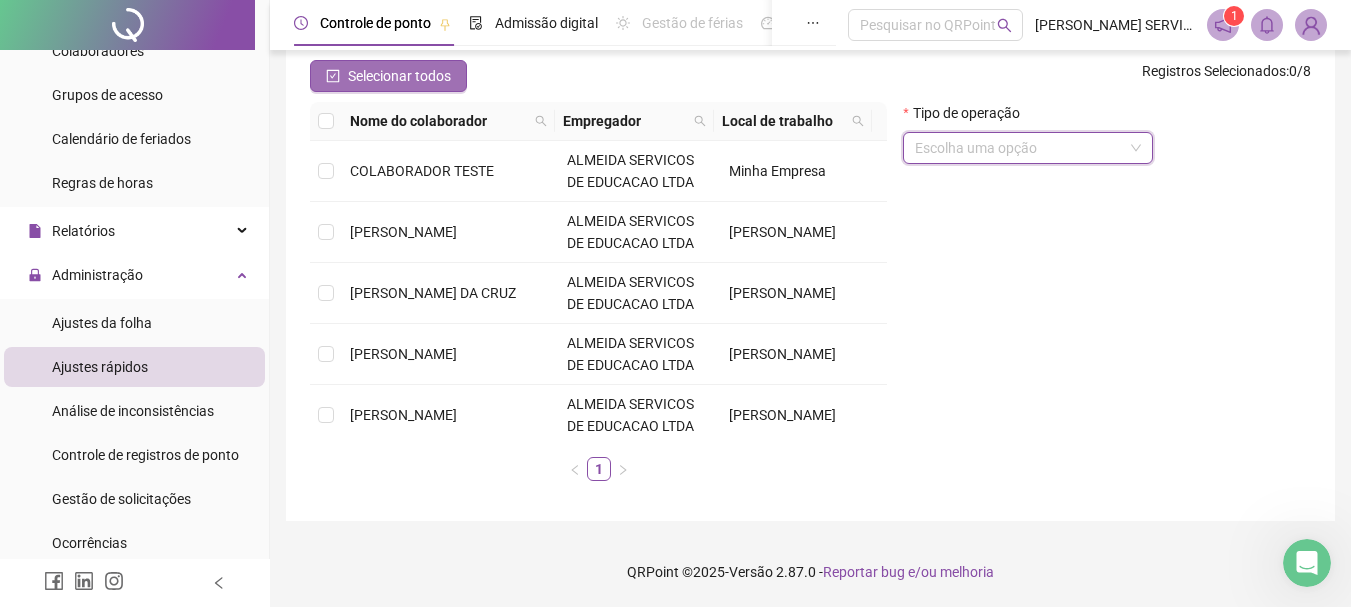 click 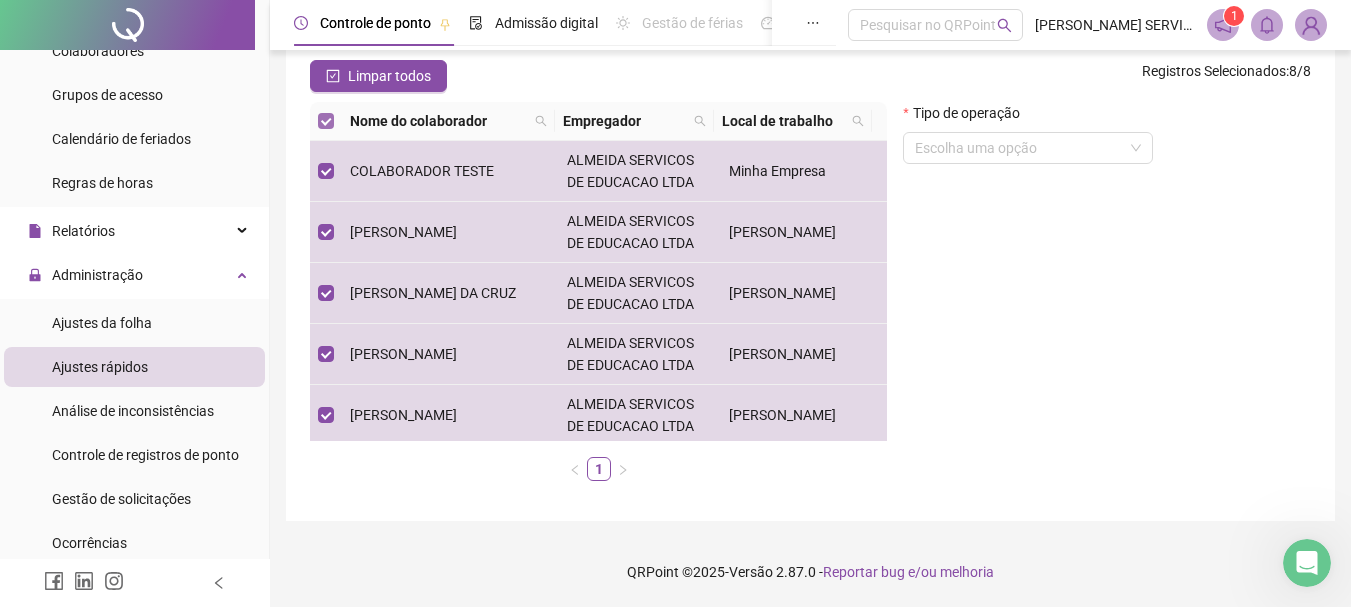 click at bounding box center (326, 121) 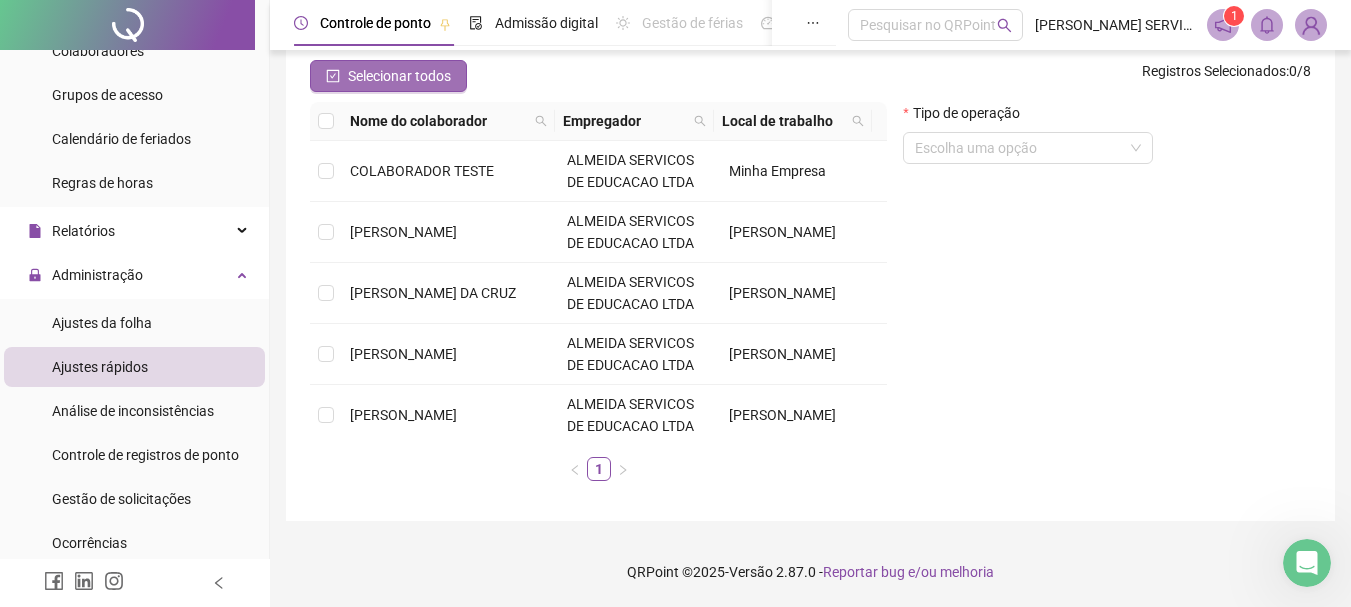 click on "Selecionar todos" at bounding box center (388, 76) 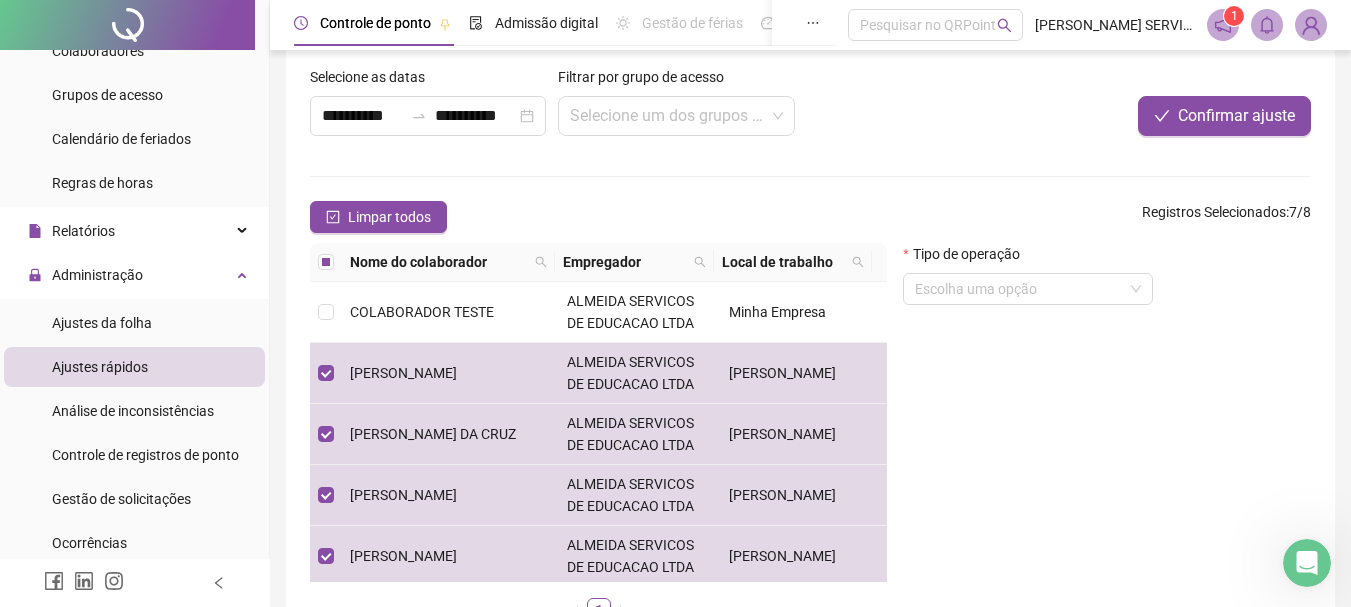 scroll, scrollTop: 127, scrollLeft: 0, axis: vertical 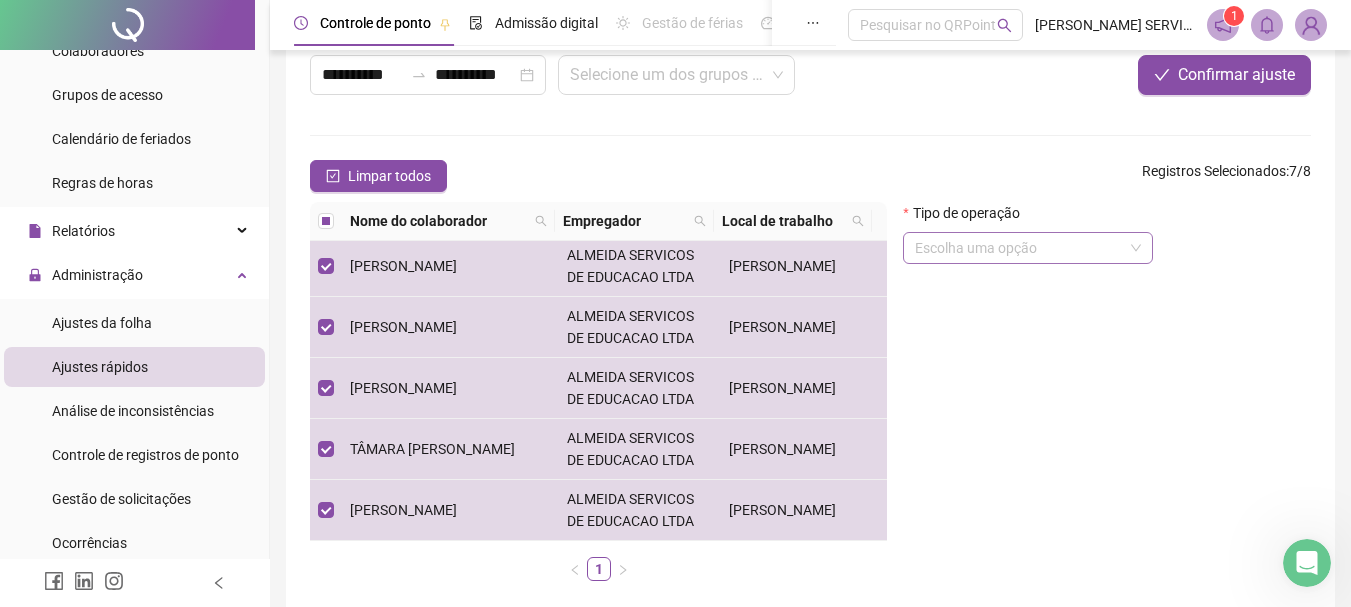 click at bounding box center (1022, 248) 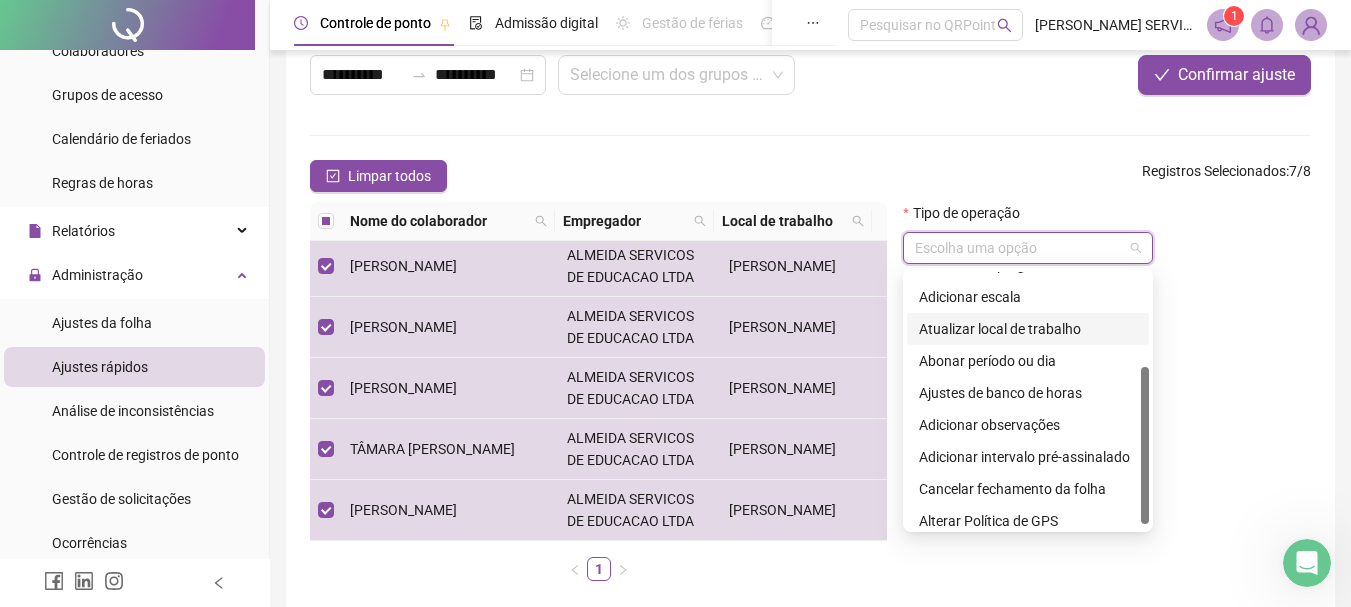 scroll, scrollTop: 155, scrollLeft: 0, axis: vertical 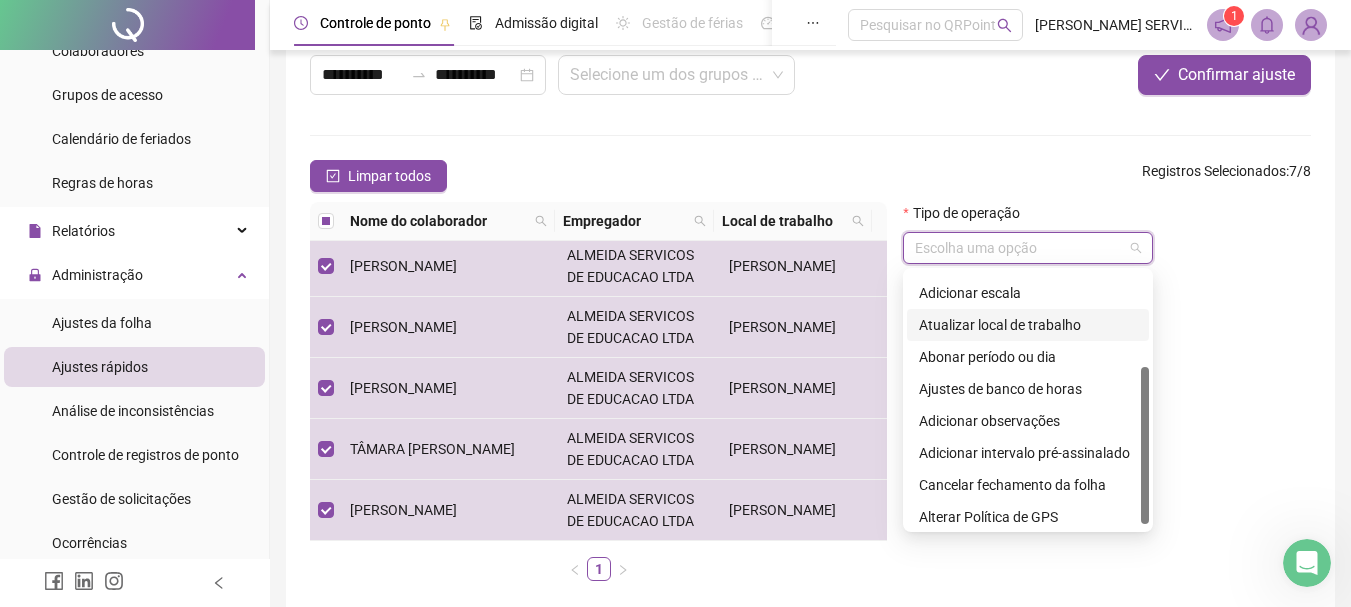 drag, startPoint x: 1142, startPoint y: 369, endPoint x: 1133, endPoint y: 401, distance: 33.24154 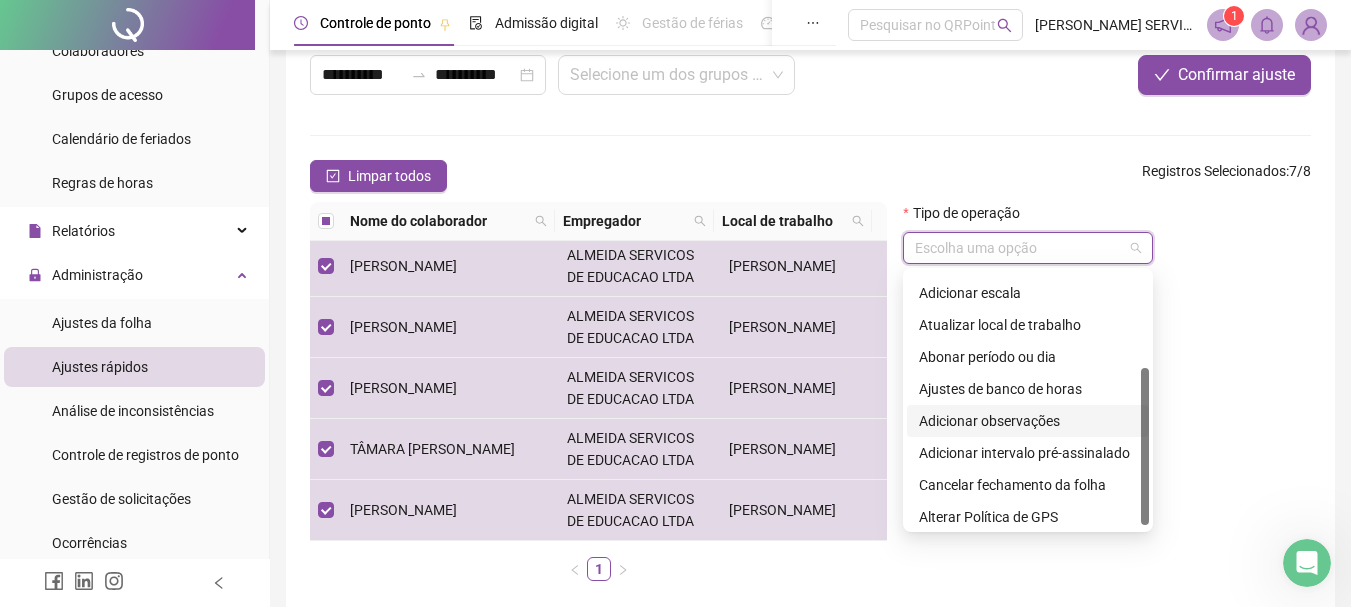 click on "Adicionar observações" at bounding box center (1028, 421) 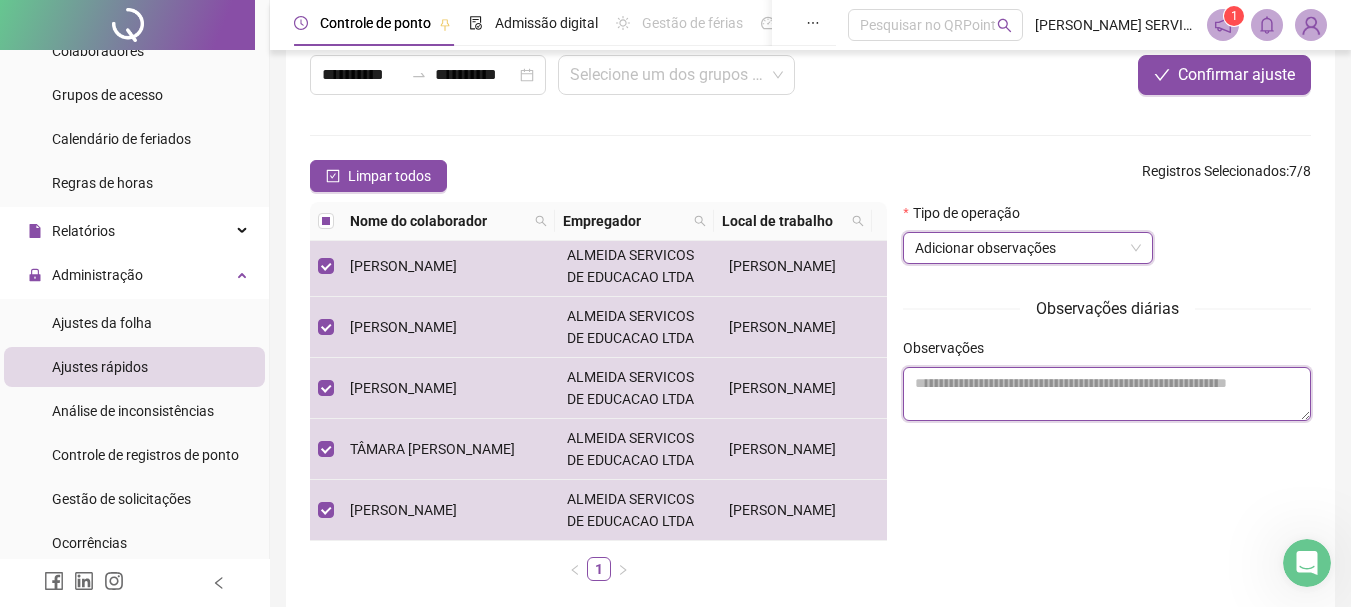 click at bounding box center (1107, 394) 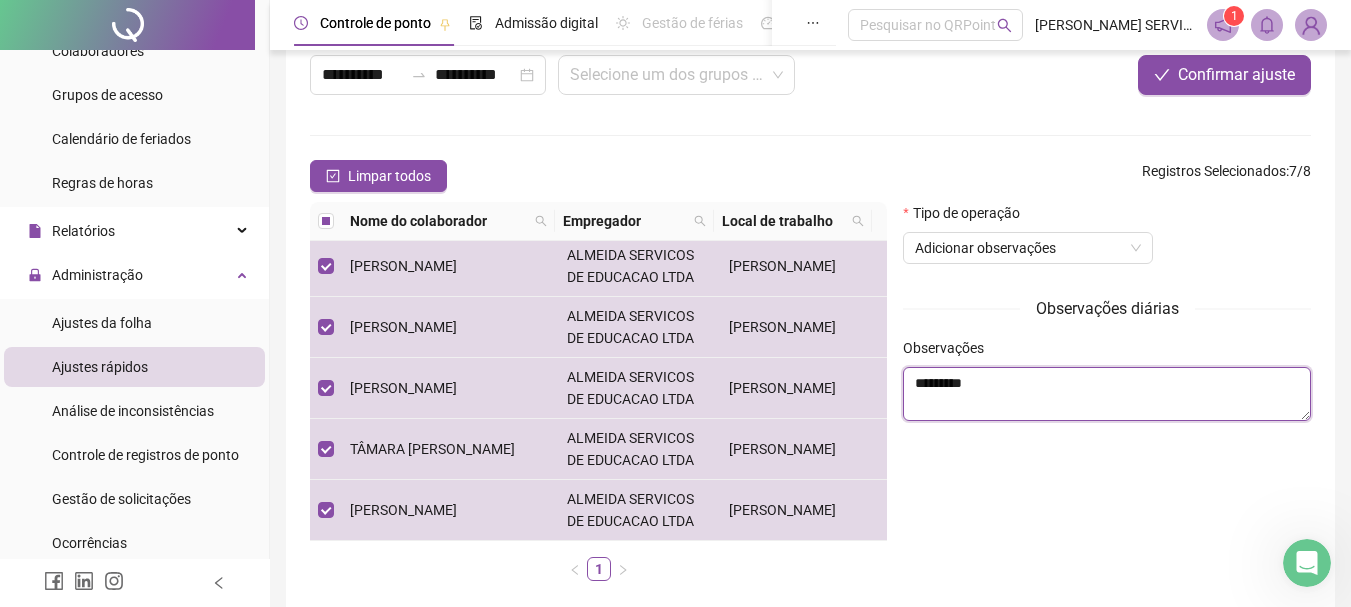 type on "*********" 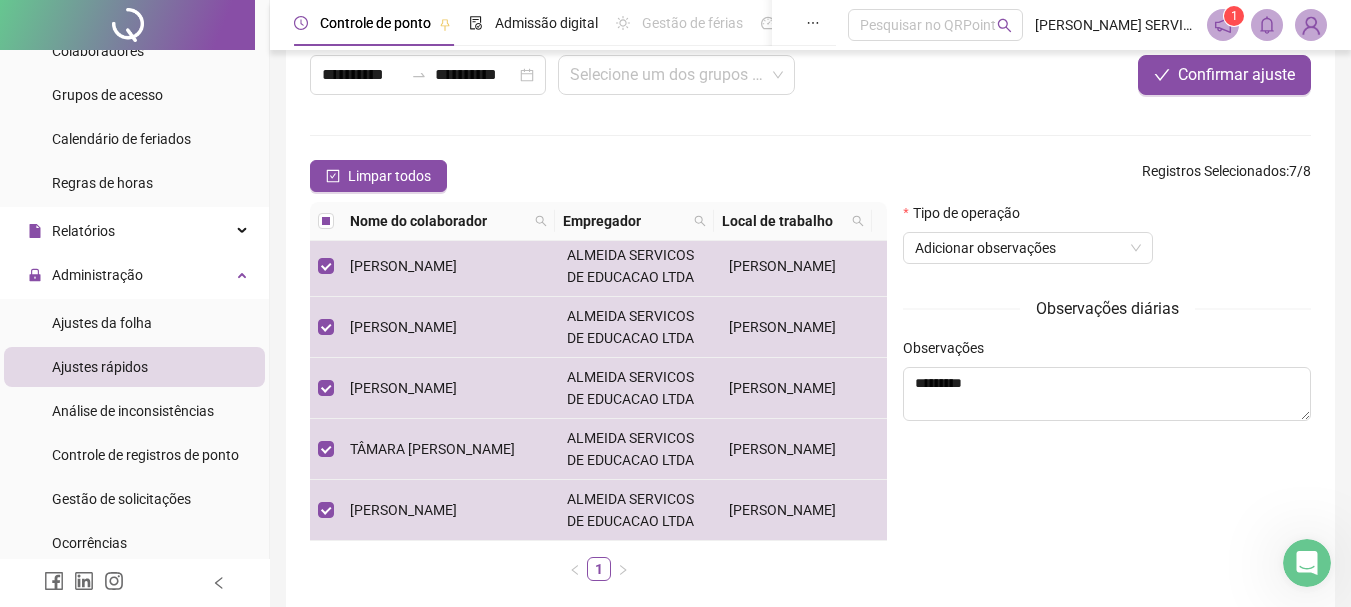 click on "Tipo de operação Adicionar observações Observações diárias Observações *********" at bounding box center [1107, 399] 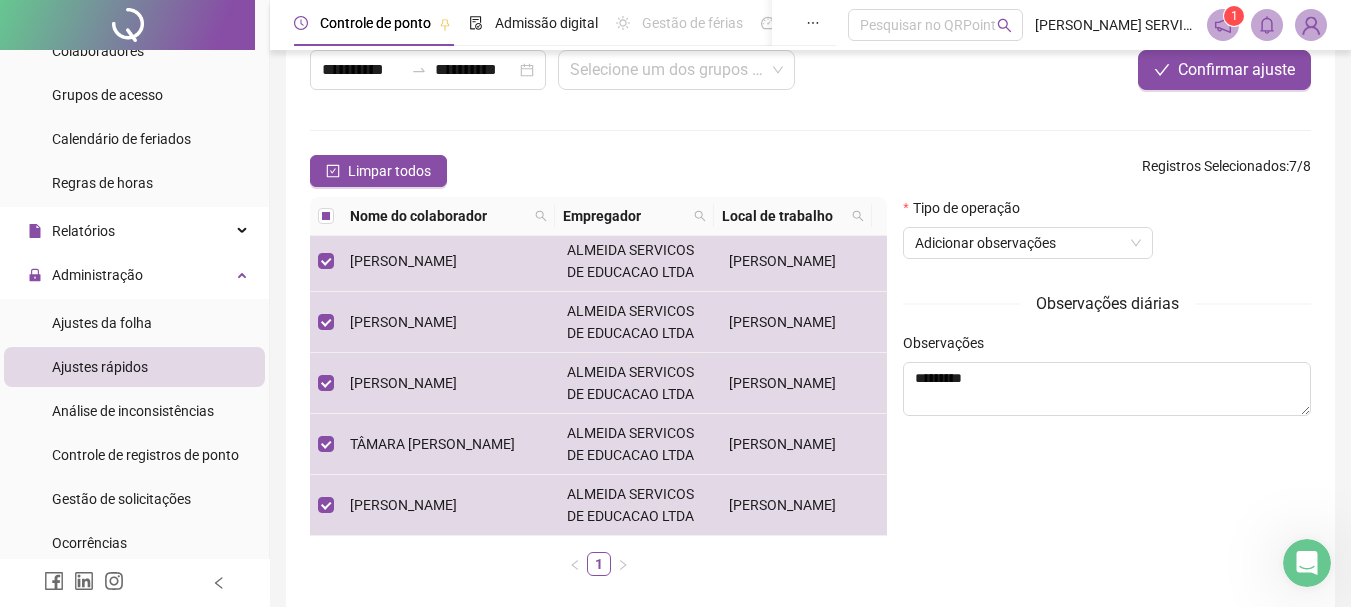 scroll, scrollTop: 0, scrollLeft: 0, axis: both 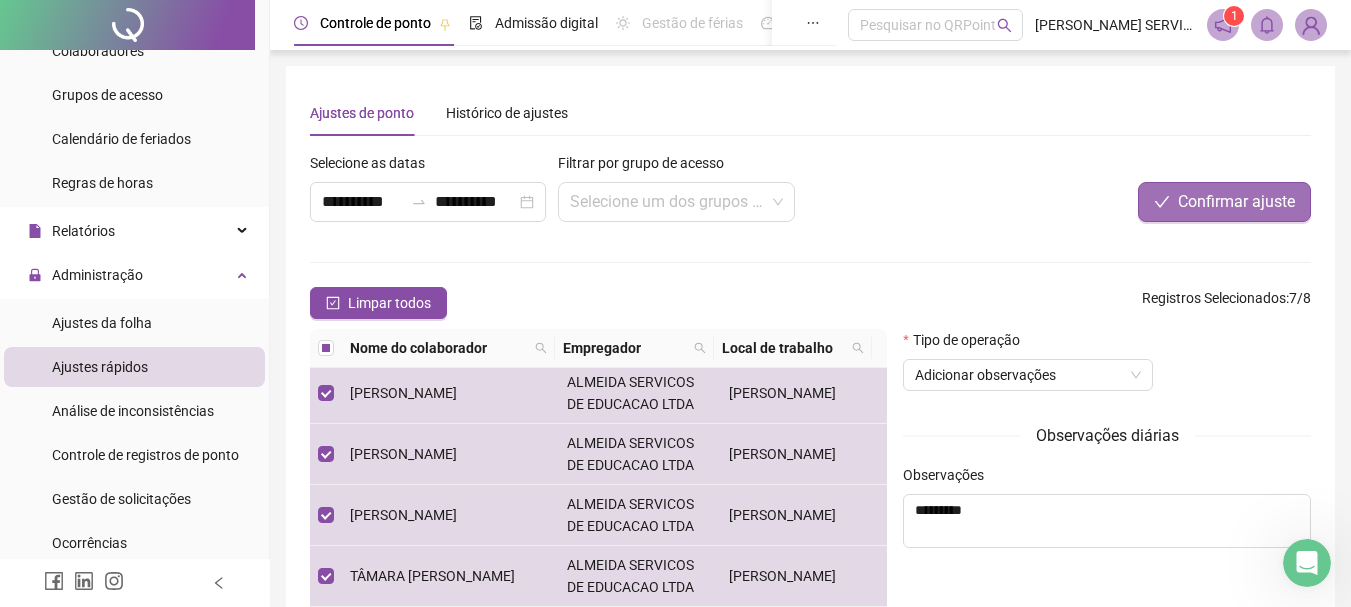 click on "Confirmar ajuste" at bounding box center [1236, 202] 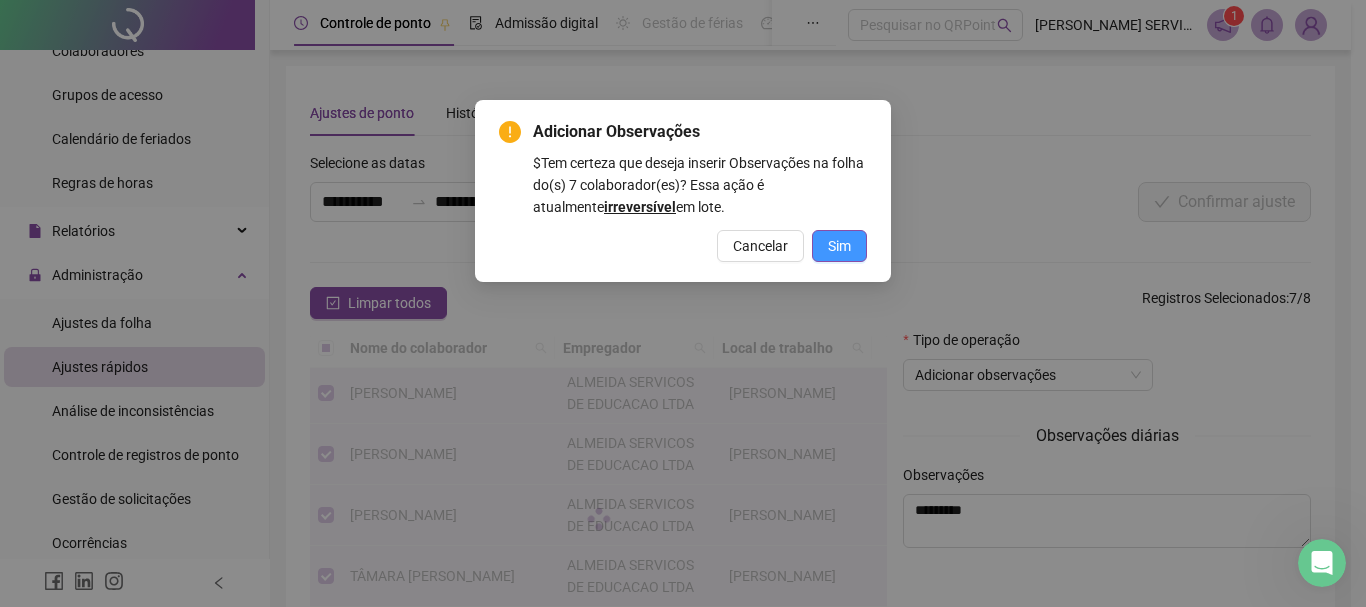click on "Sim" at bounding box center [839, 246] 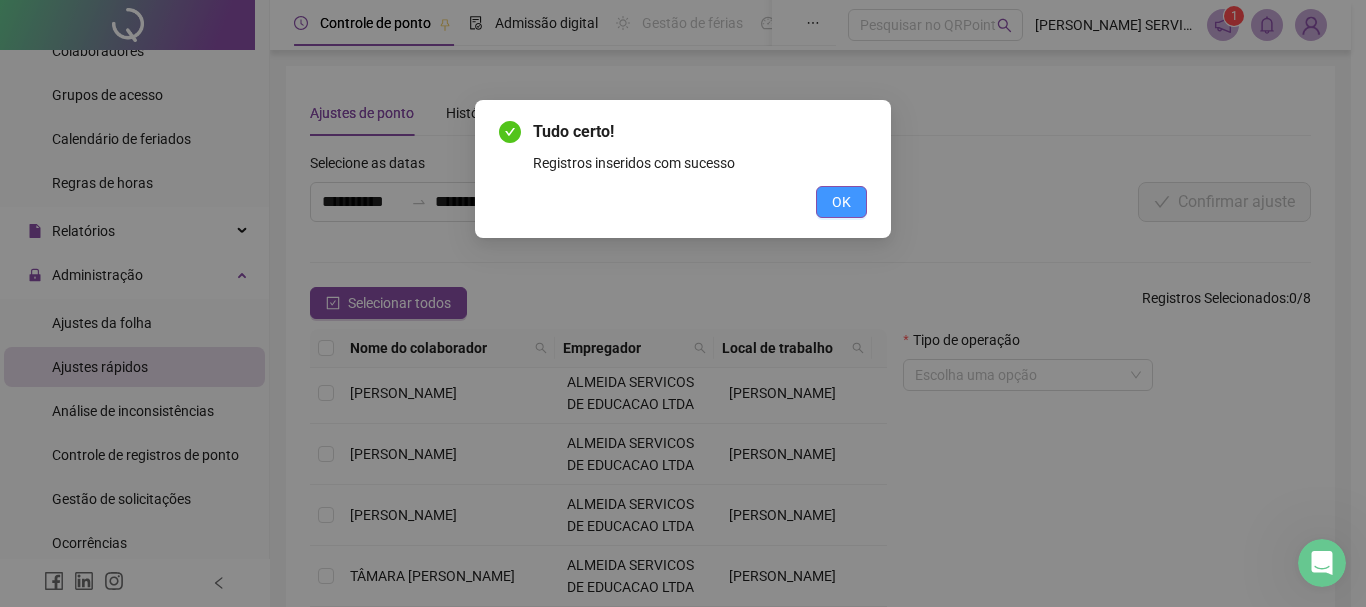 click on "OK" at bounding box center [841, 202] 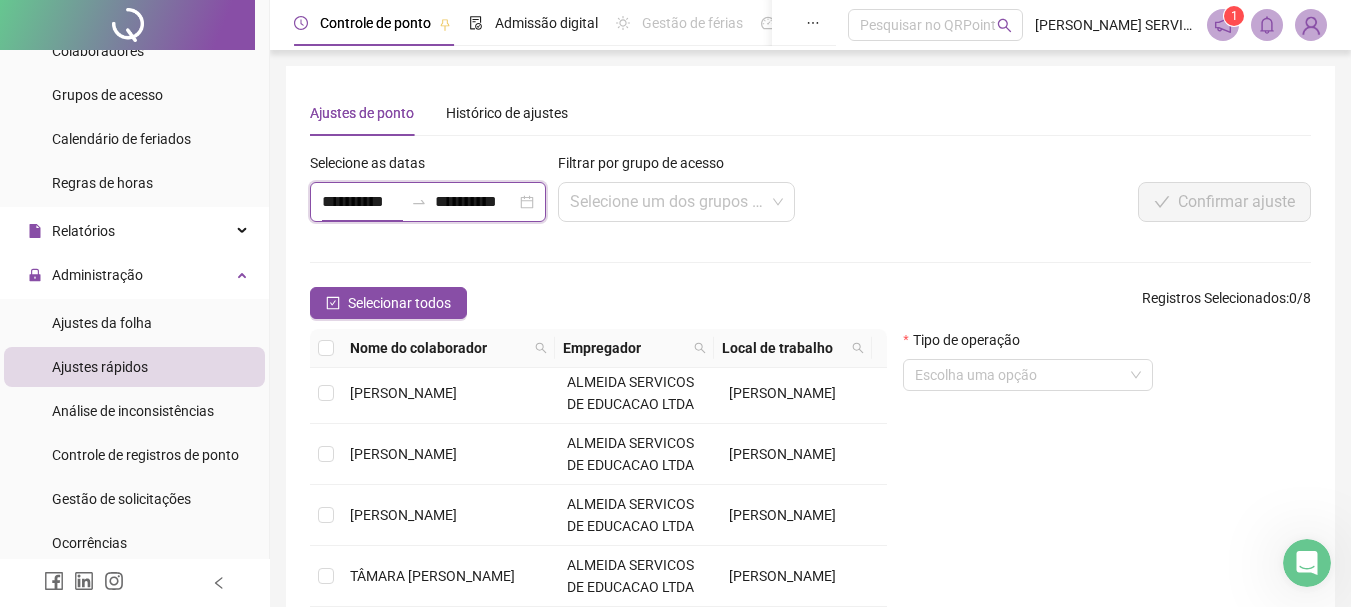 click on "**********" at bounding box center [362, 202] 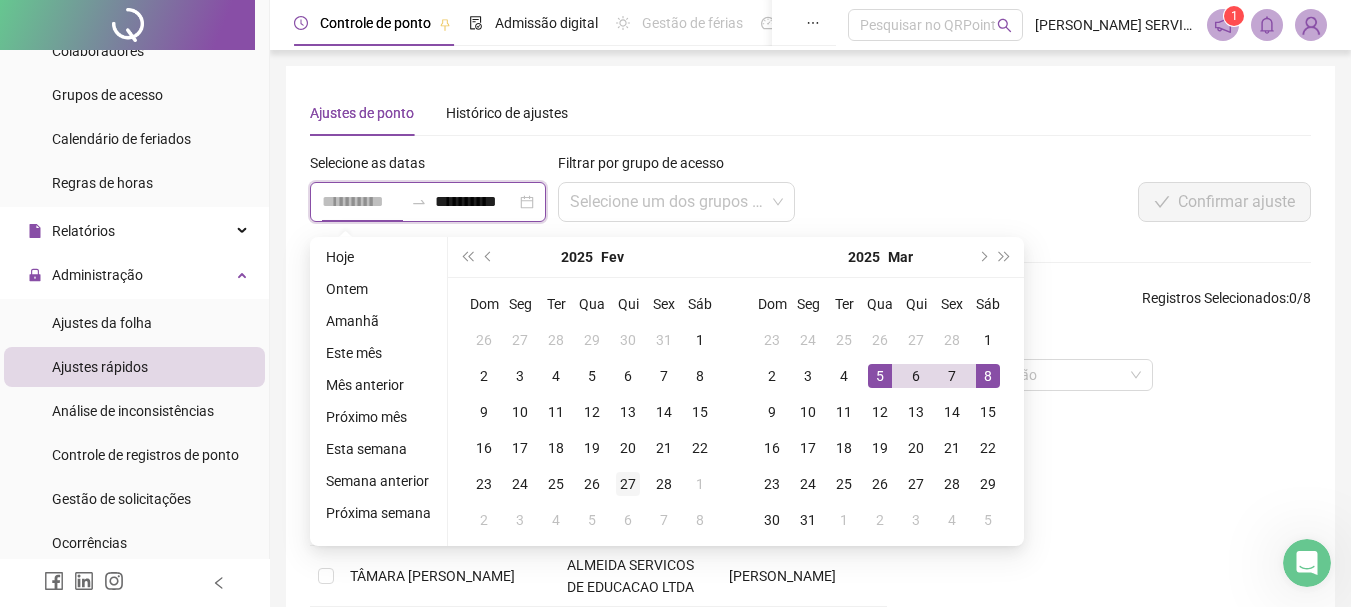 type on "**********" 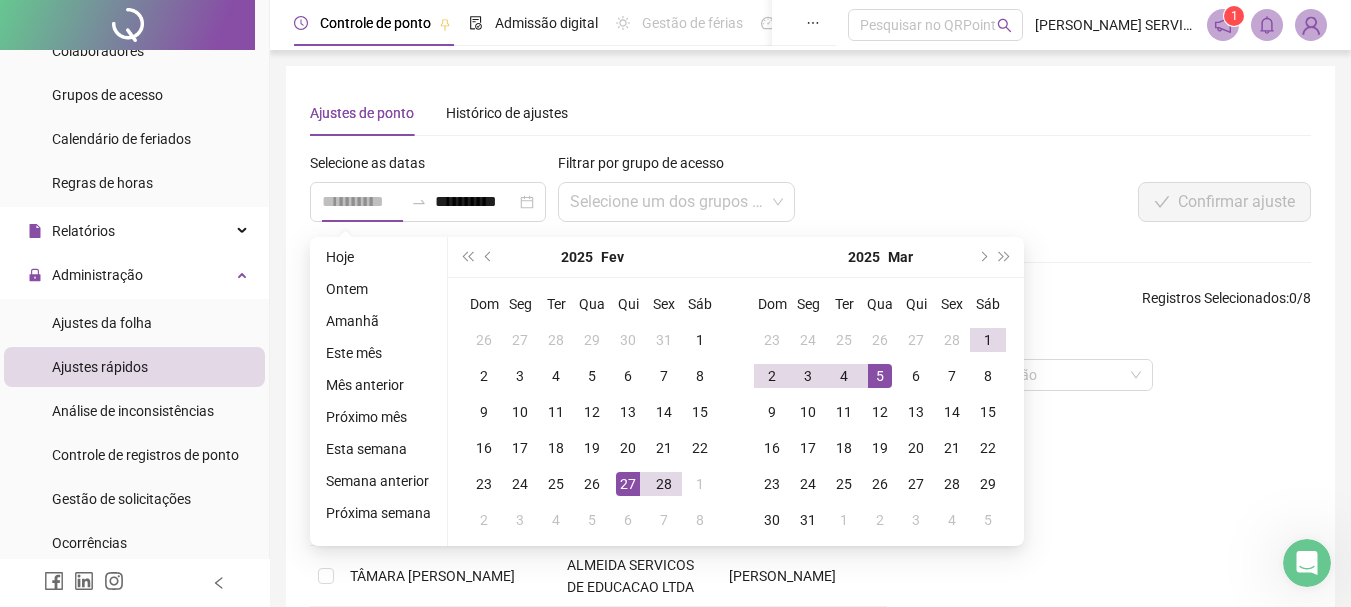 click on "27" at bounding box center [628, 484] 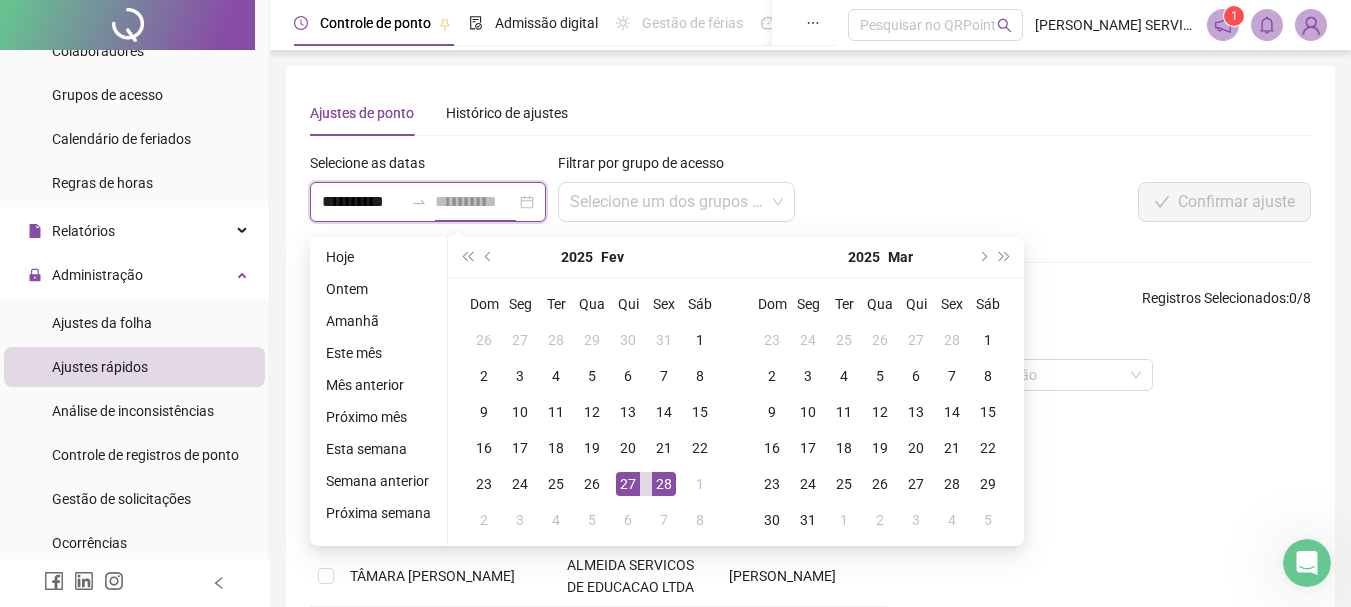 type on "**********" 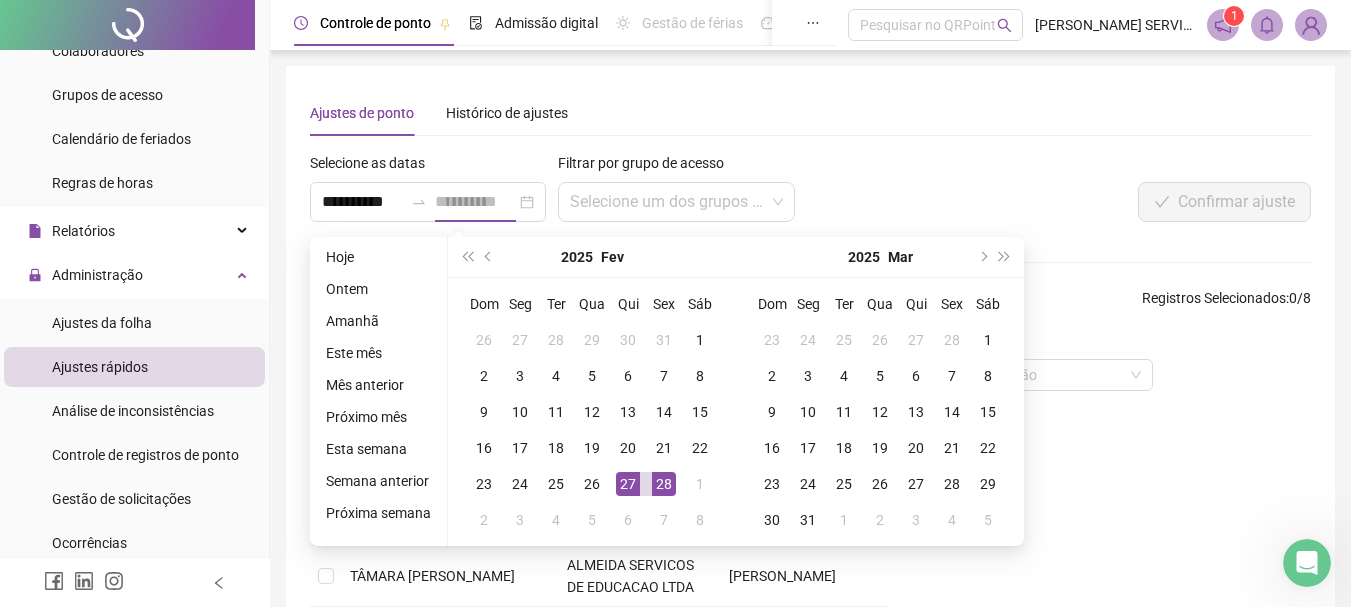 click on "28" at bounding box center [664, 484] 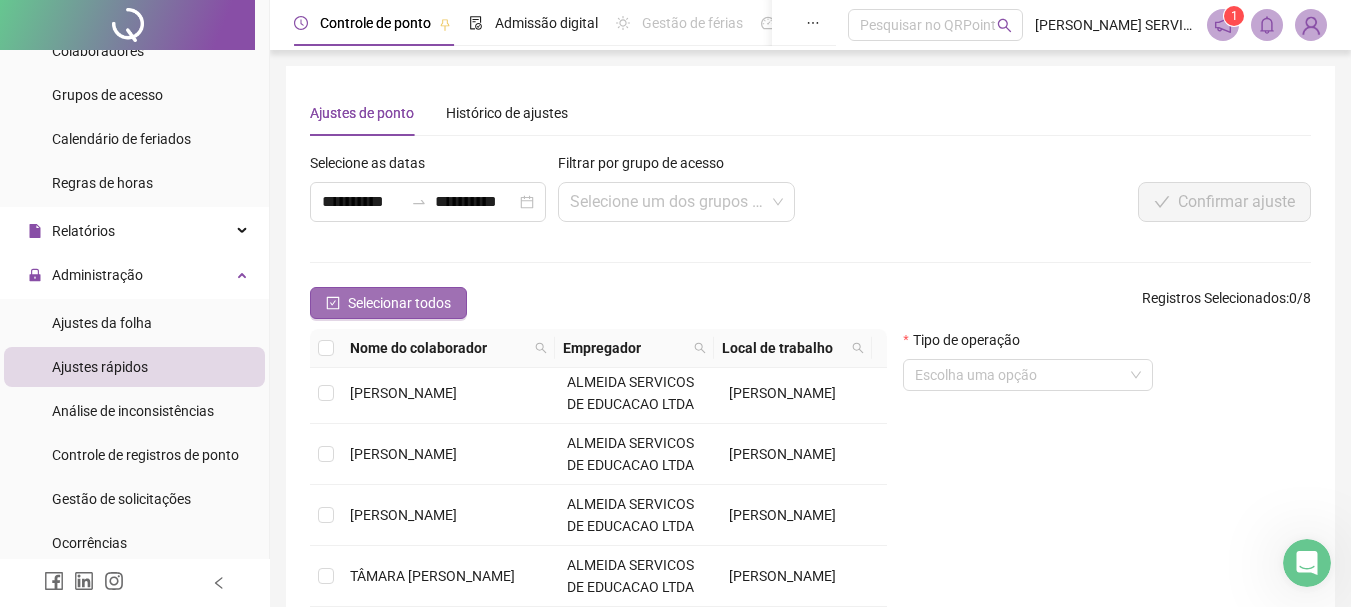click 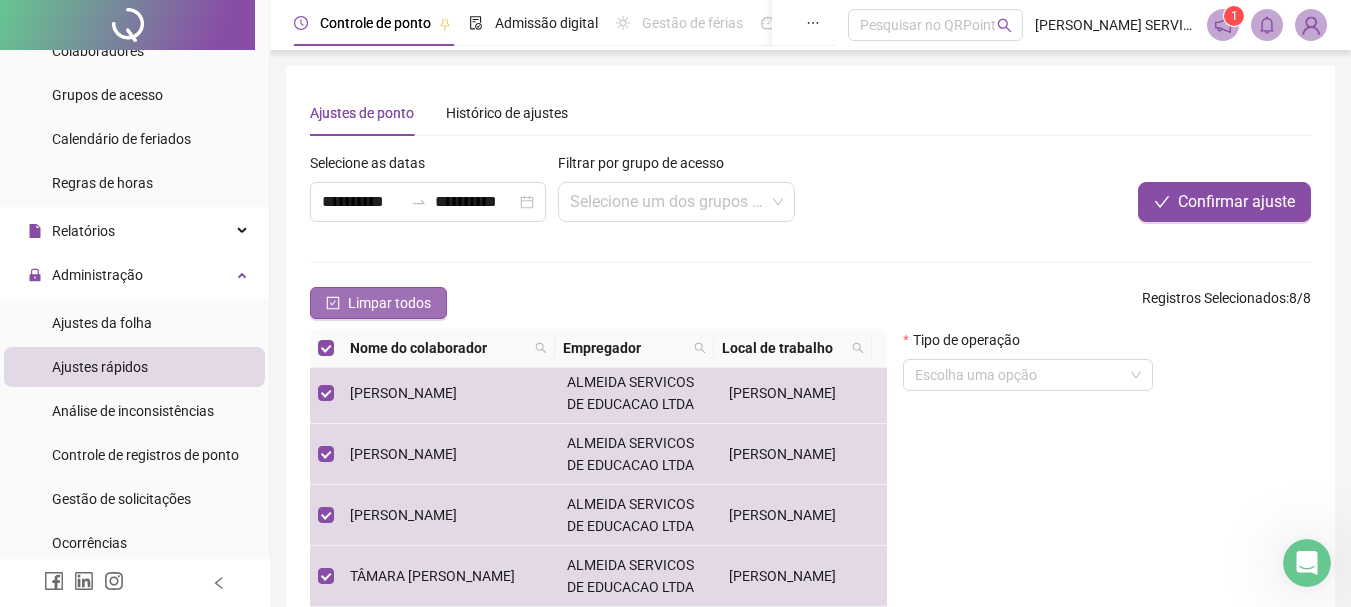 click 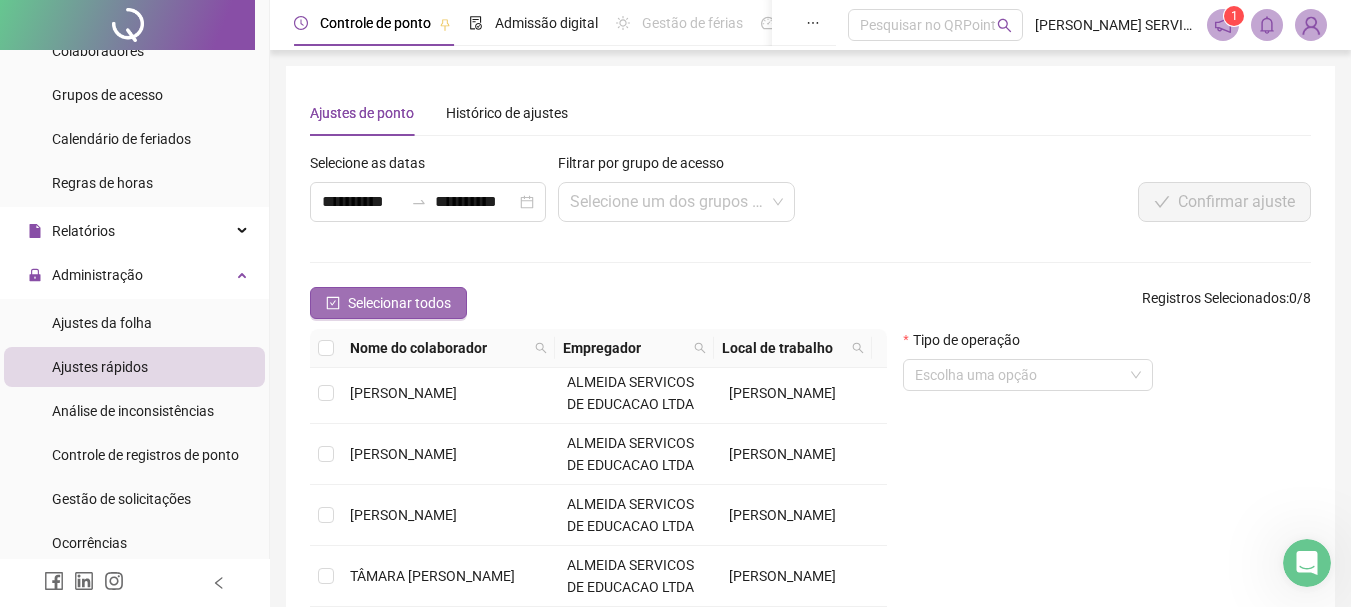 click on "Selecionar todos" at bounding box center [388, 303] 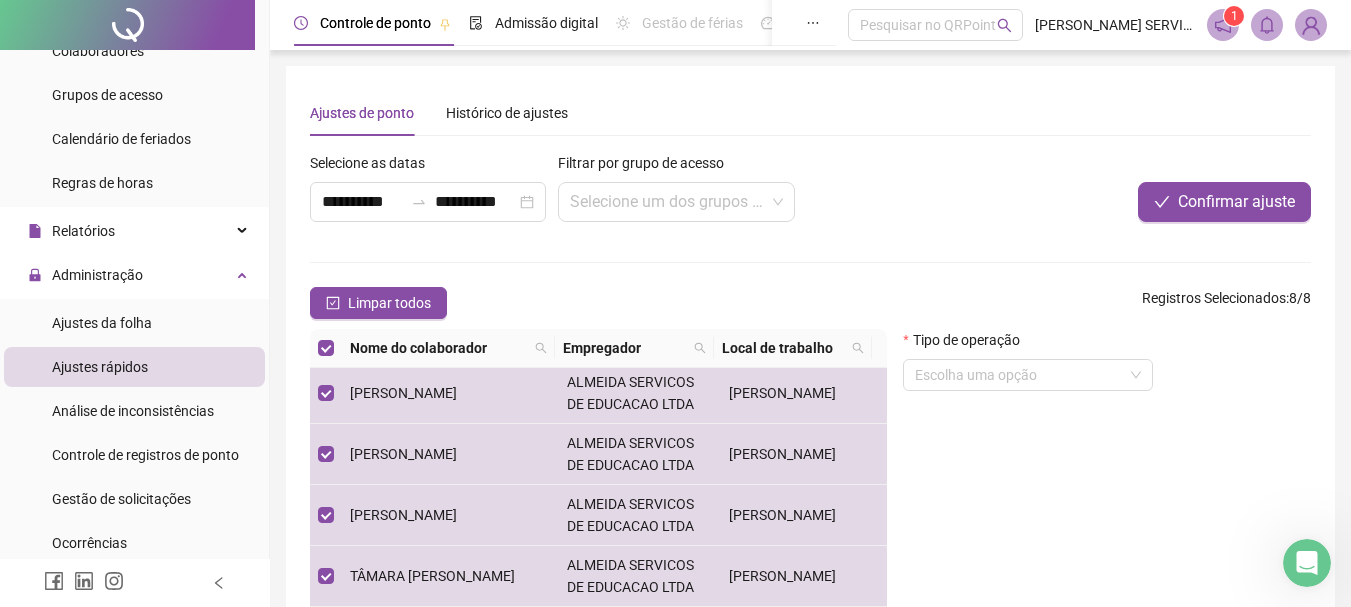 click at bounding box center [326, 348] 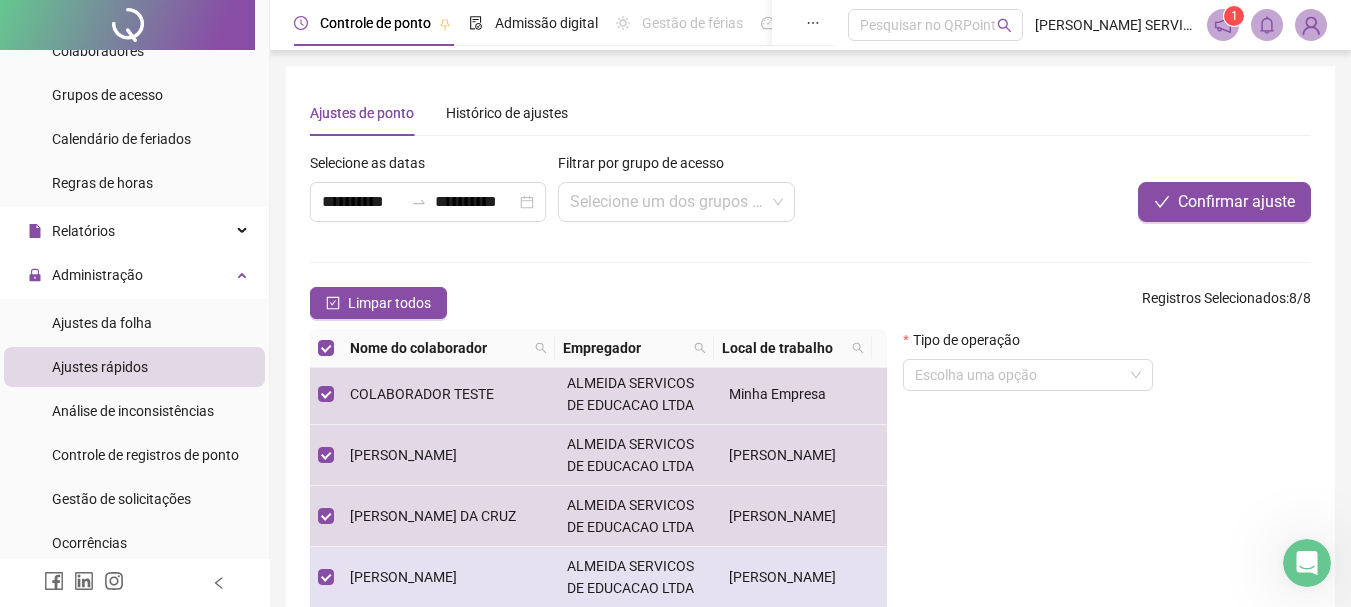 scroll, scrollTop: 0, scrollLeft: 0, axis: both 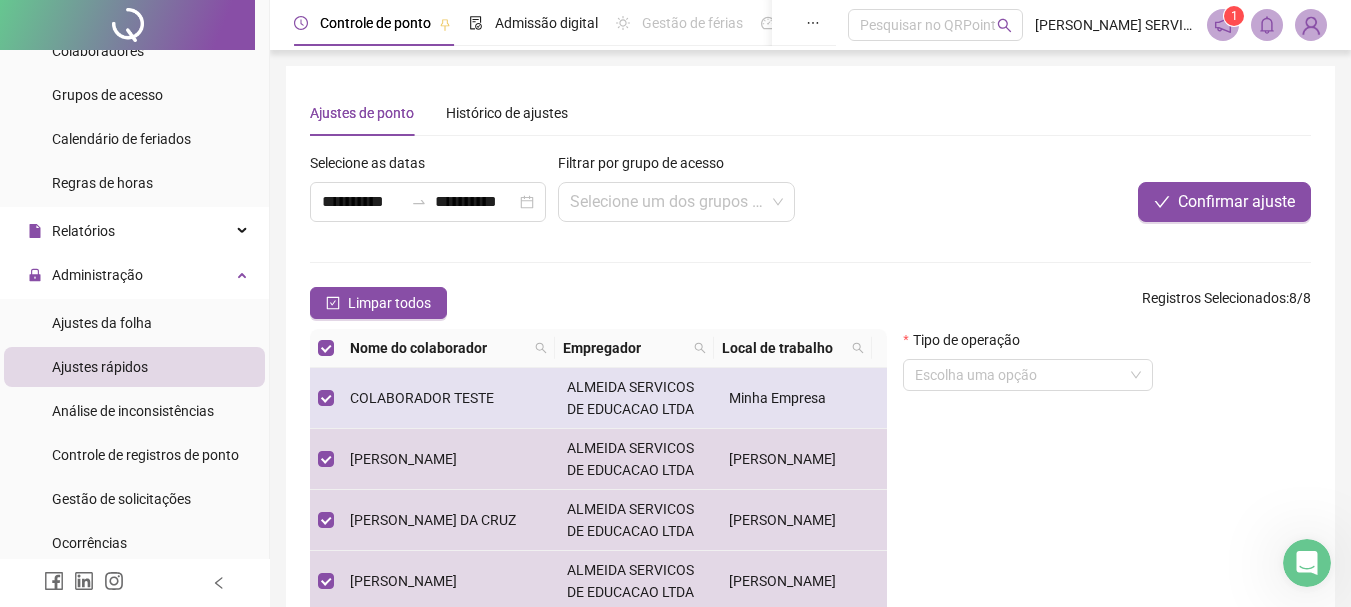 click on "COLABORADOR TESTE" at bounding box center [422, 398] 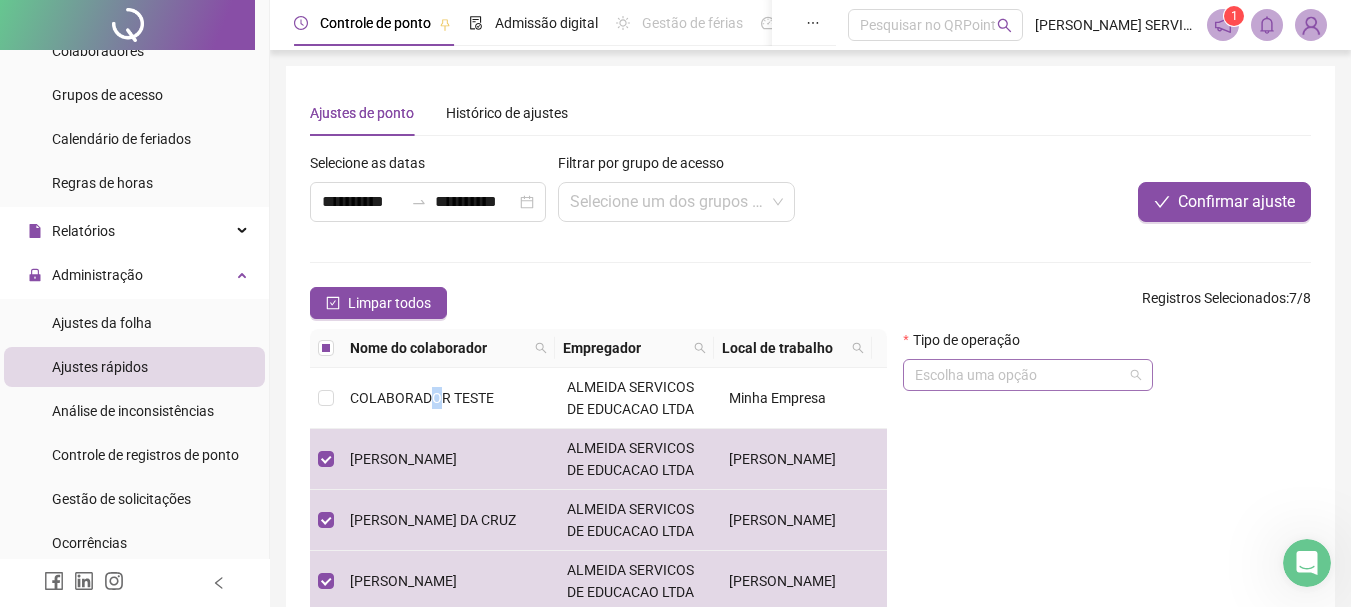 click at bounding box center [1022, 375] 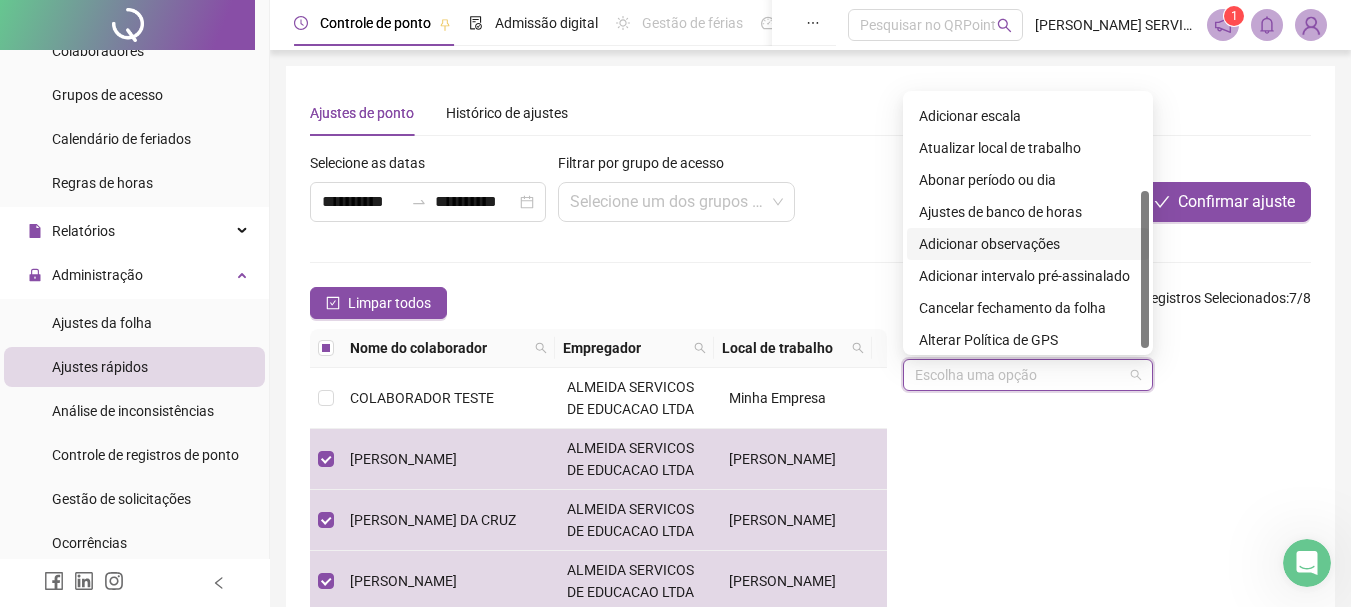 click on "Adicionar observações" at bounding box center [1028, 244] 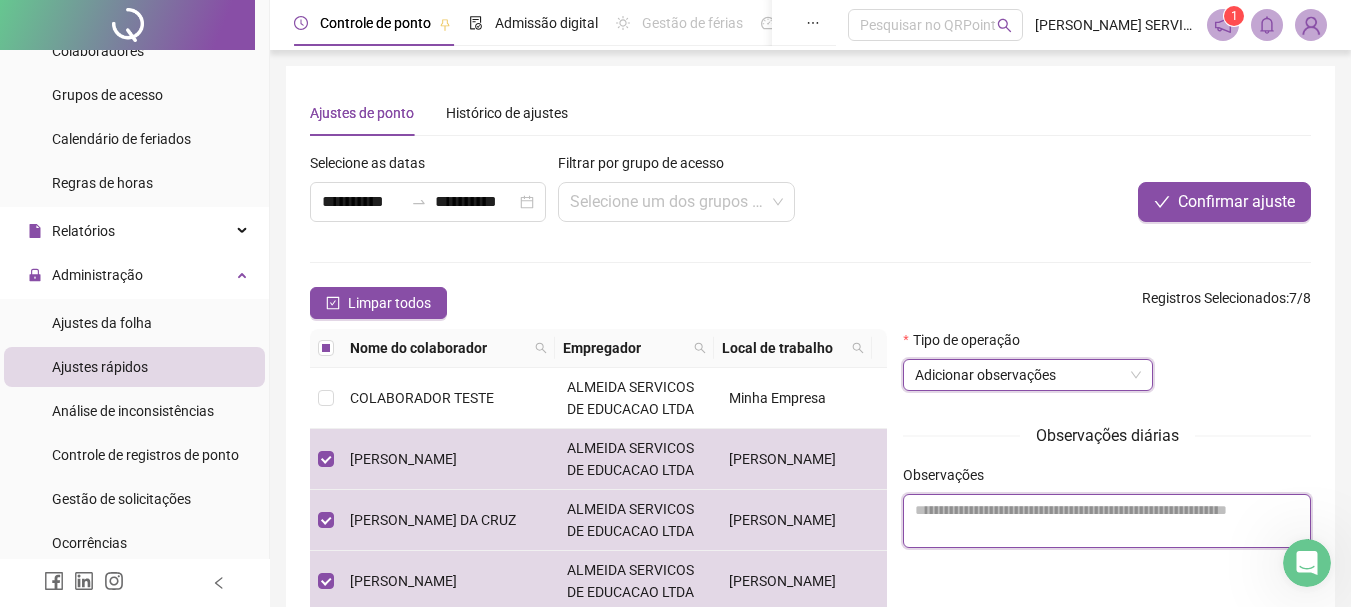 click at bounding box center [1107, 521] 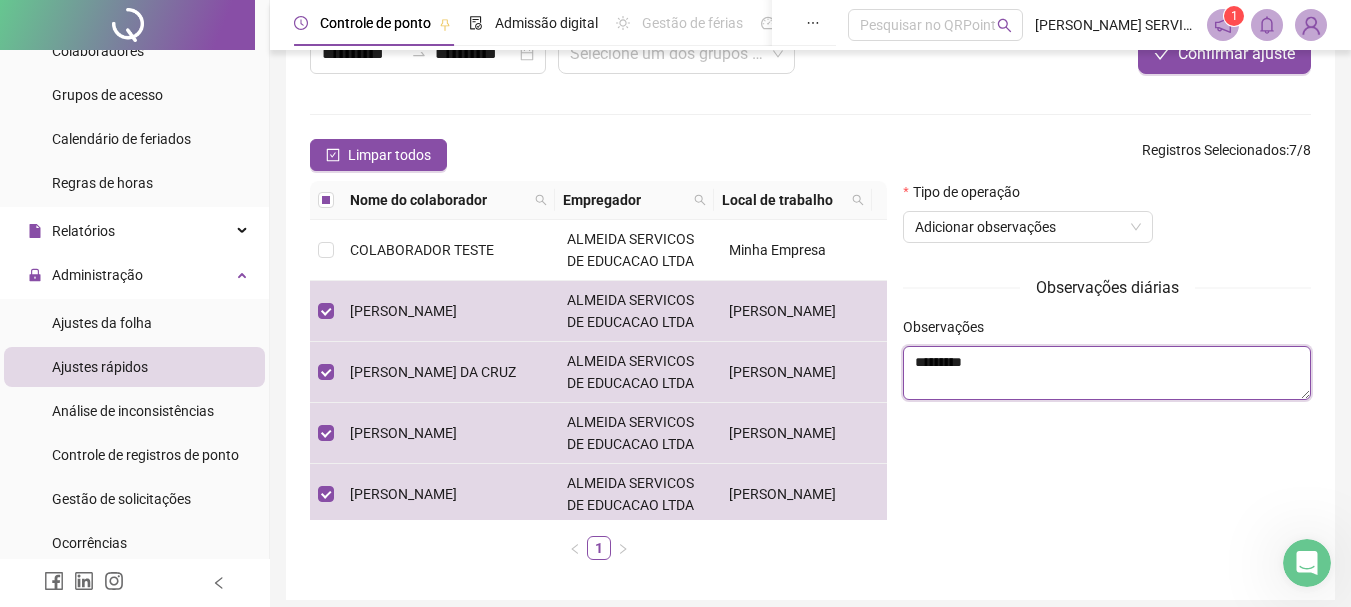 scroll, scrollTop: 0, scrollLeft: 0, axis: both 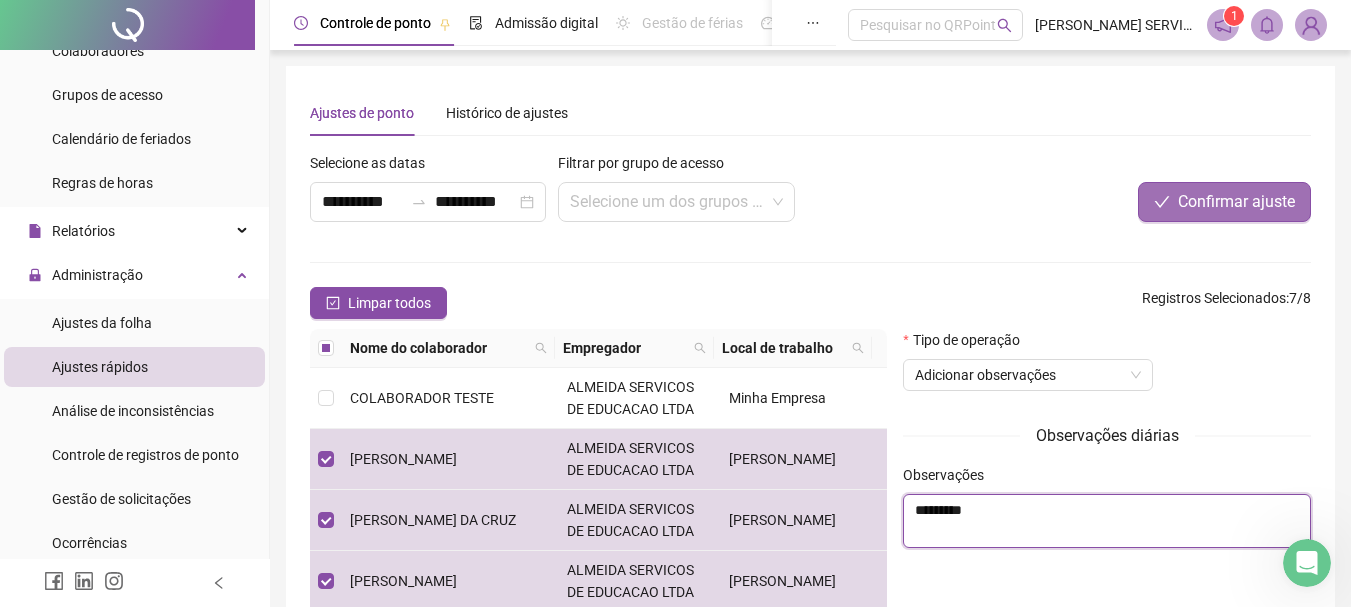 type on "*********" 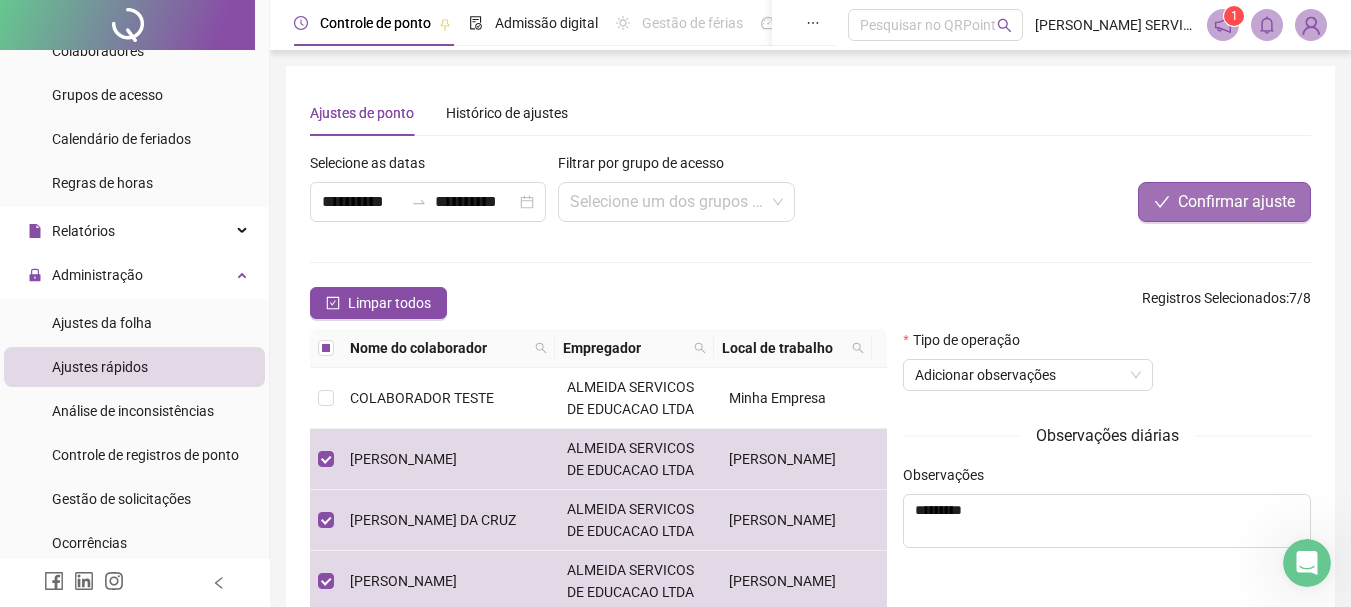 click on "Confirmar ajuste" at bounding box center (1224, 202) 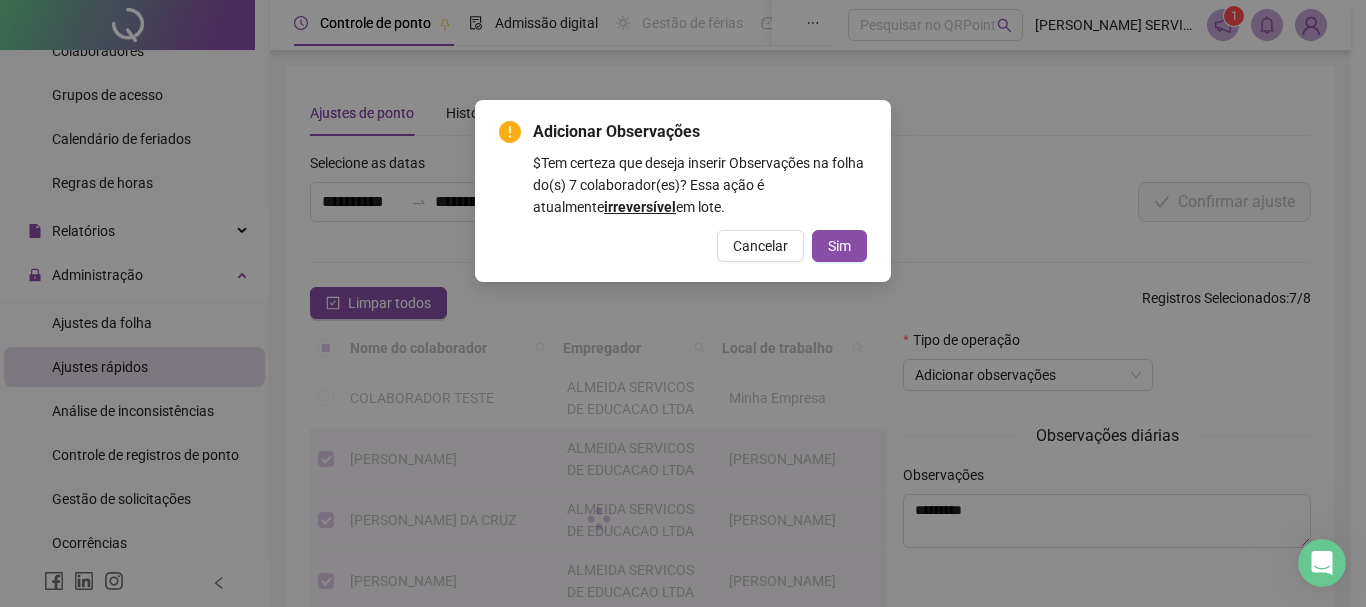 click on "Sim" at bounding box center [839, 246] 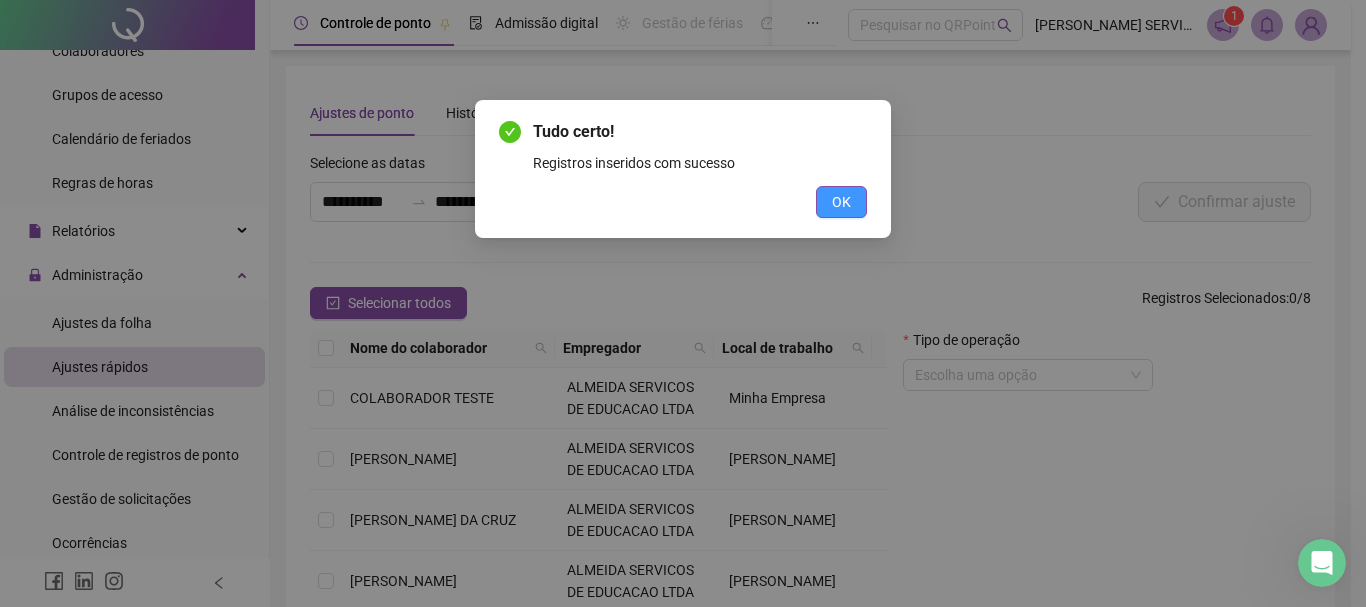 click on "OK" at bounding box center (841, 202) 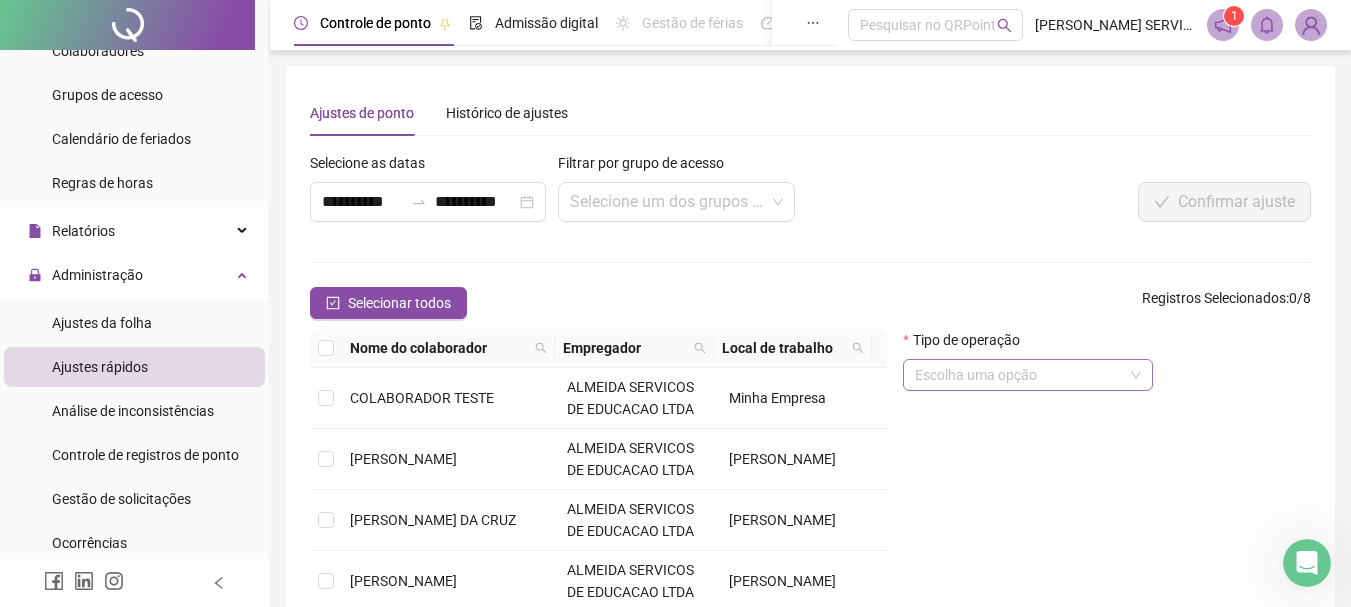 scroll, scrollTop: 100, scrollLeft: 0, axis: vertical 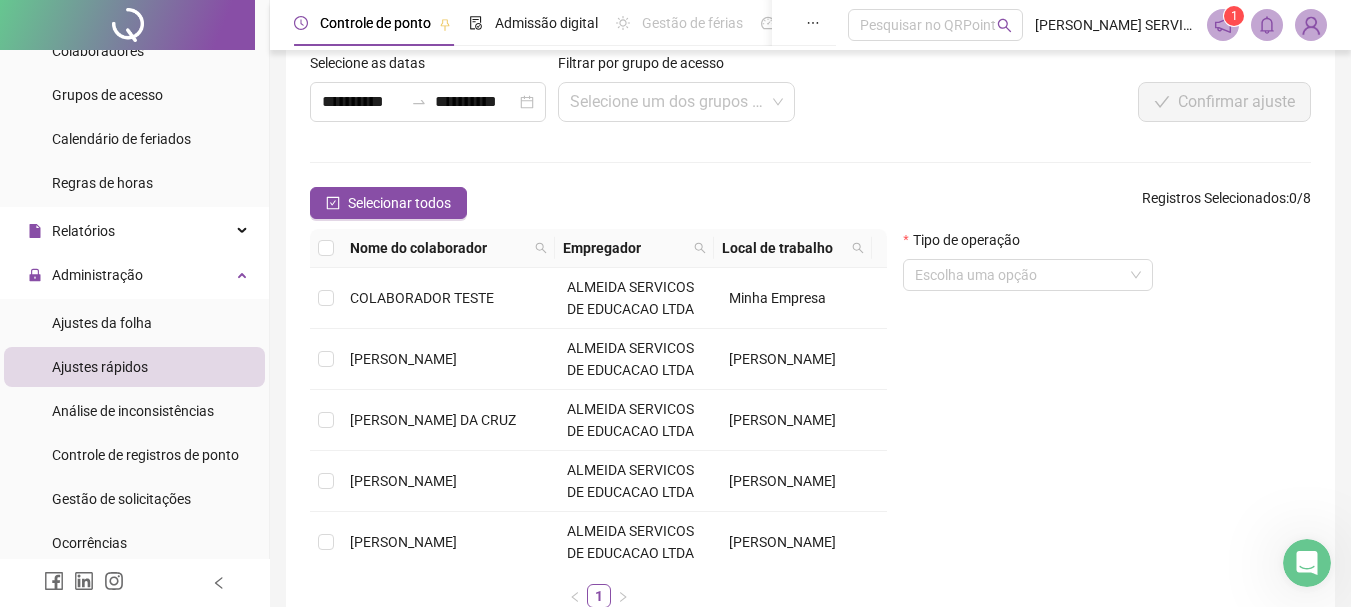 click on "Tipo de operação Escolha uma opção" at bounding box center [1028, 268] 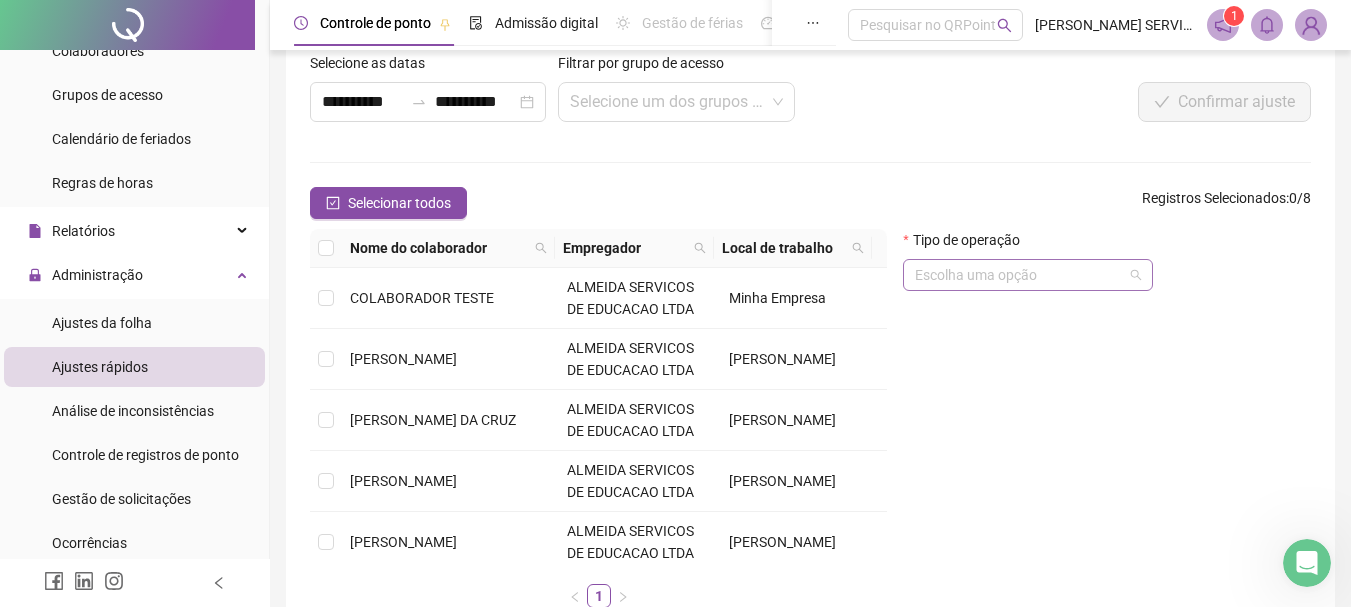 click at bounding box center (1022, 275) 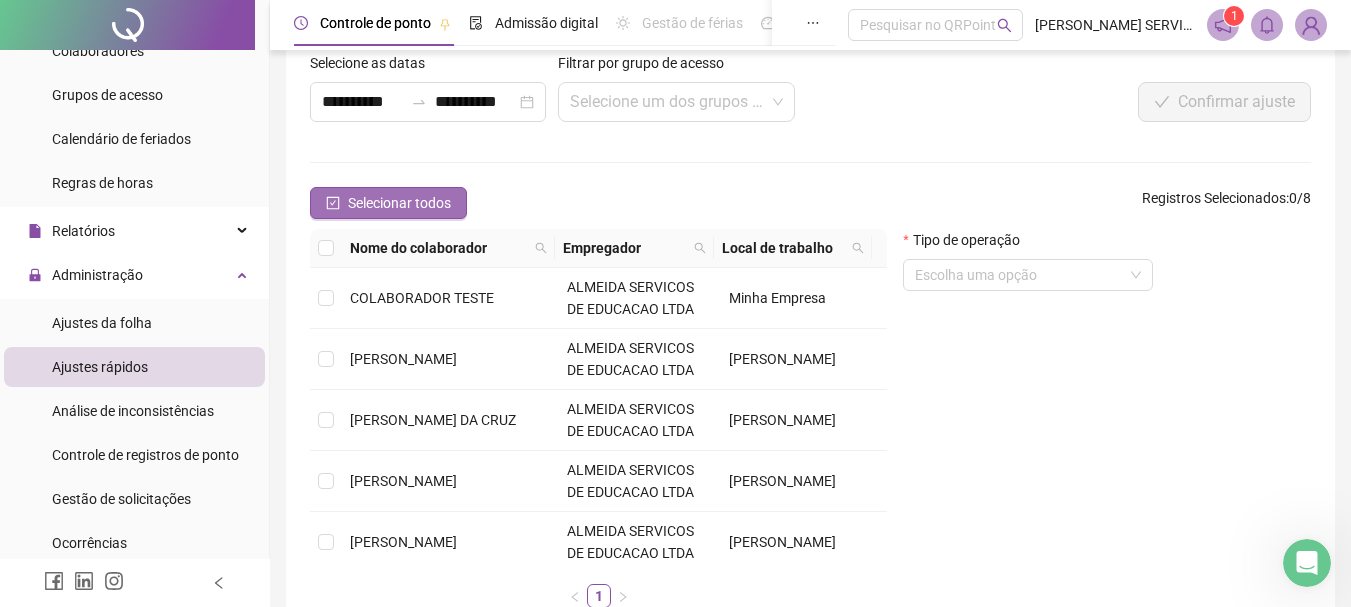click on "Selecionar todos" at bounding box center [388, 203] 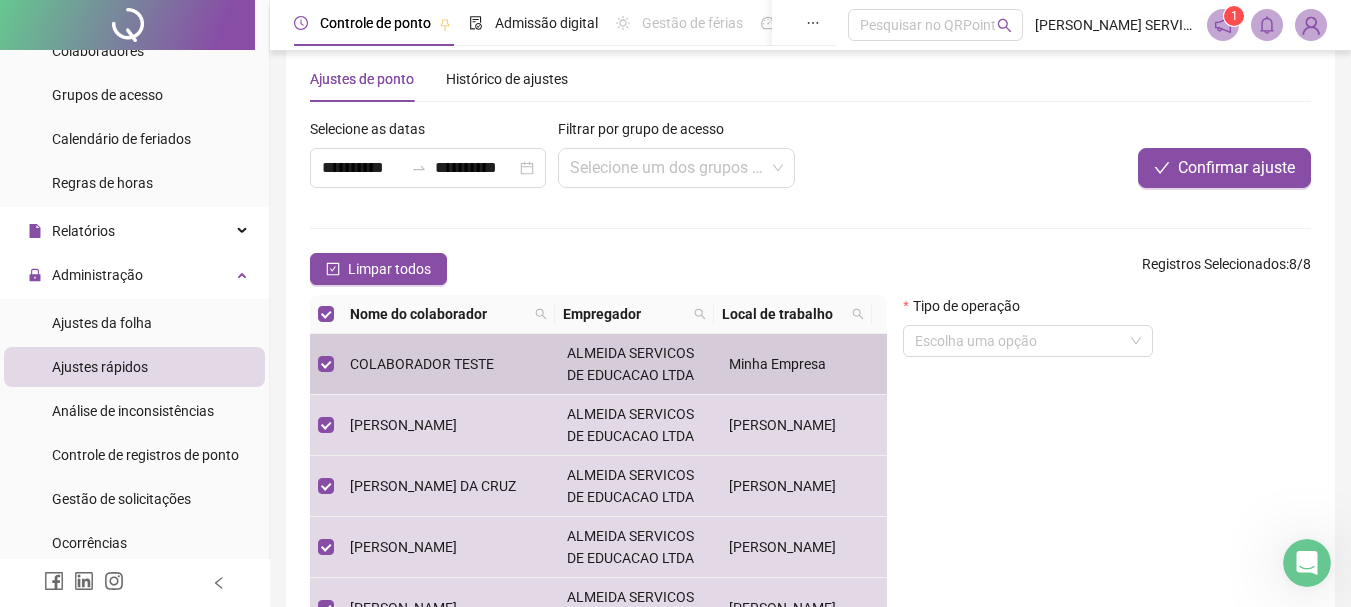 scroll, scrollTop: 0, scrollLeft: 0, axis: both 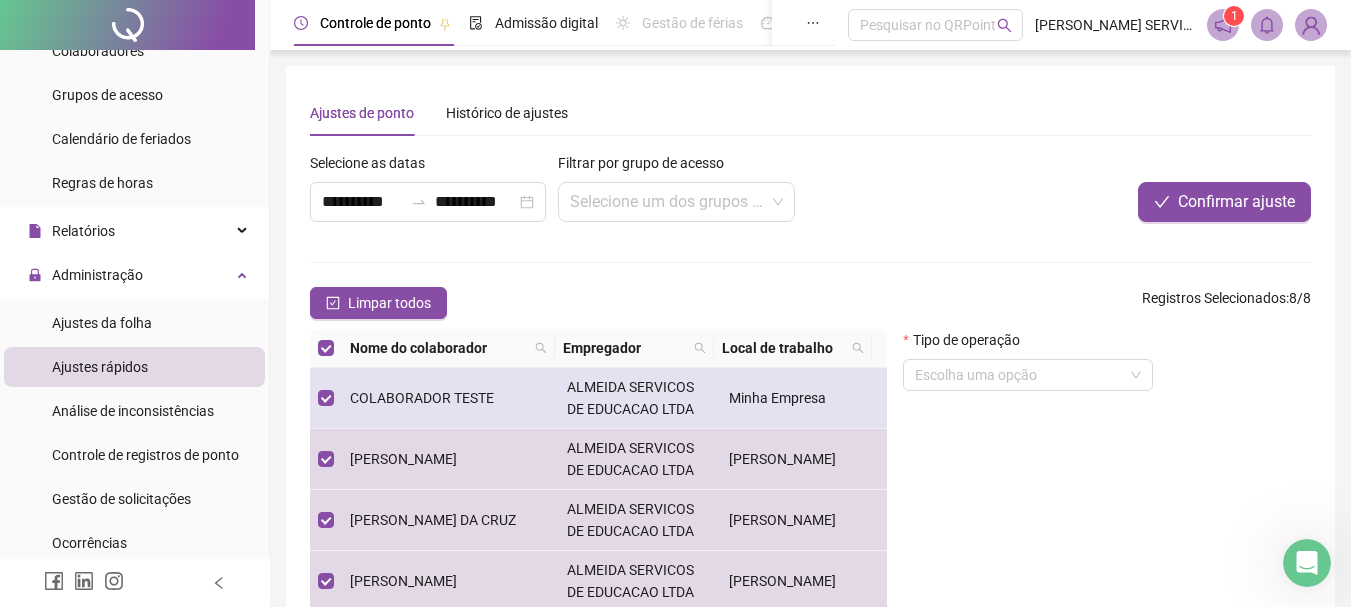 click on "COLABORADOR TESTE" at bounding box center (450, 398) 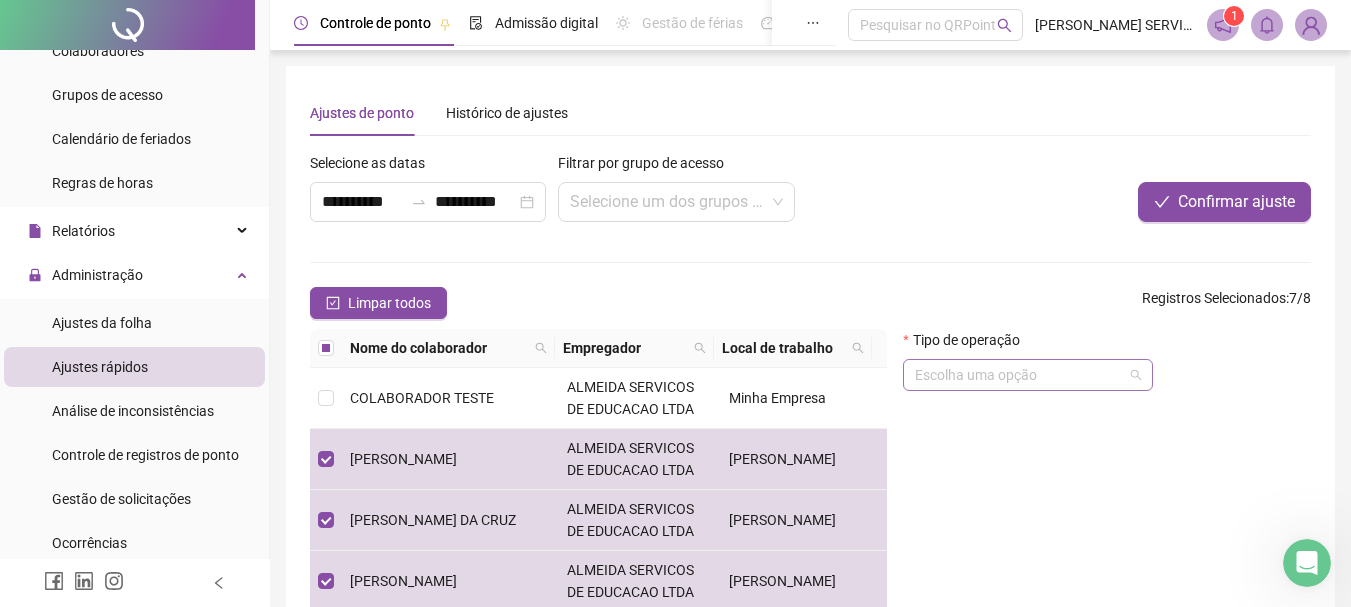 click at bounding box center (1022, 375) 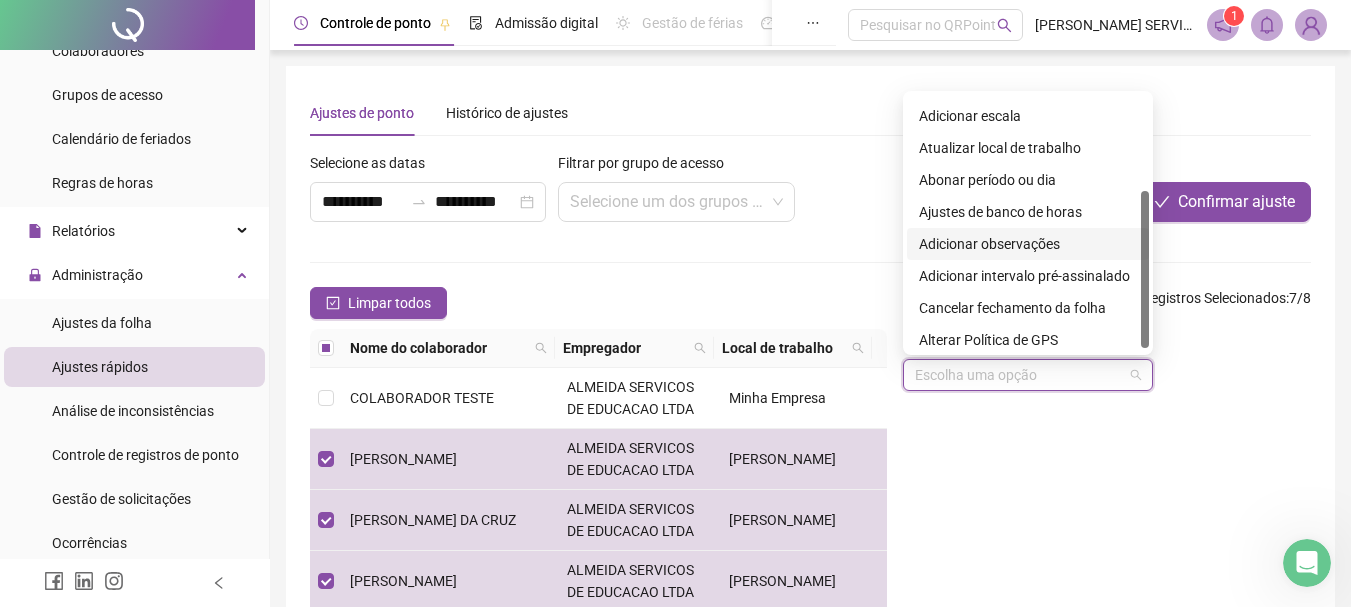 click on "Adicionar observações" at bounding box center (1028, 244) 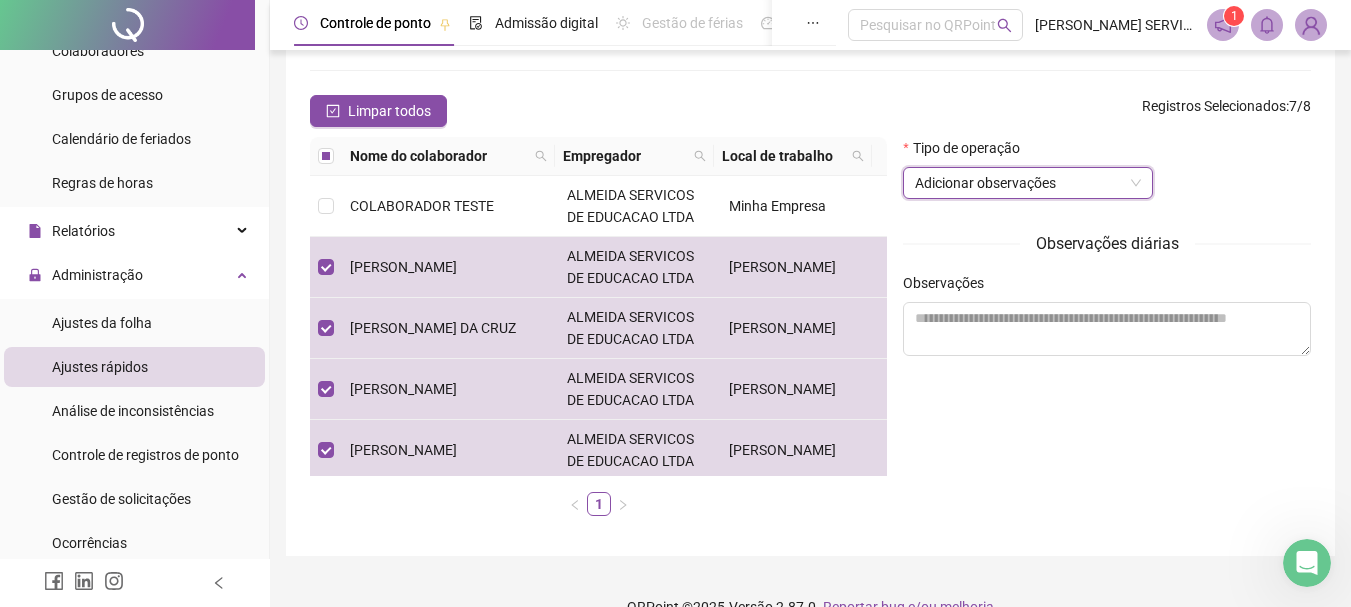 scroll, scrollTop: 200, scrollLeft: 0, axis: vertical 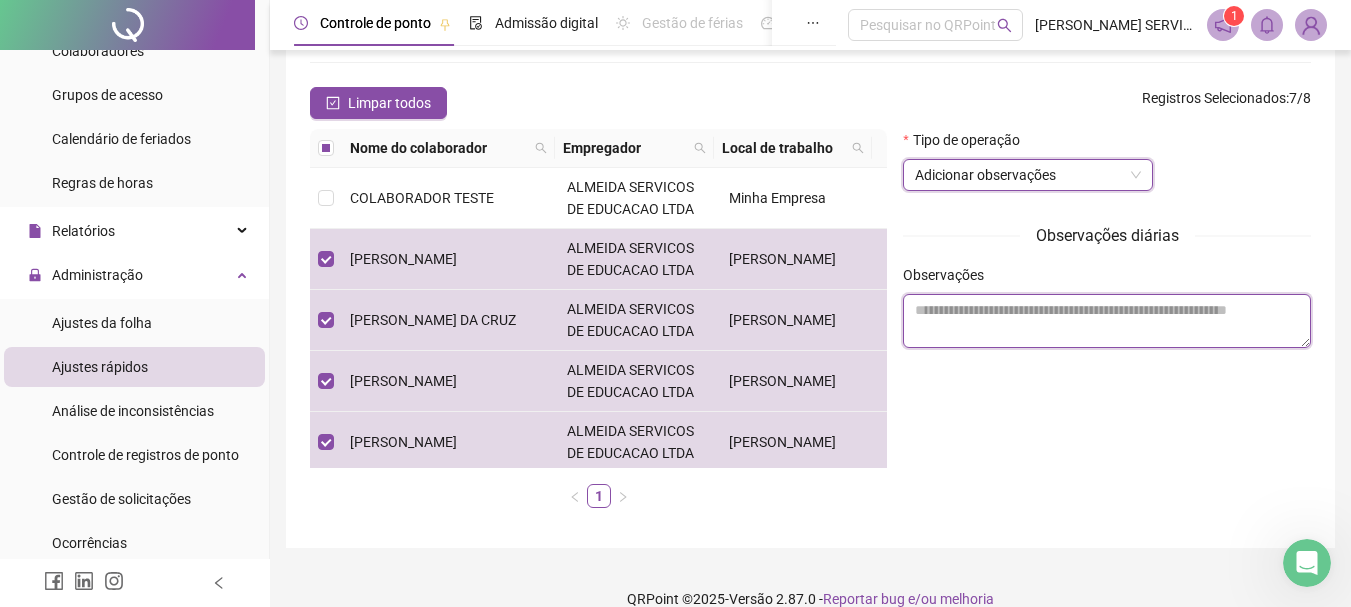 click at bounding box center [1107, 321] 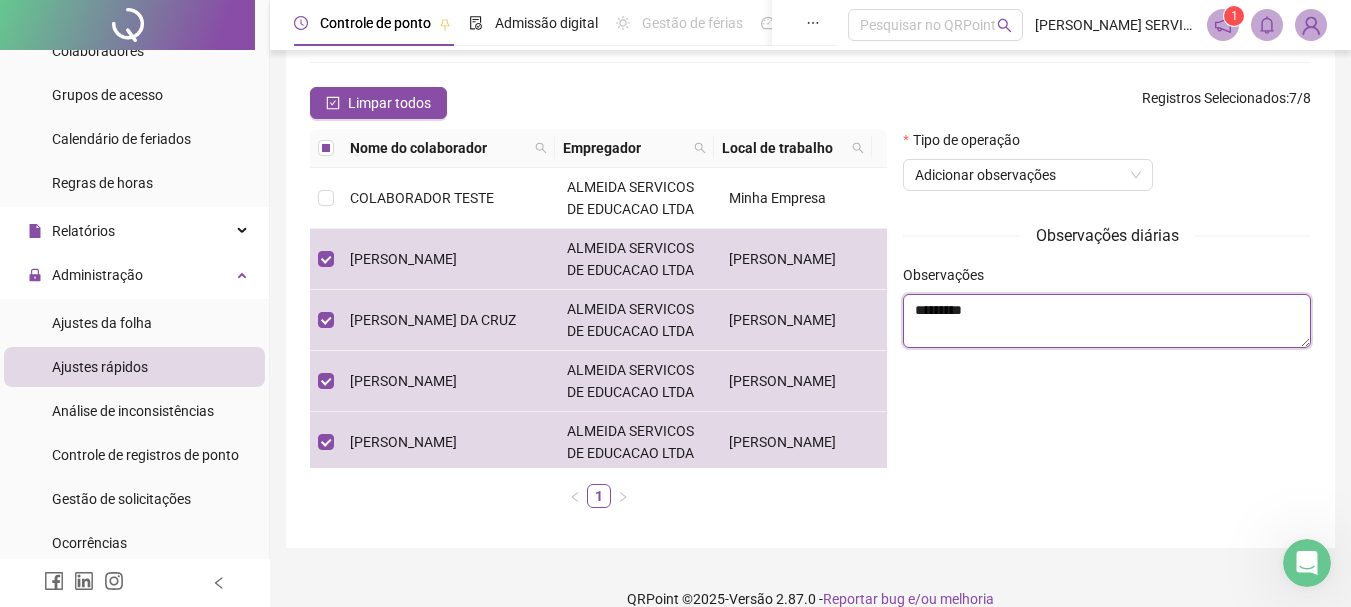 click on "*********" at bounding box center (1107, 321) 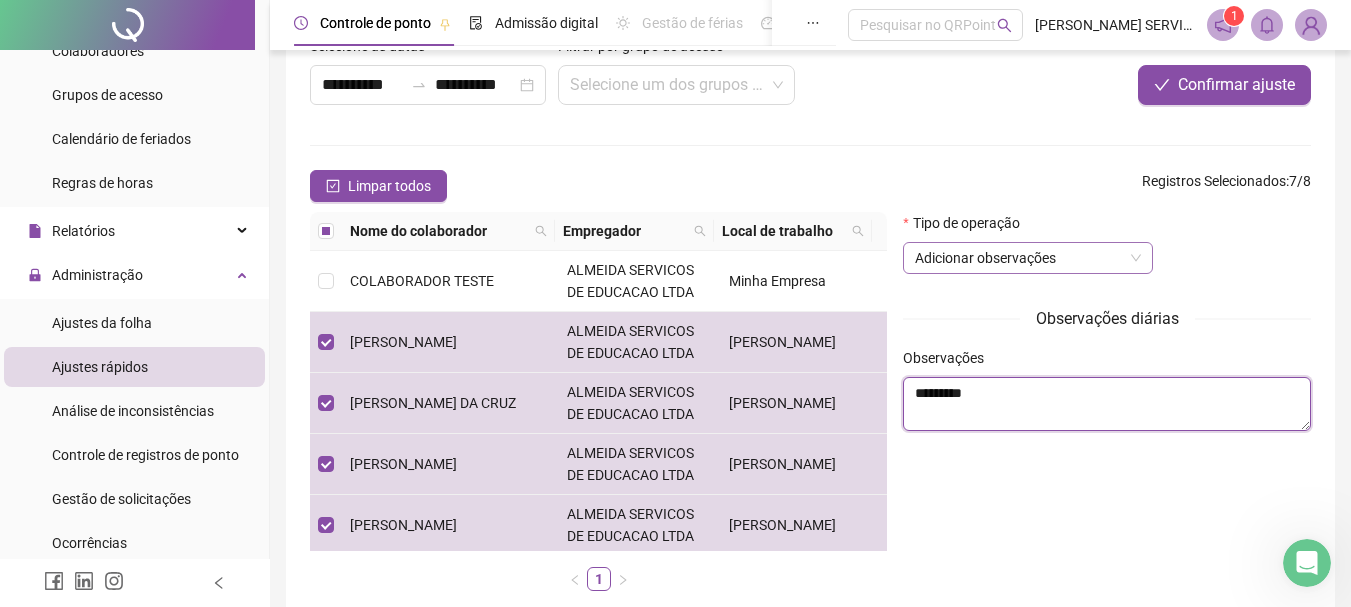 scroll, scrollTop: 100, scrollLeft: 0, axis: vertical 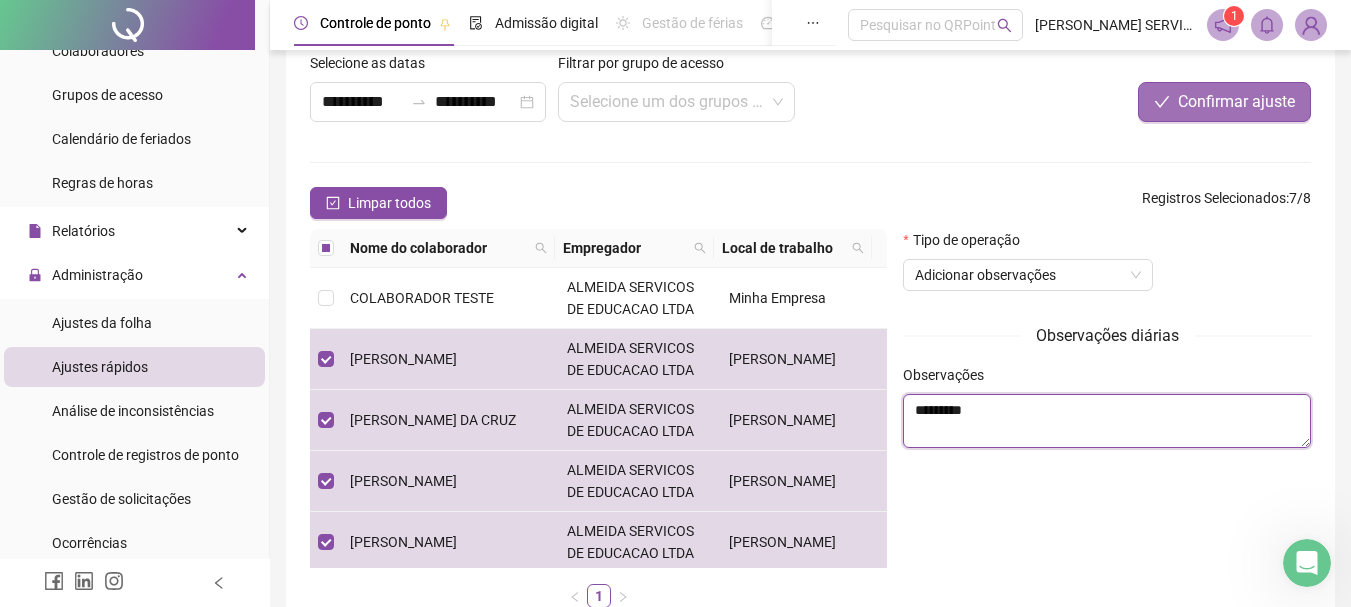 type on "*********" 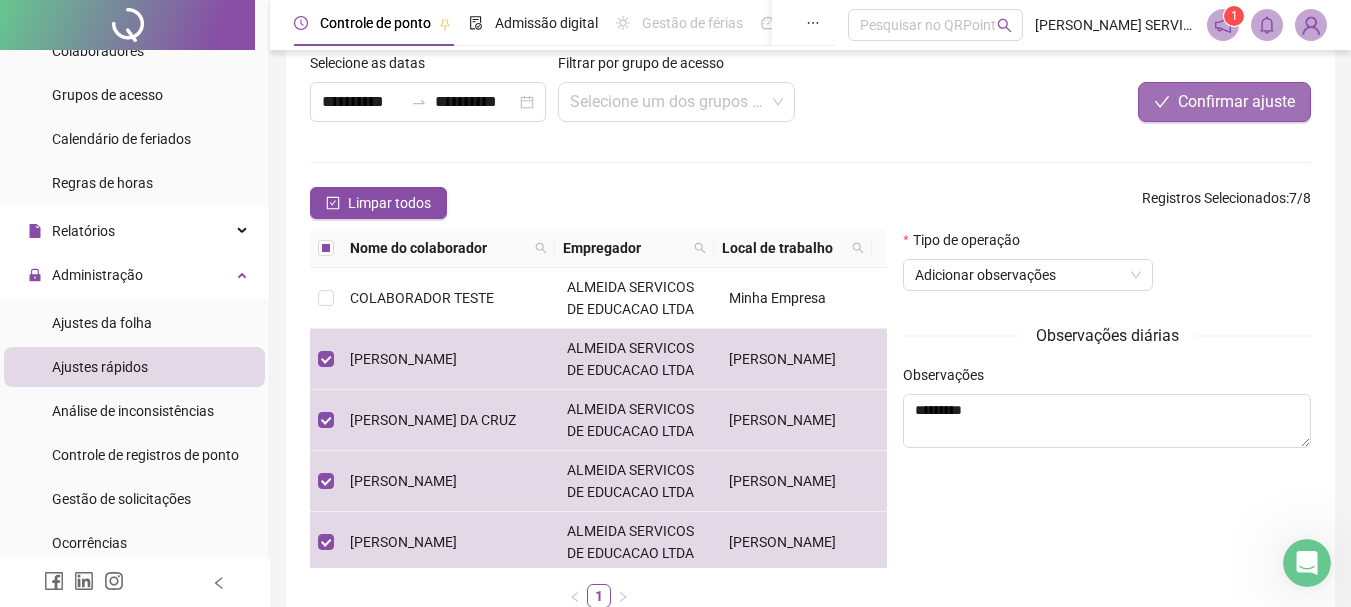 click on "Confirmar ajuste" at bounding box center [1236, 102] 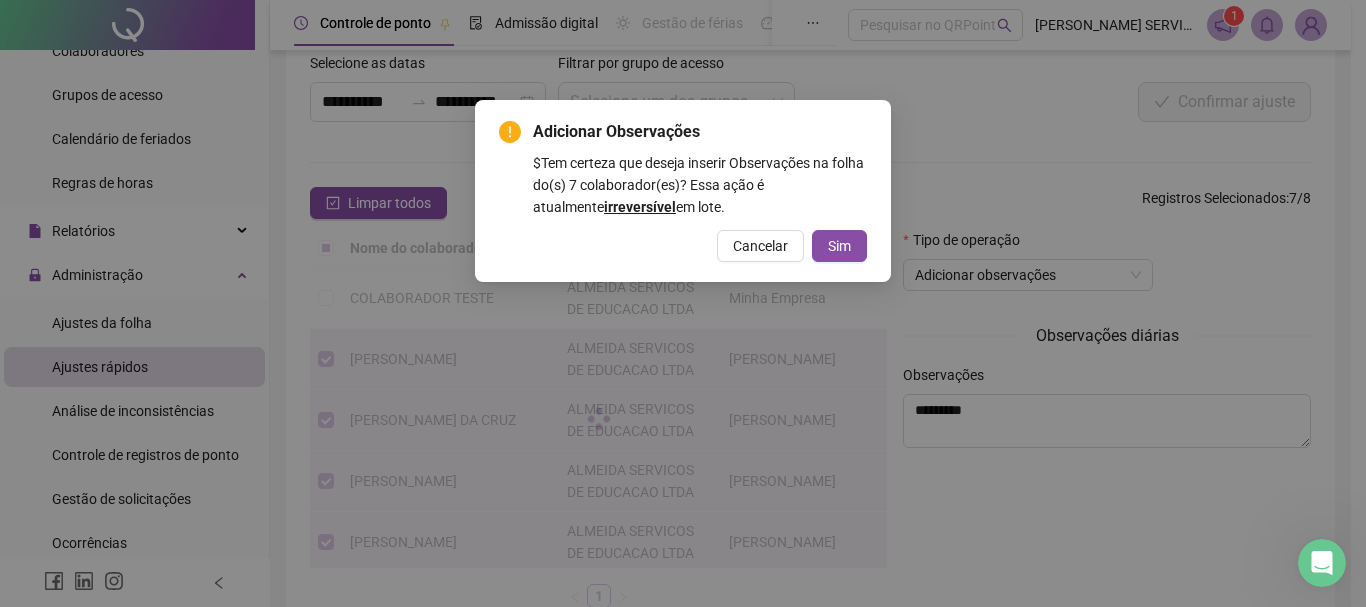 click on "Sim" at bounding box center (839, 246) 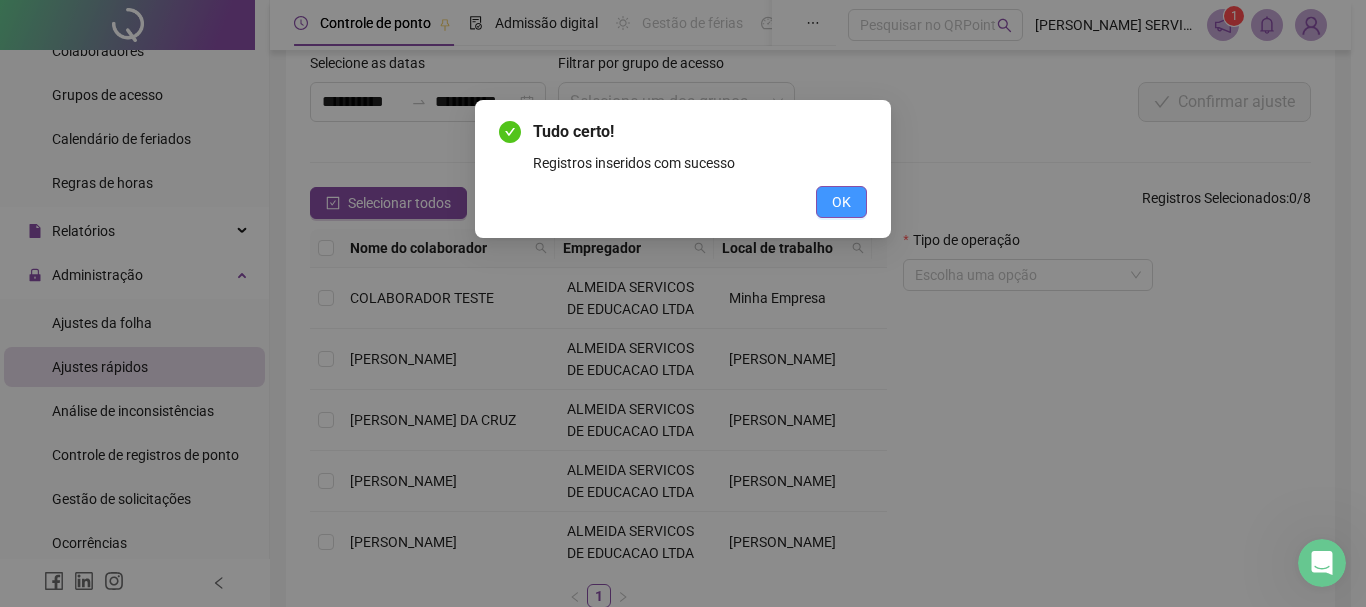 click on "OK" at bounding box center [841, 202] 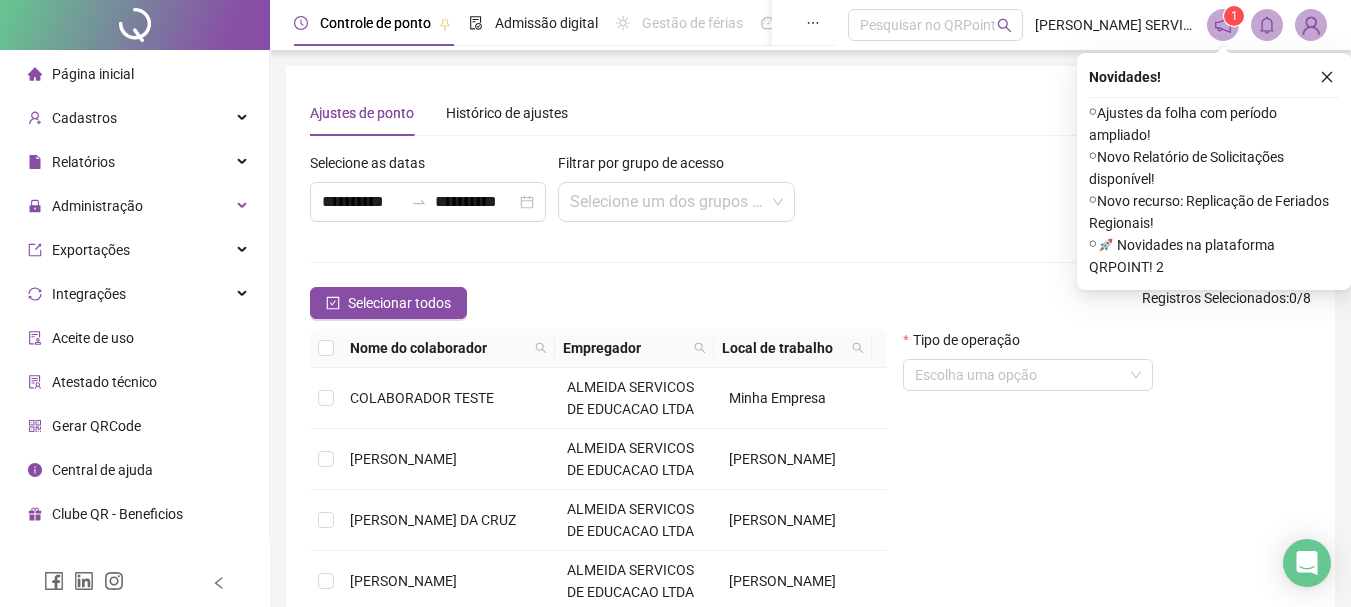 scroll, scrollTop: 0, scrollLeft: 0, axis: both 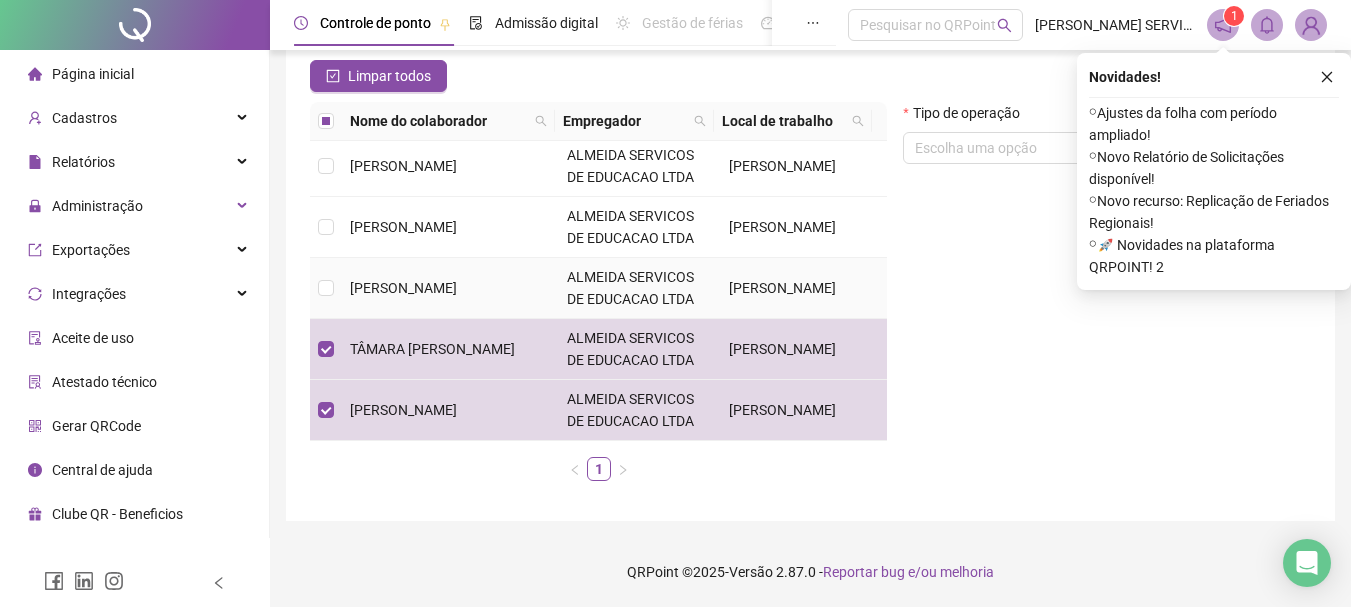 click at bounding box center (326, 288) 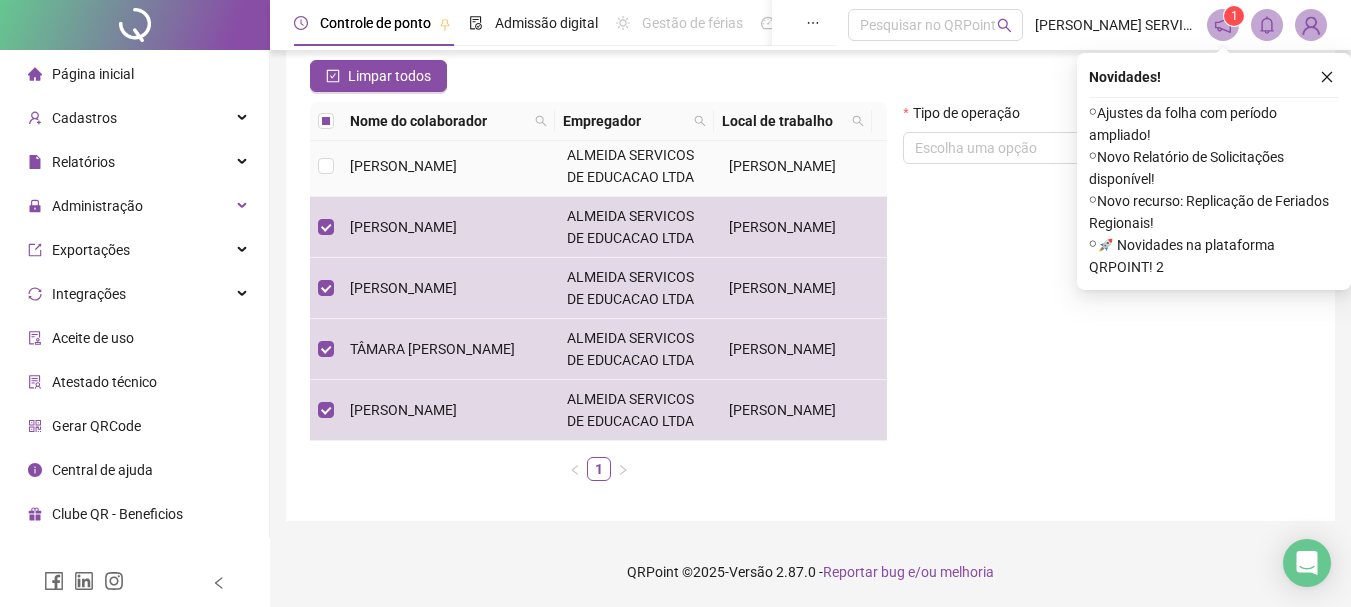 click at bounding box center (326, 166) 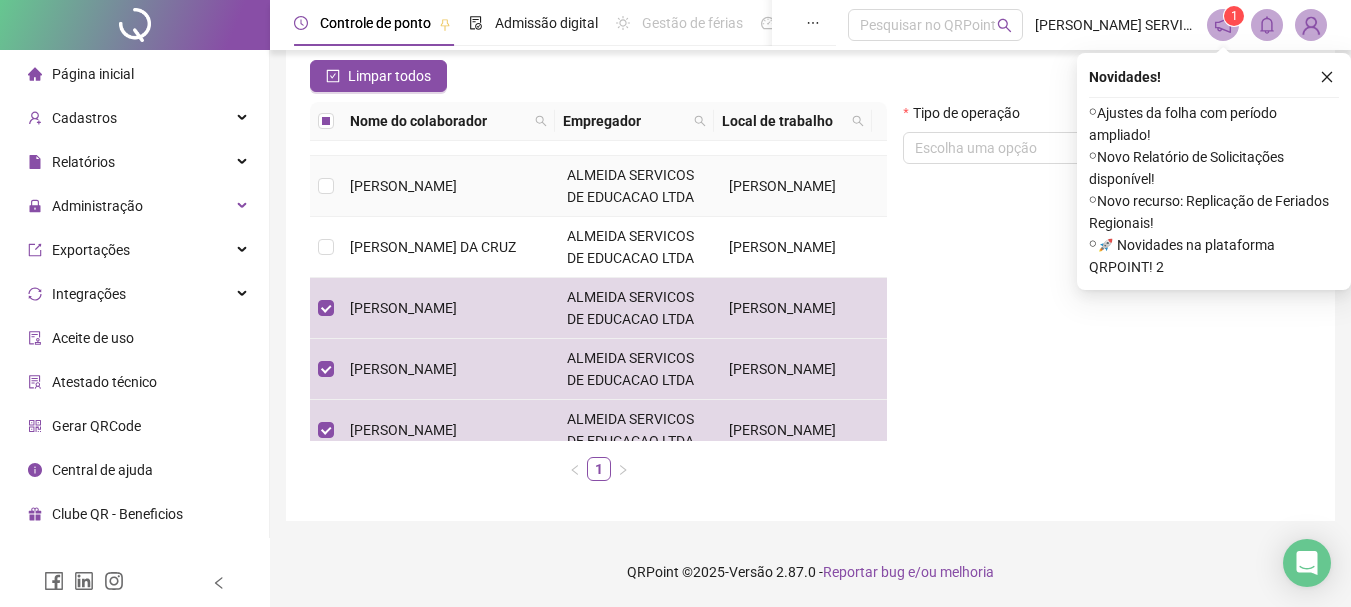scroll, scrollTop: 42, scrollLeft: 0, axis: vertical 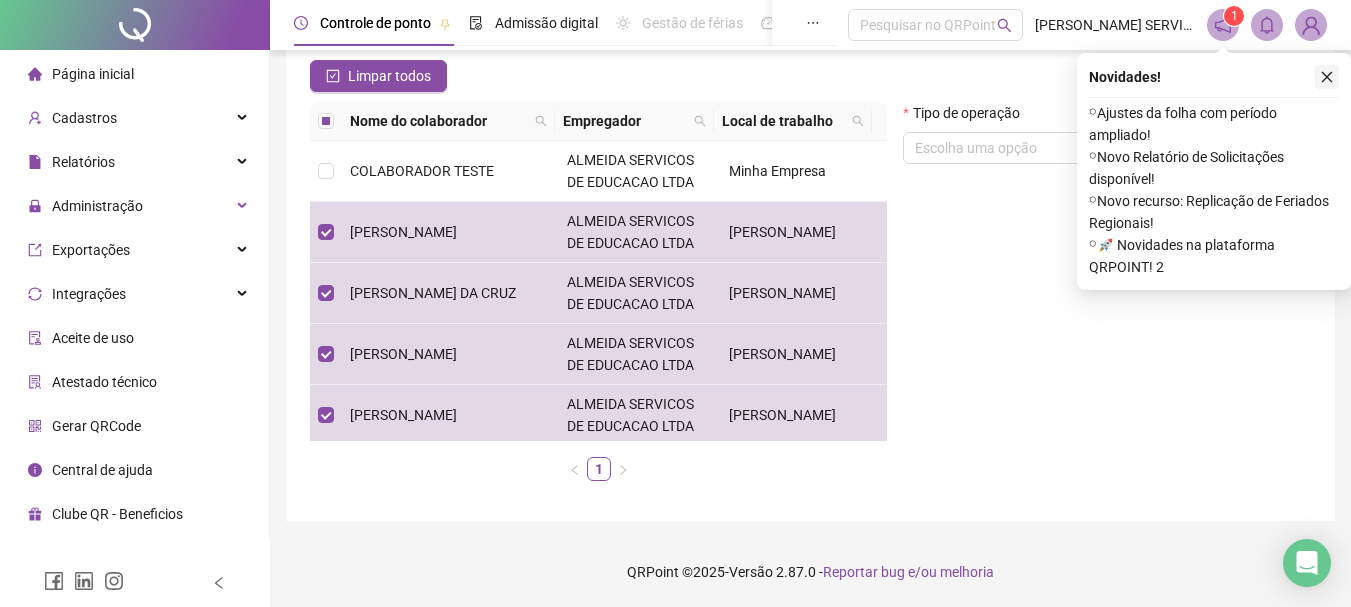 click 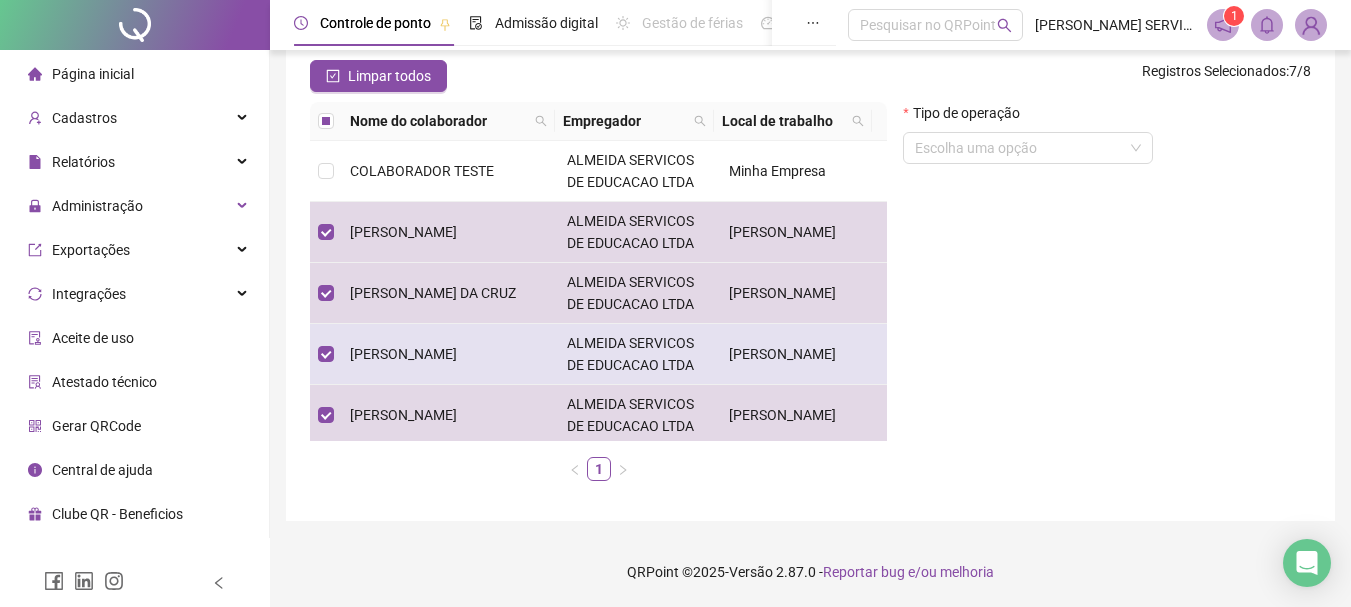 scroll, scrollTop: 0, scrollLeft: 0, axis: both 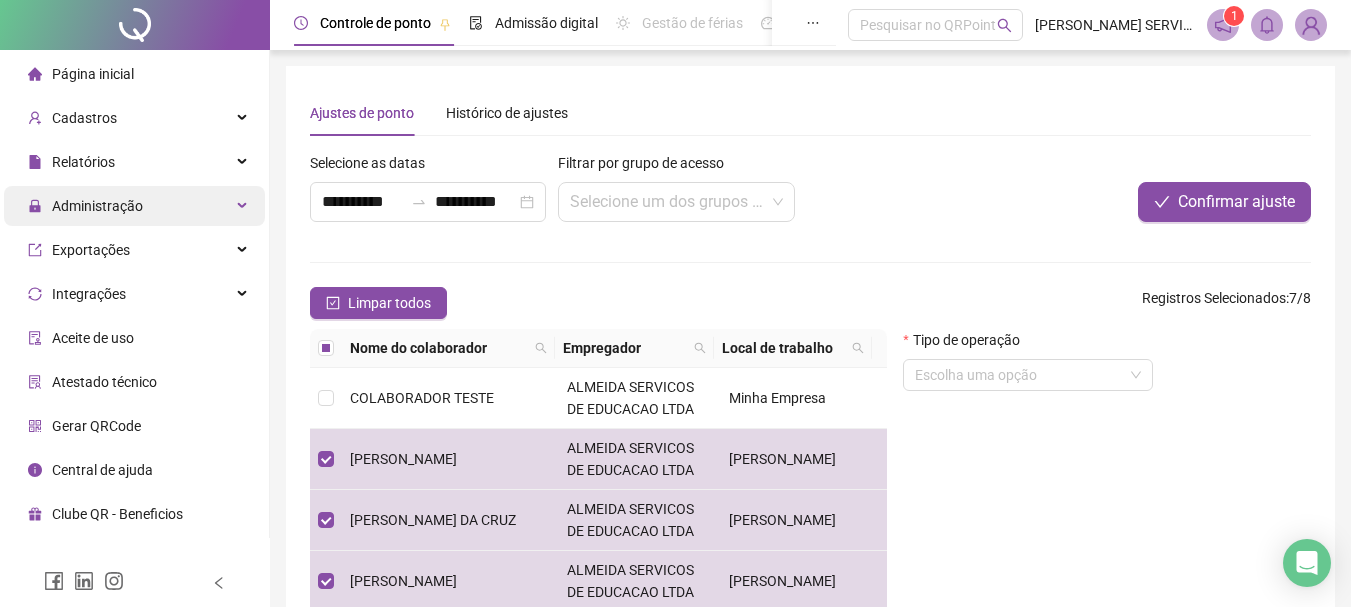 click on "Administração" at bounding box center [97, 206] 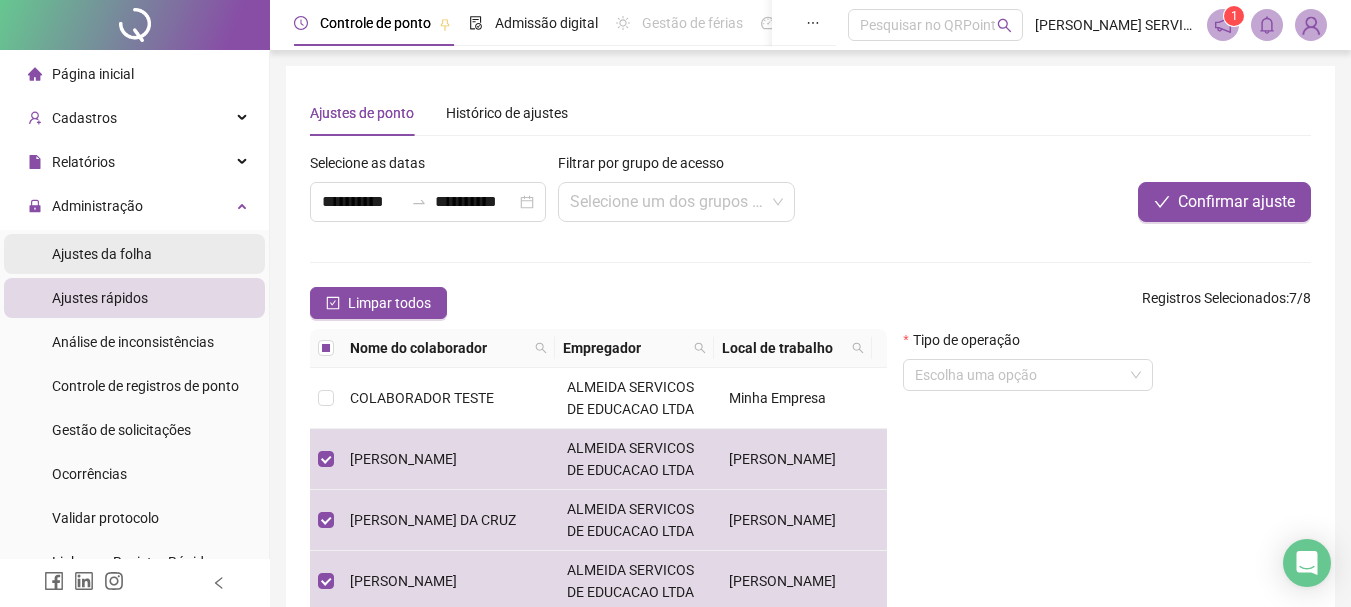 click on "Ajustes da folha" at bounding box center (102, 254) 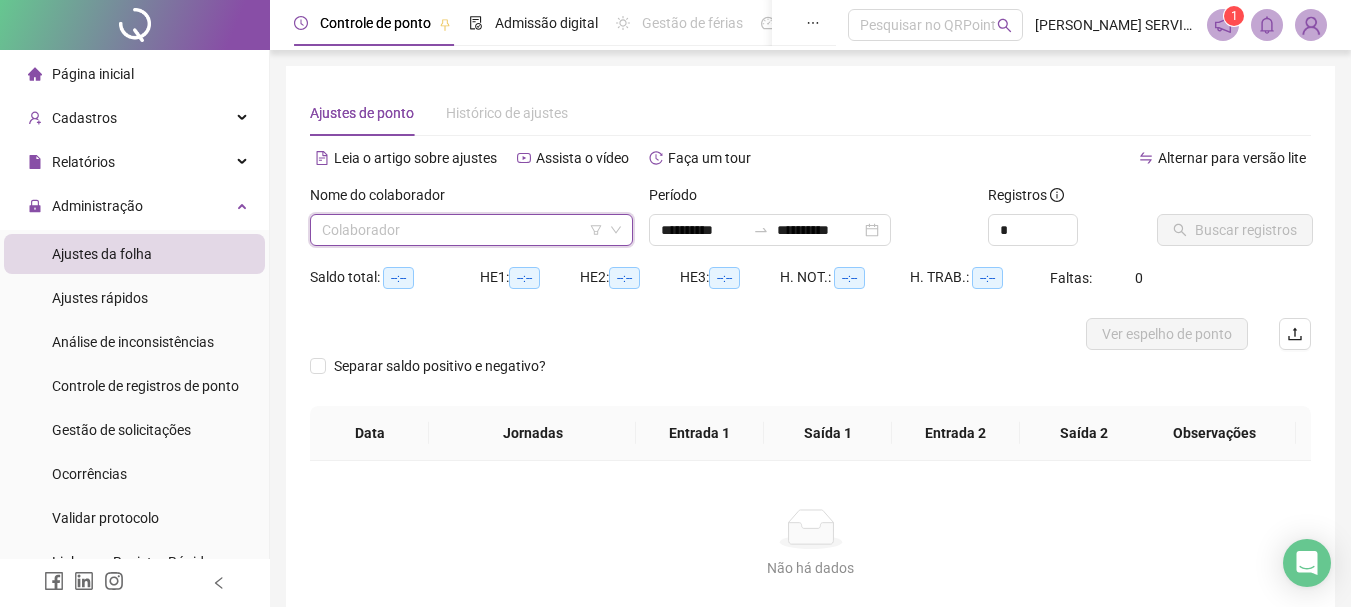 click at bounding box center [465, 230] 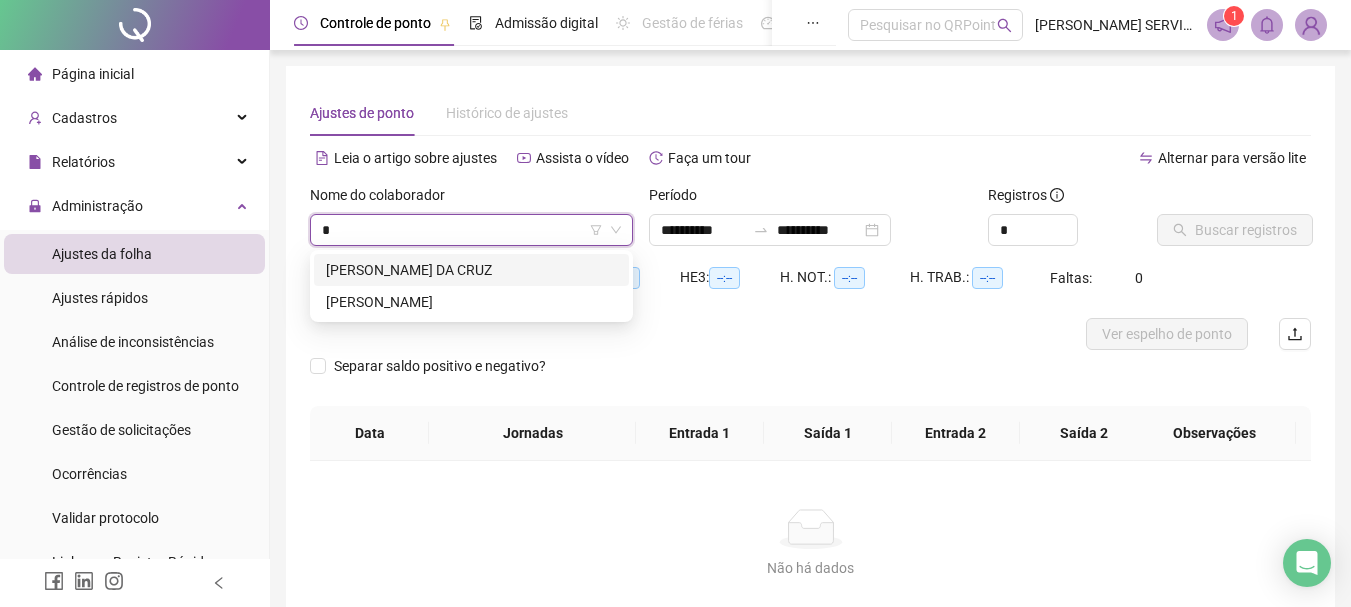 type on "**" 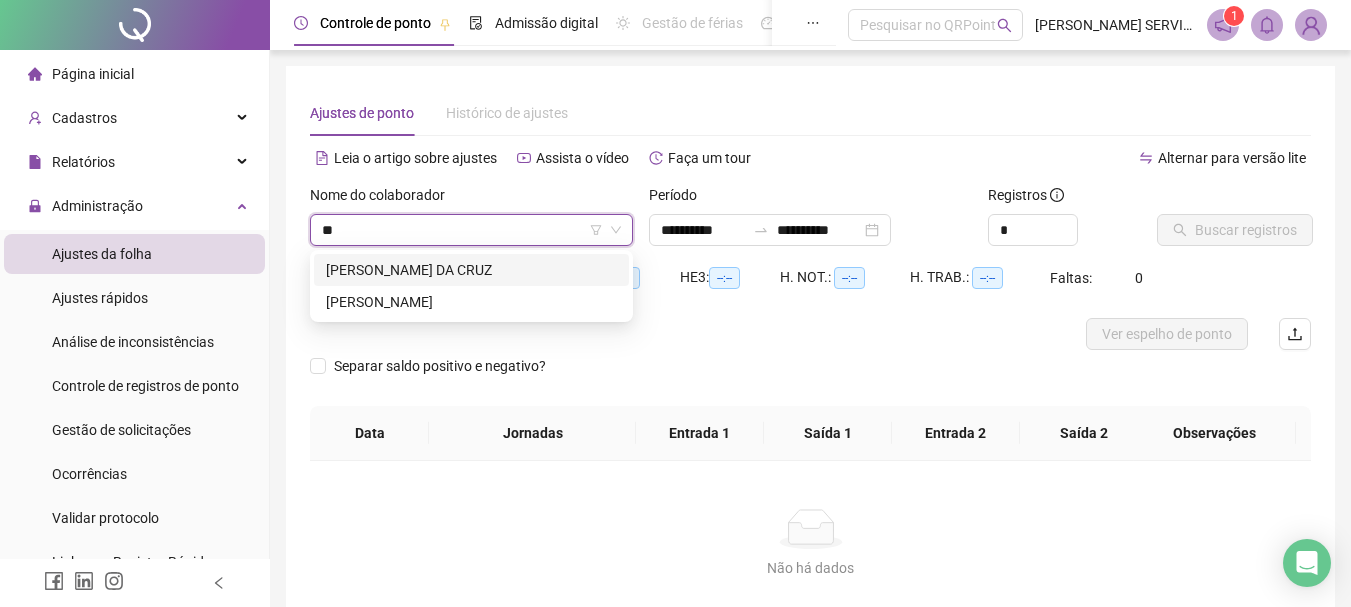 click on "[PERSON_NAME] DA CRUZ" at bounding box center (471, 270) 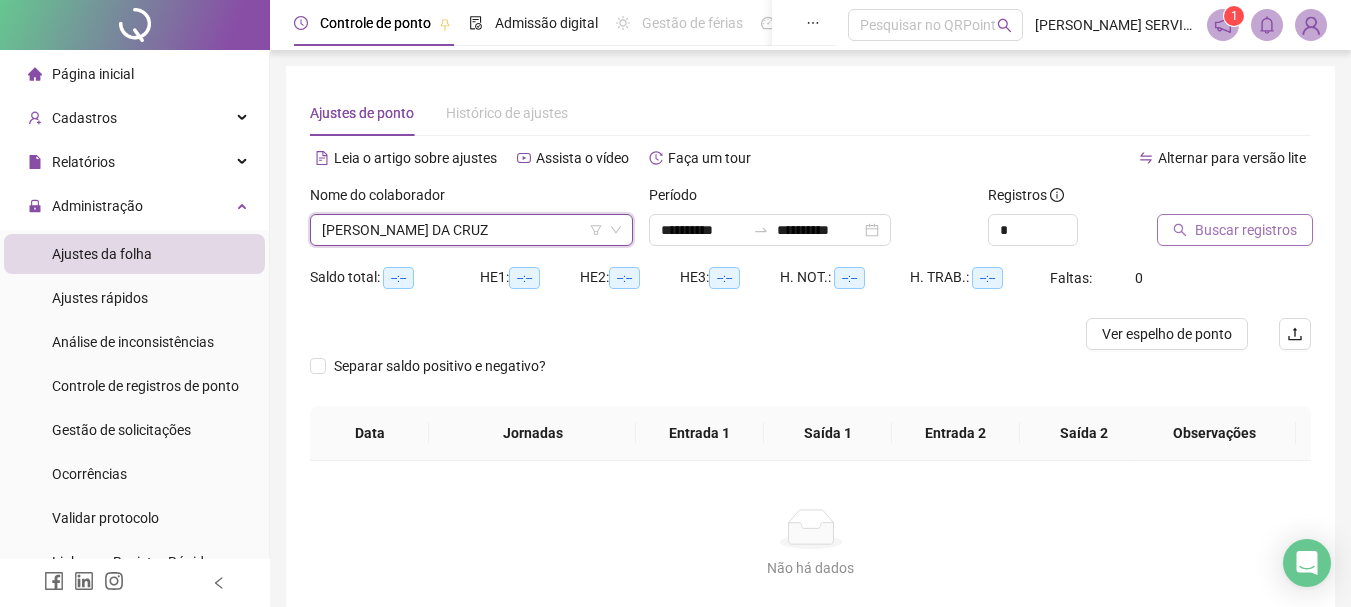 click on "Buscar registros" at bounding box center (1246, 230) 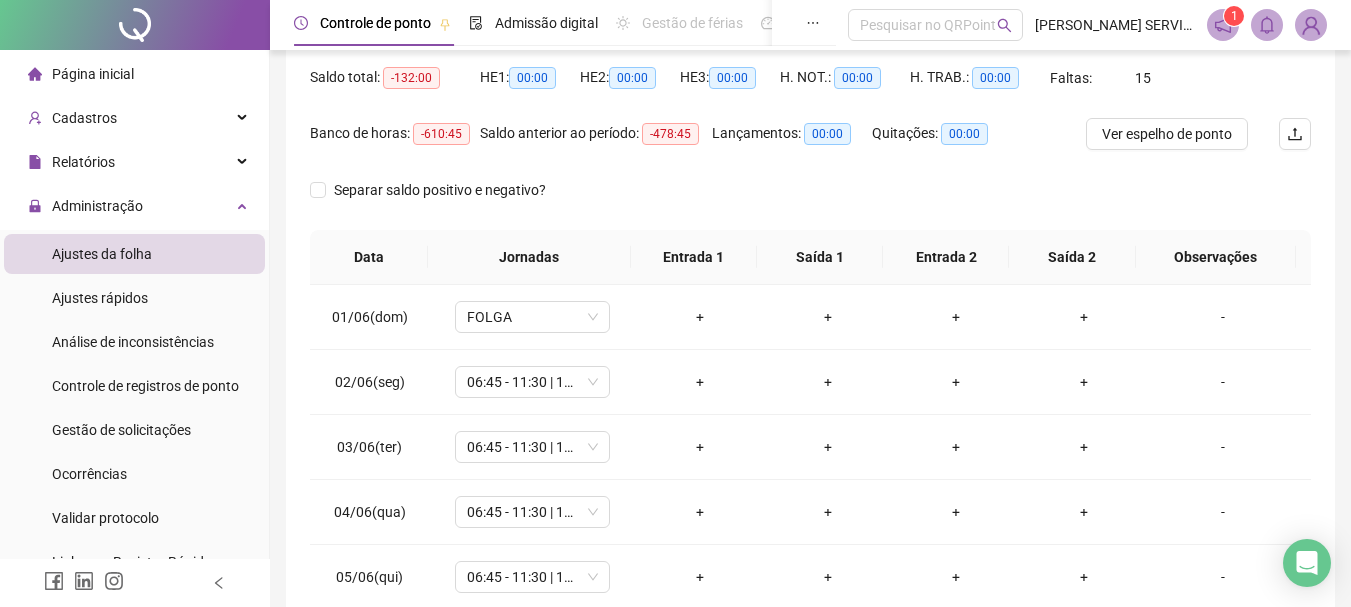 scroll, scrollTop: 0, scrollLeft: 0, axis: both 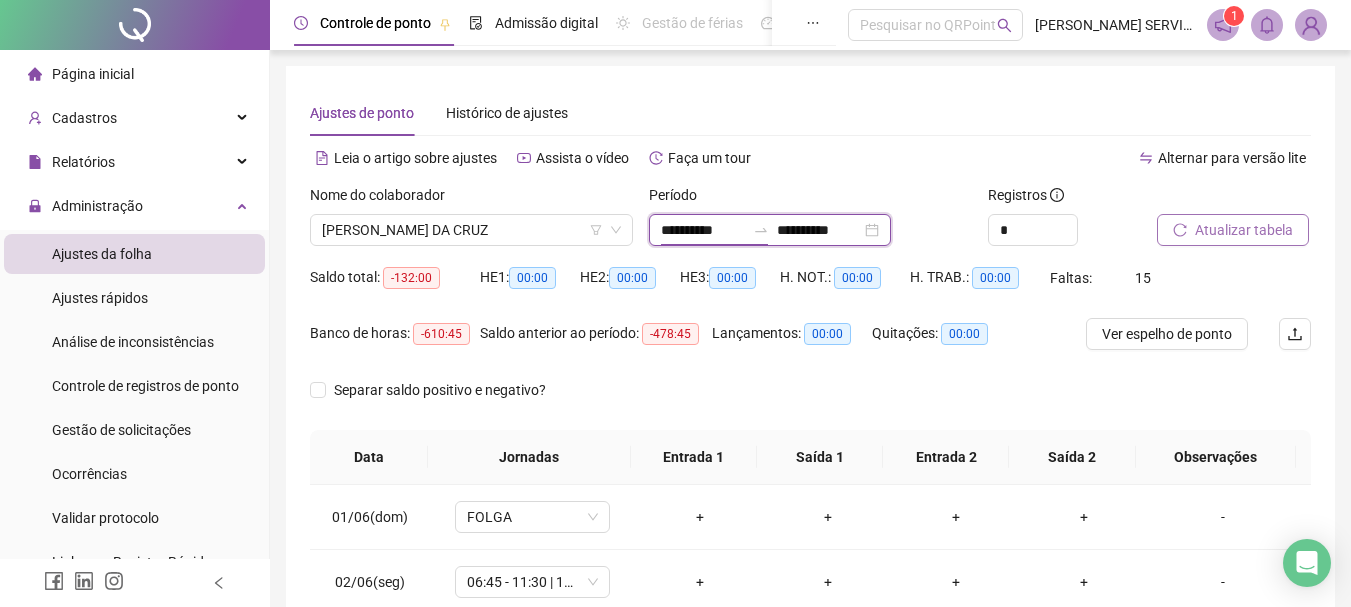 click on "**********" at bounding box center [703, 230] 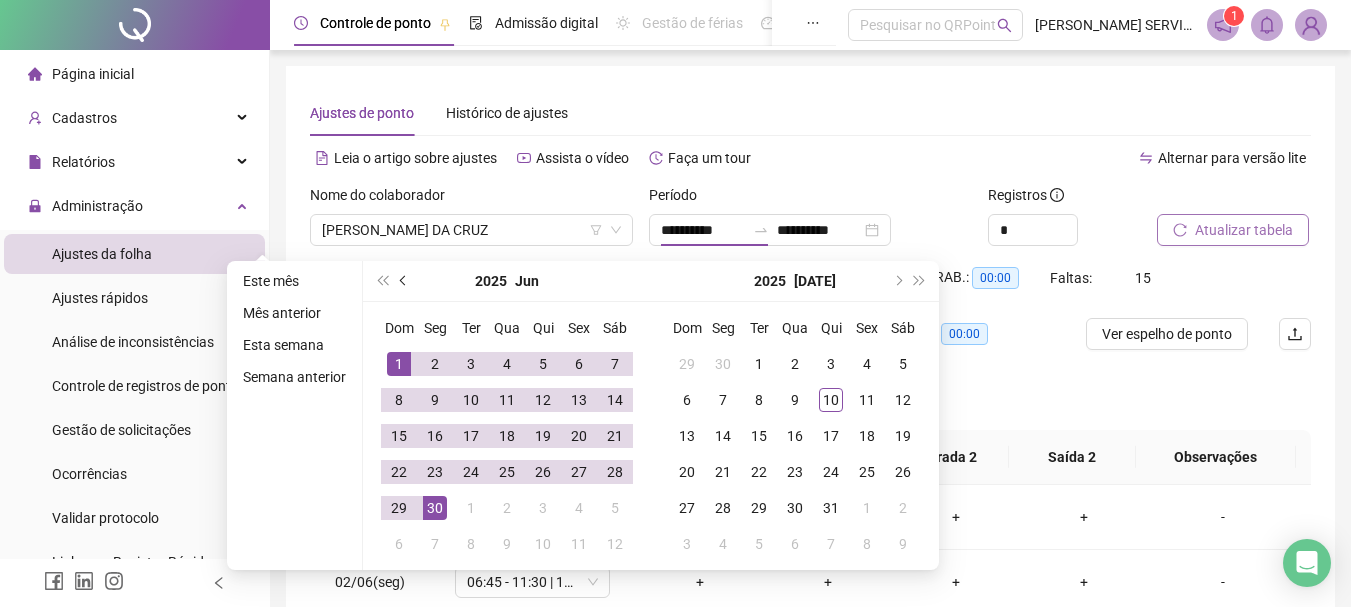 click at bounding box center [405, 281] 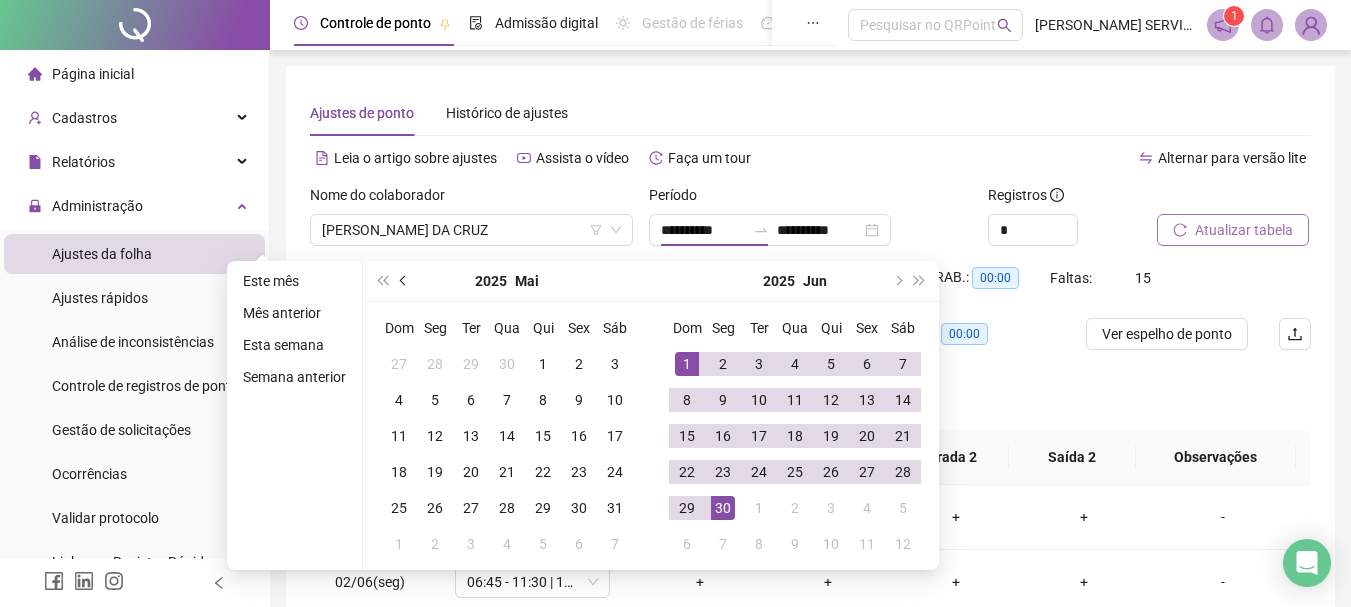 click at bounding box center [405, 281] 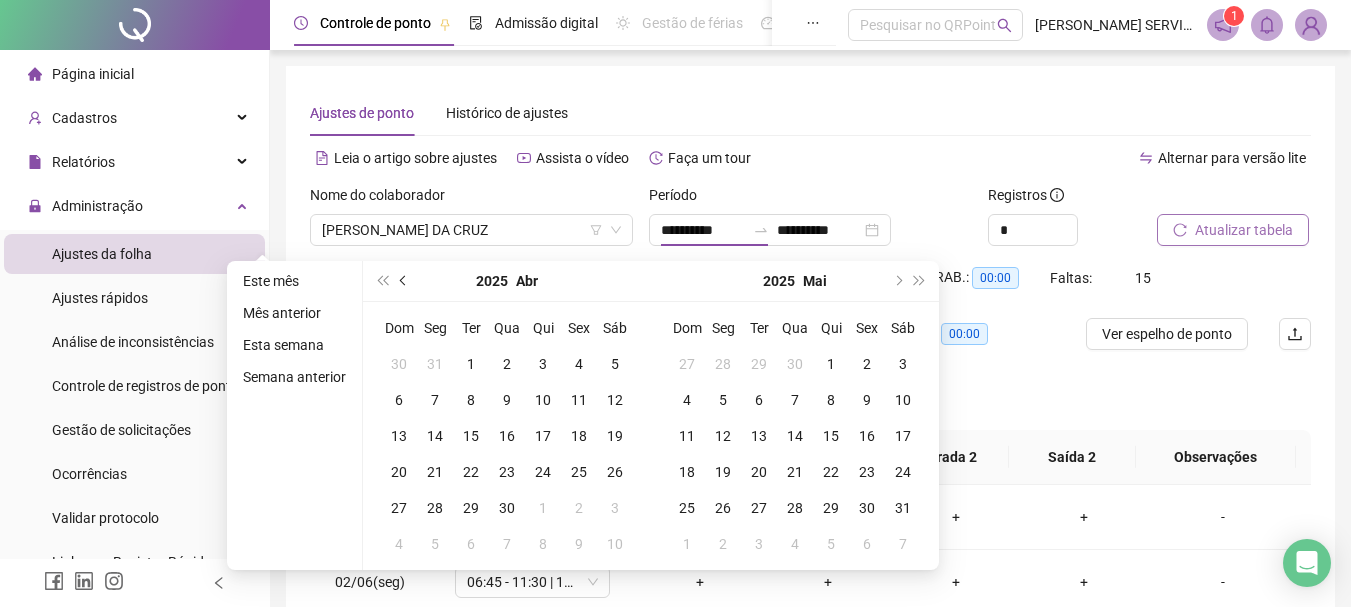 click at bounding box center (405, 281) 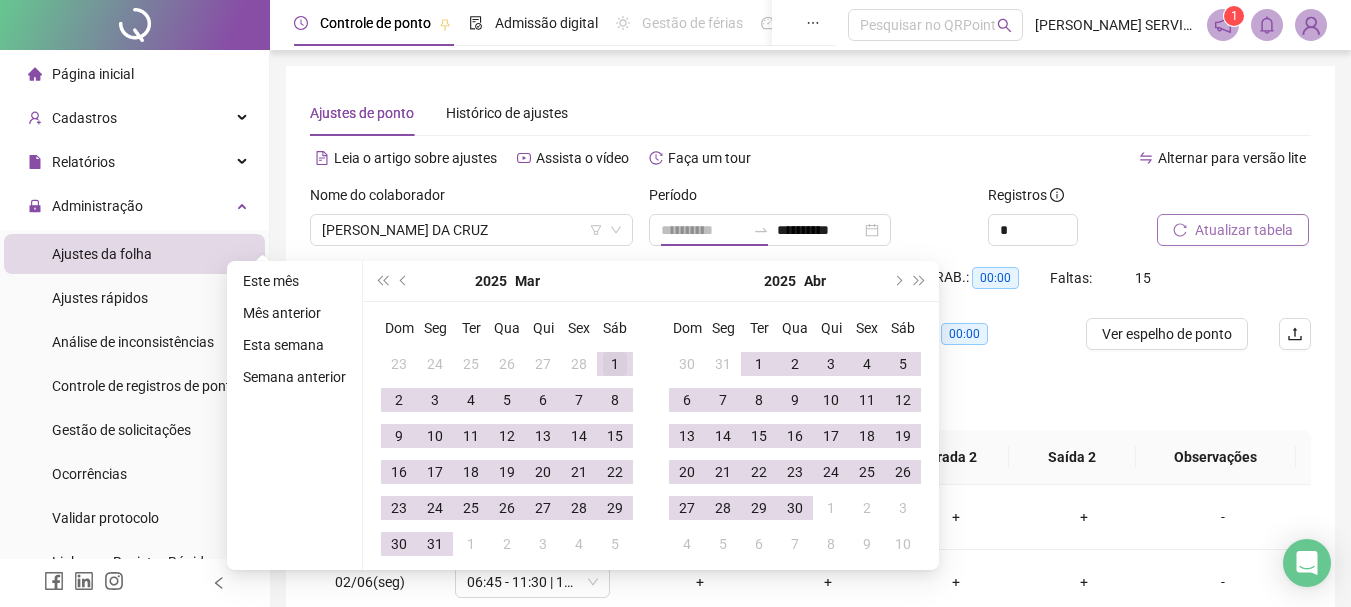 type on "**********" 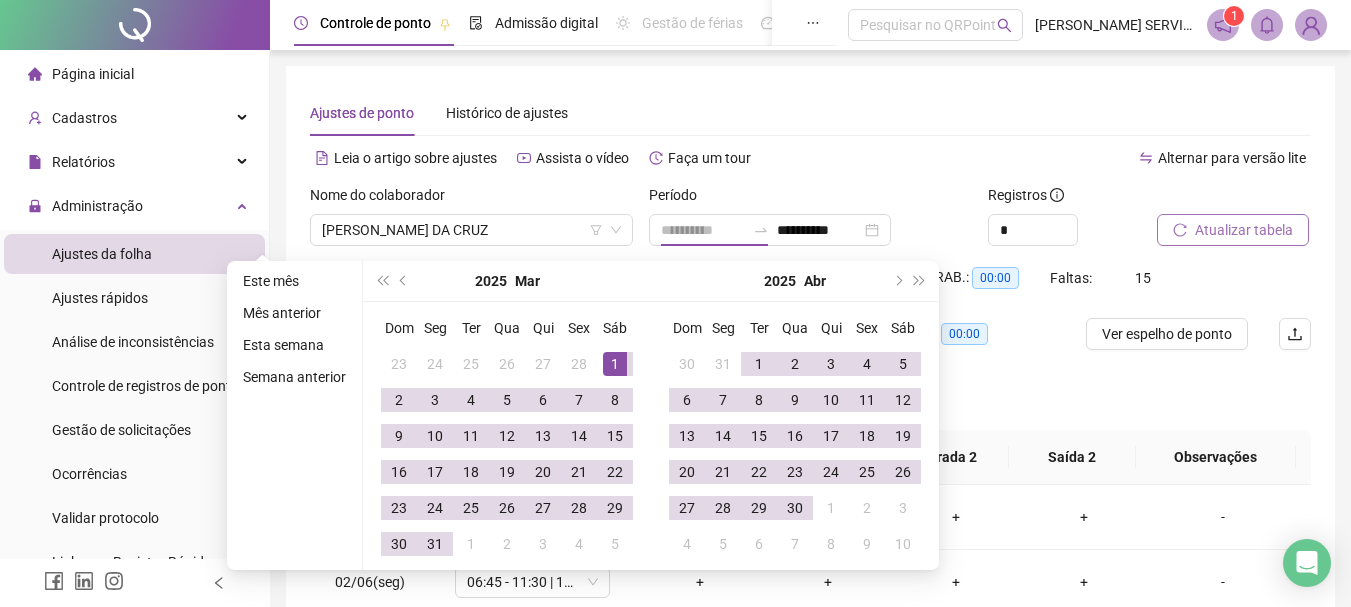 click on "1" at bounding box center (615, 364) 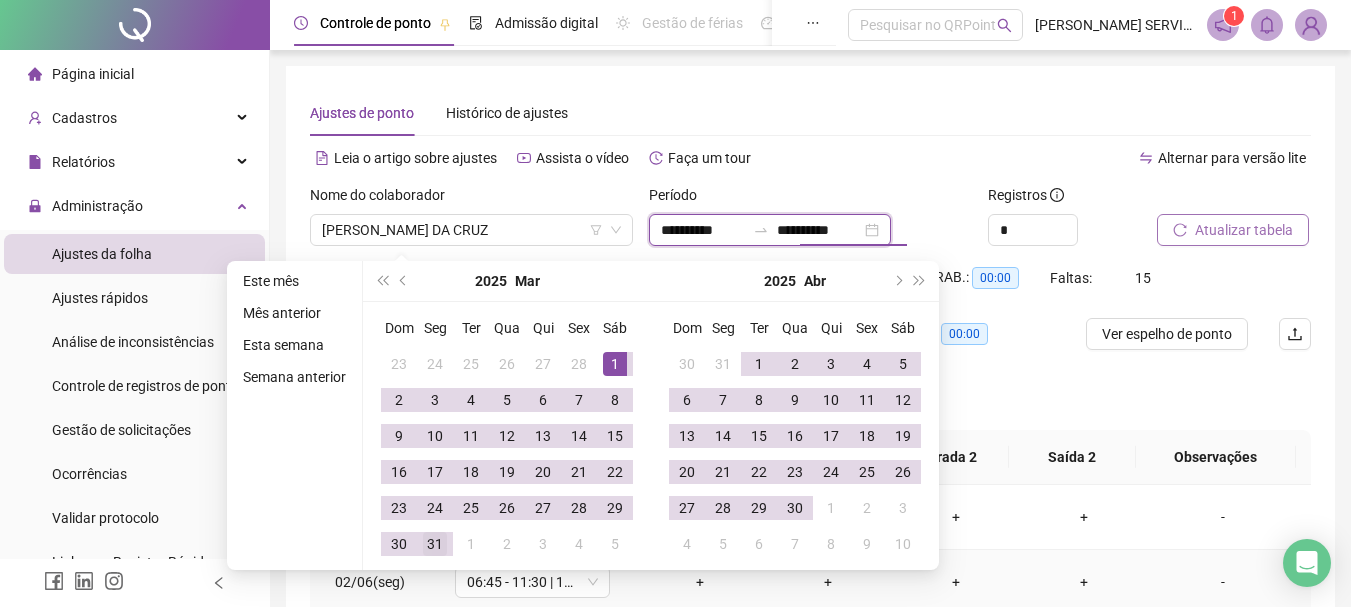 type on "**********" 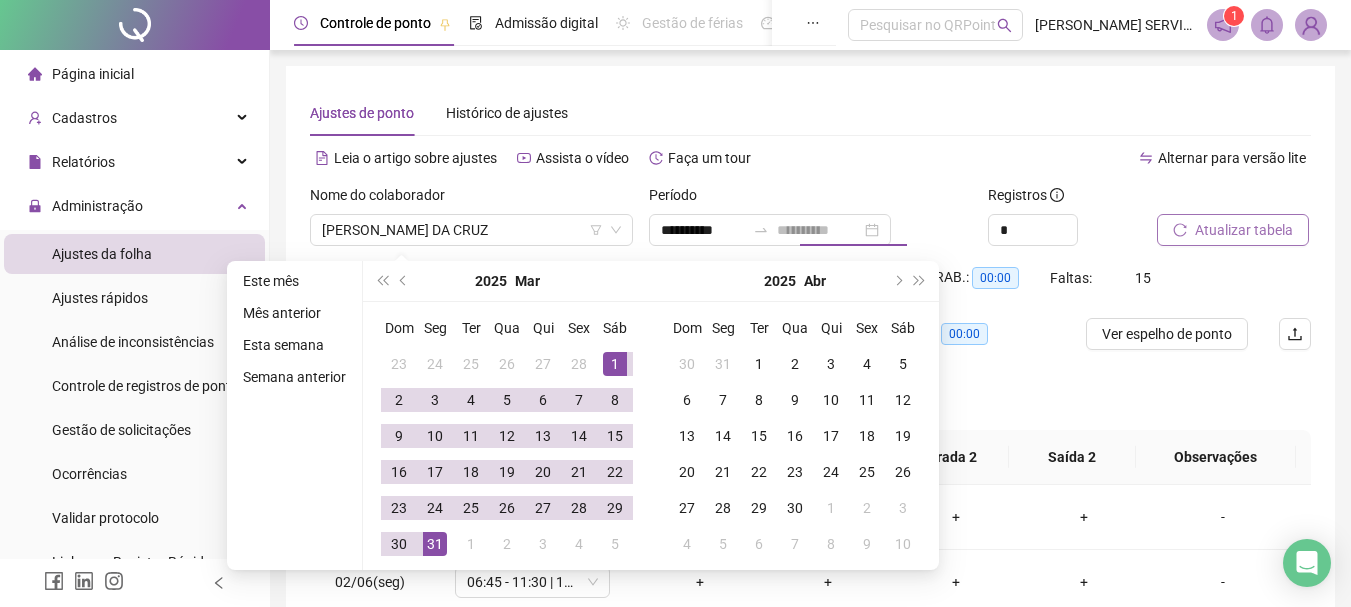 click on "31" at bounding box center [435, 544] 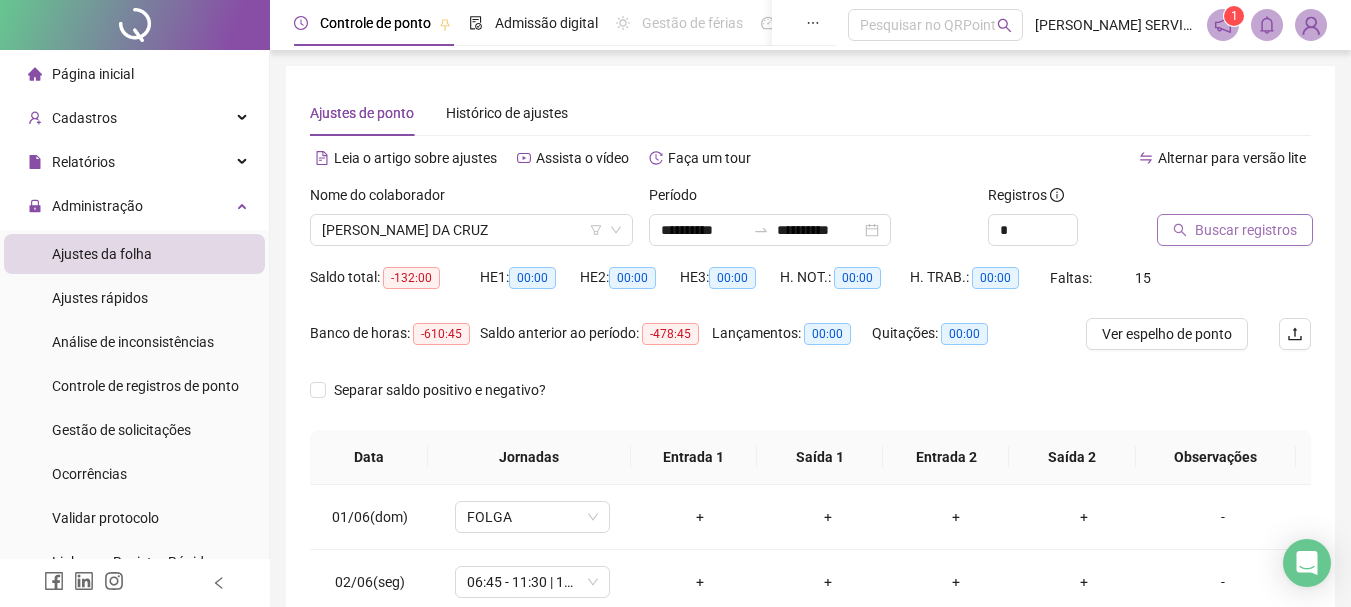 click on "Buscar registros" at bounding box center [1246, 230] 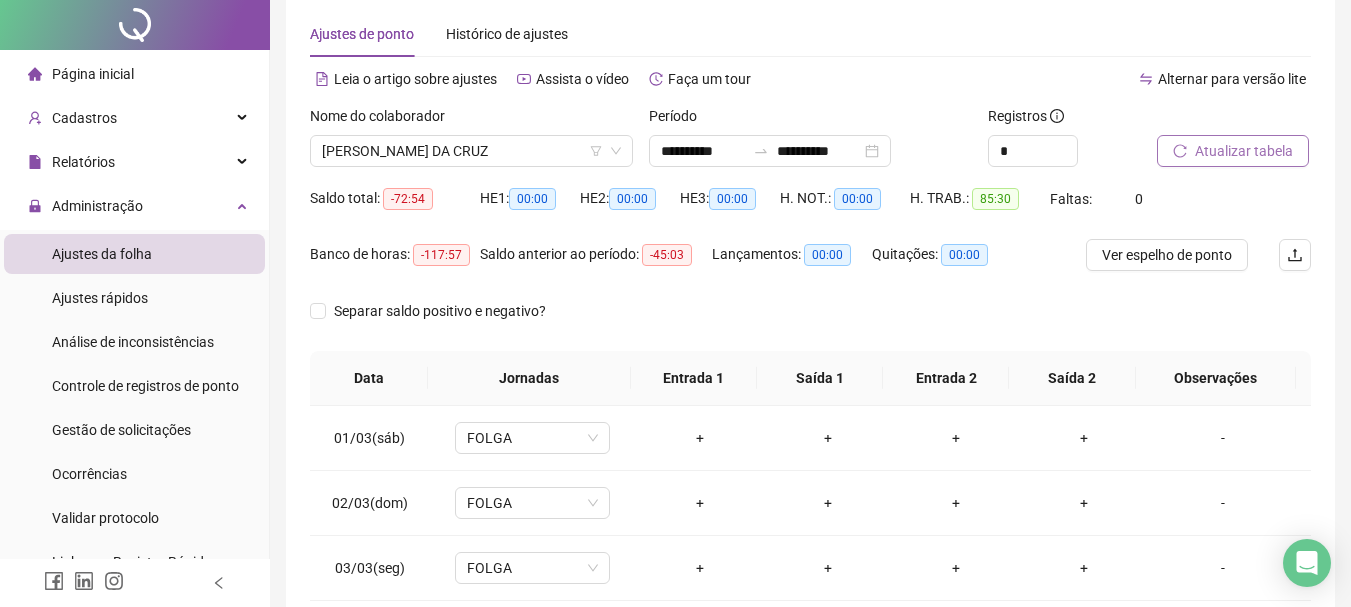 scroll, scrollTop: 200, scrollLeft: 0, axis: vertical 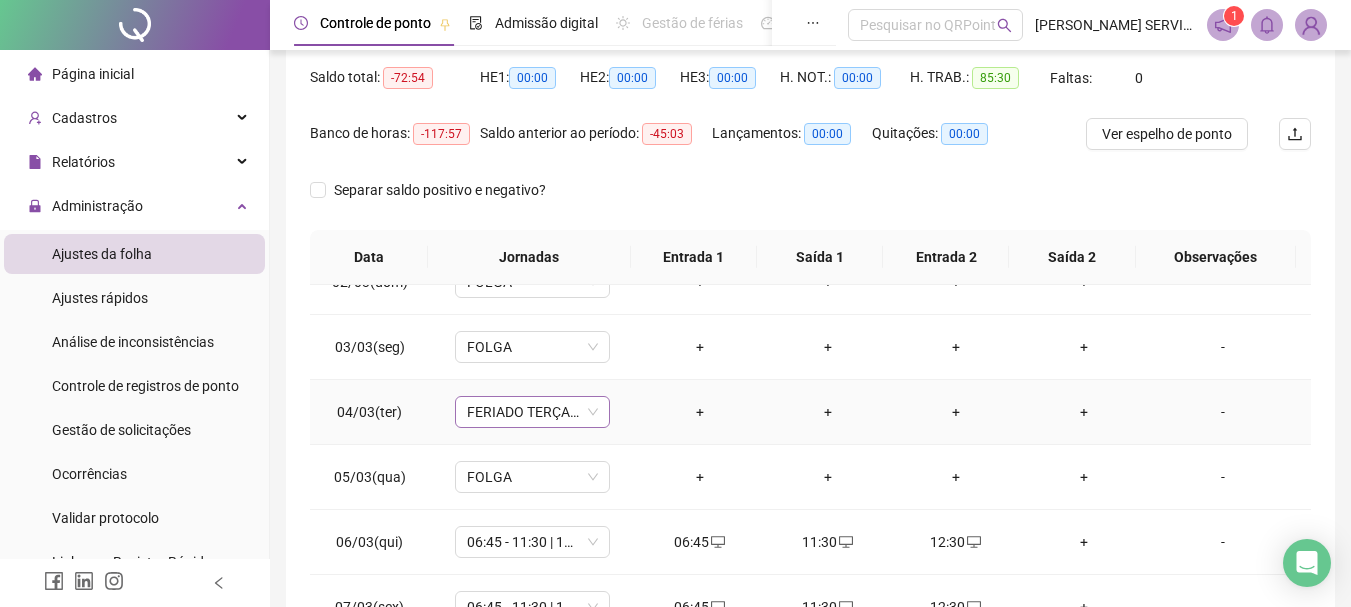 click on "FERIADO TERÇA-FEIRA DE CARNAVAL" at bounding box center (532, 412) 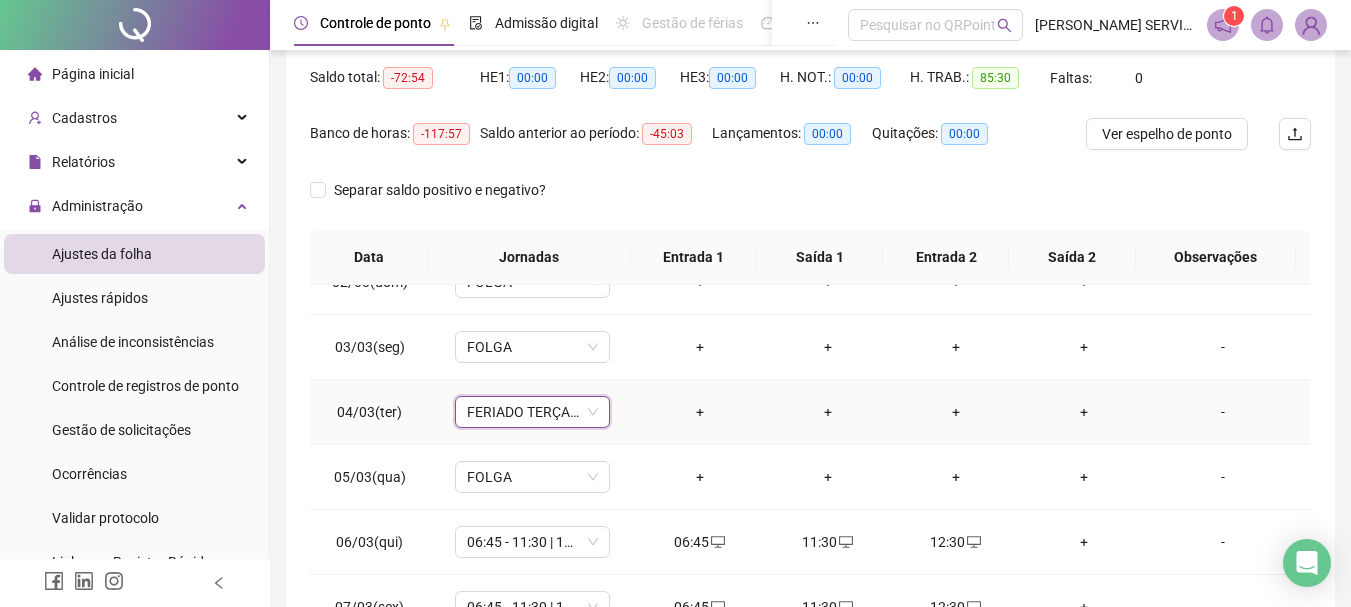 click on "FERIADO TERÇA-FEIRA DE CARNAVAL" at bounding box center (532, 412) 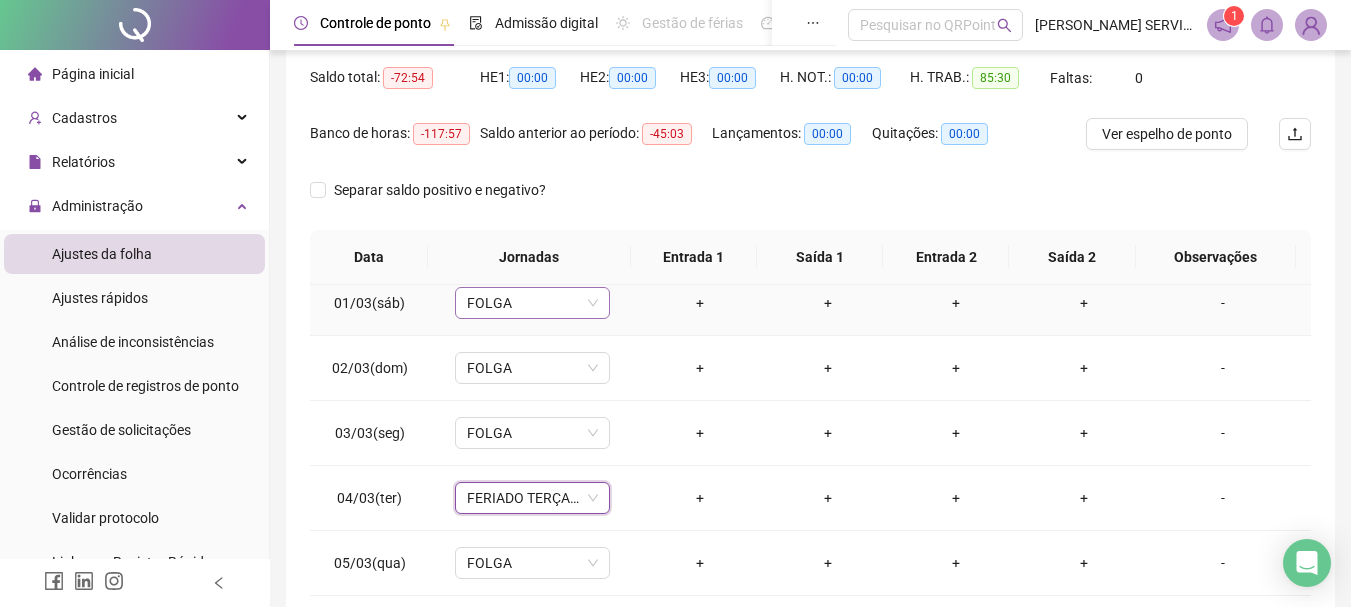 scroll, scrollTop: 0, scrollLeft: 0, axis: both 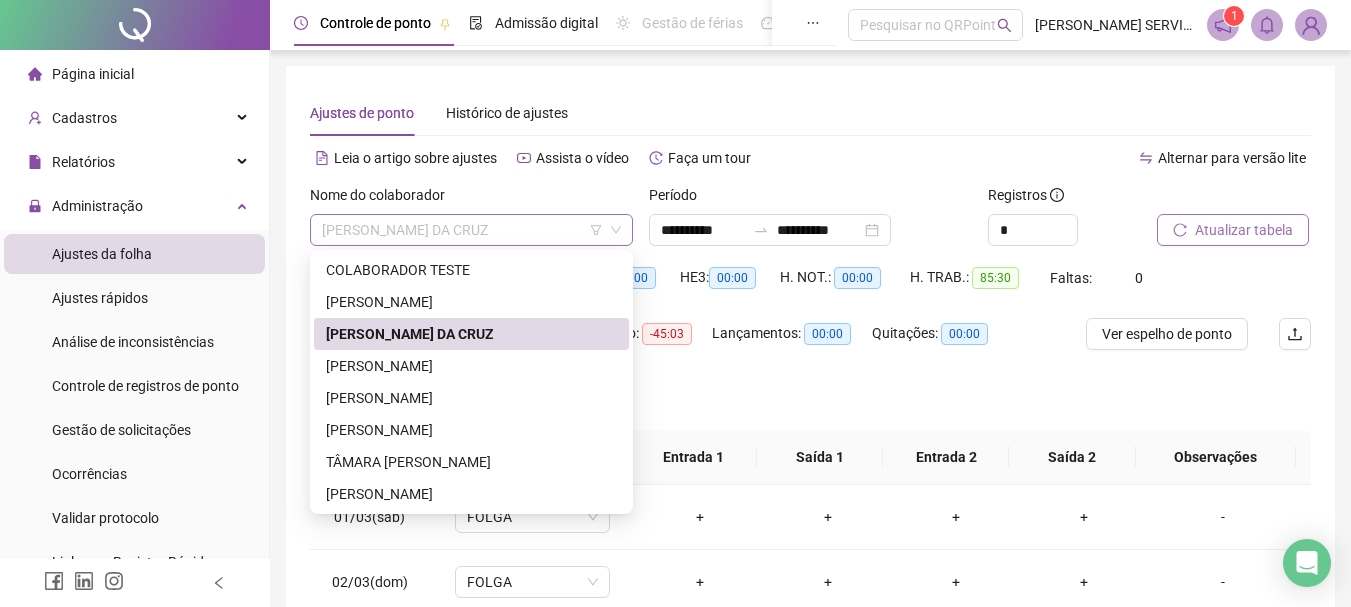click on "[PERSON_NAME] DA CRUZ" at bounding box center (471, 230) 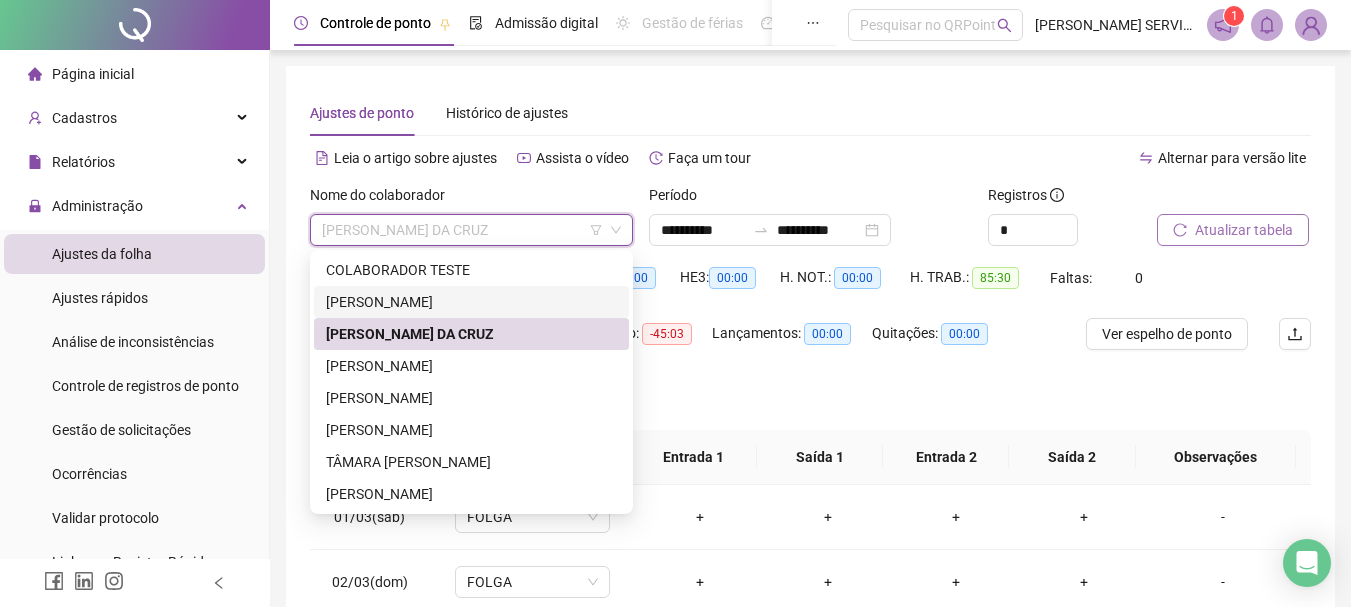 click on "[PERSON_NAME]" at bounding box center [471, 302] 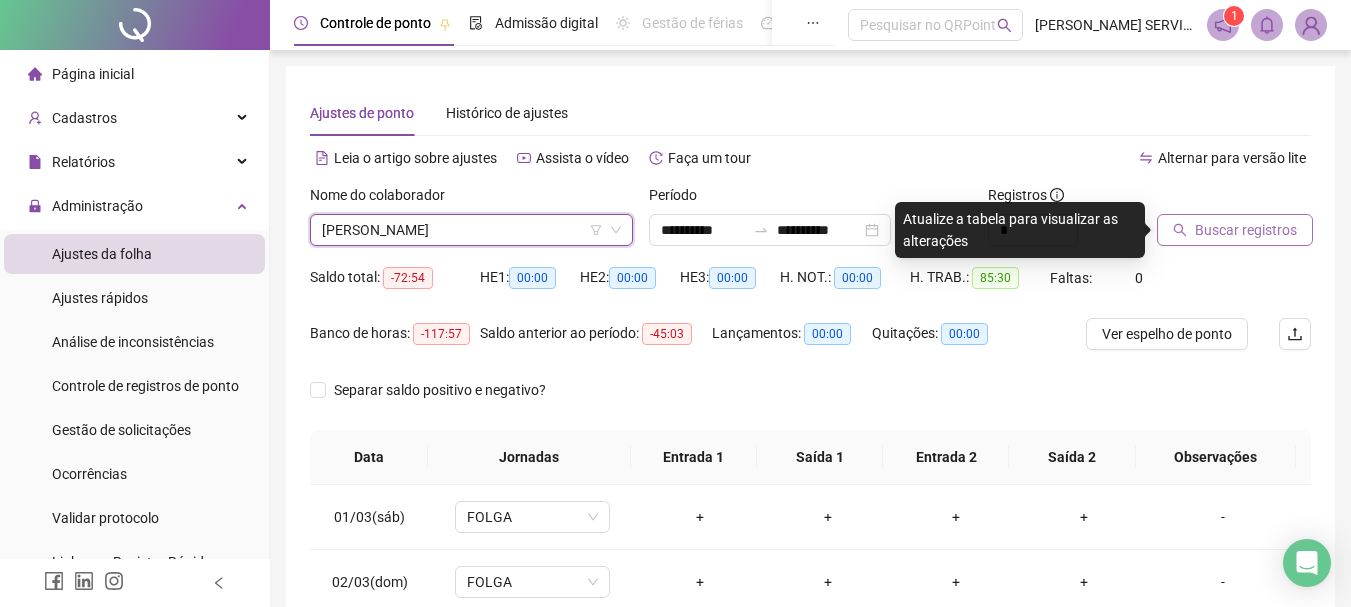 click on "Buscar registros" at bounding box center (1246, 230) 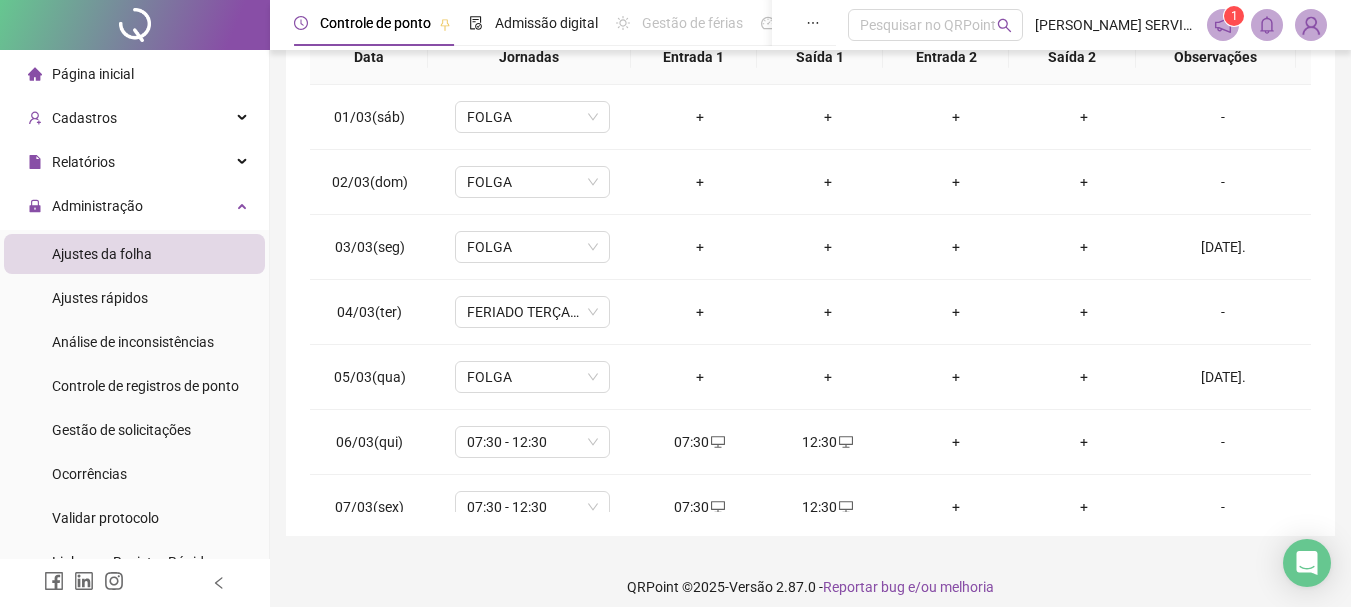 scroll, scrollTop: 0, scrollLeft: 0, axis: both 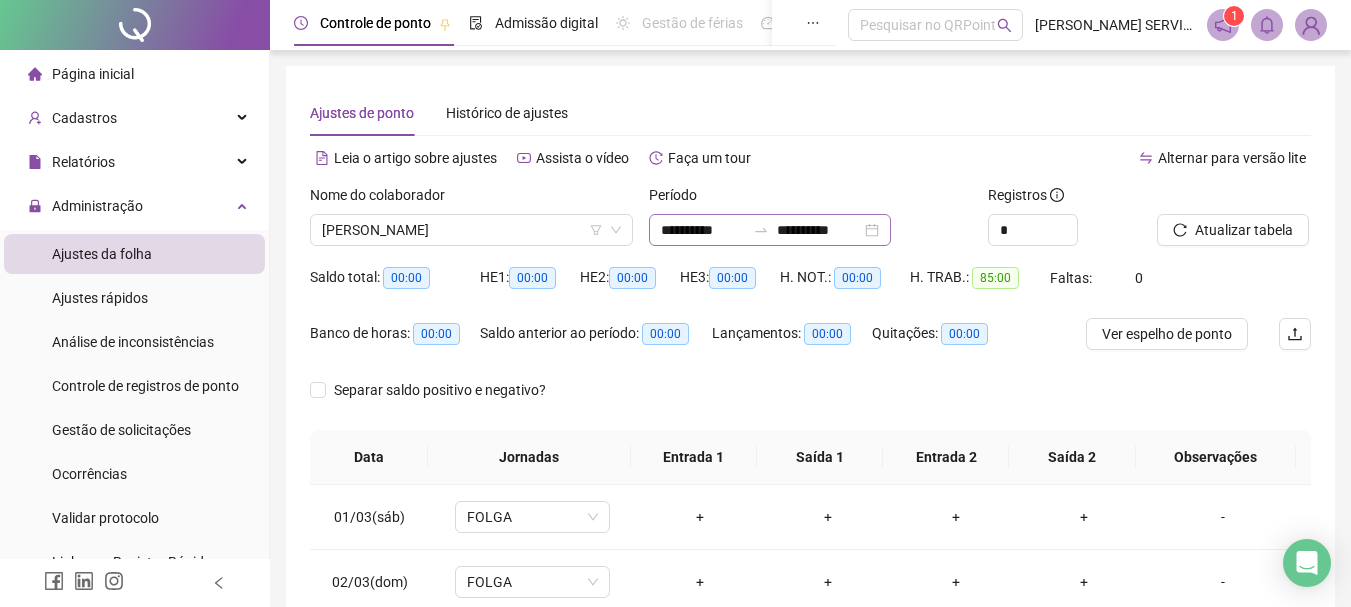 click on "**********" at bounding box center (770, 230) 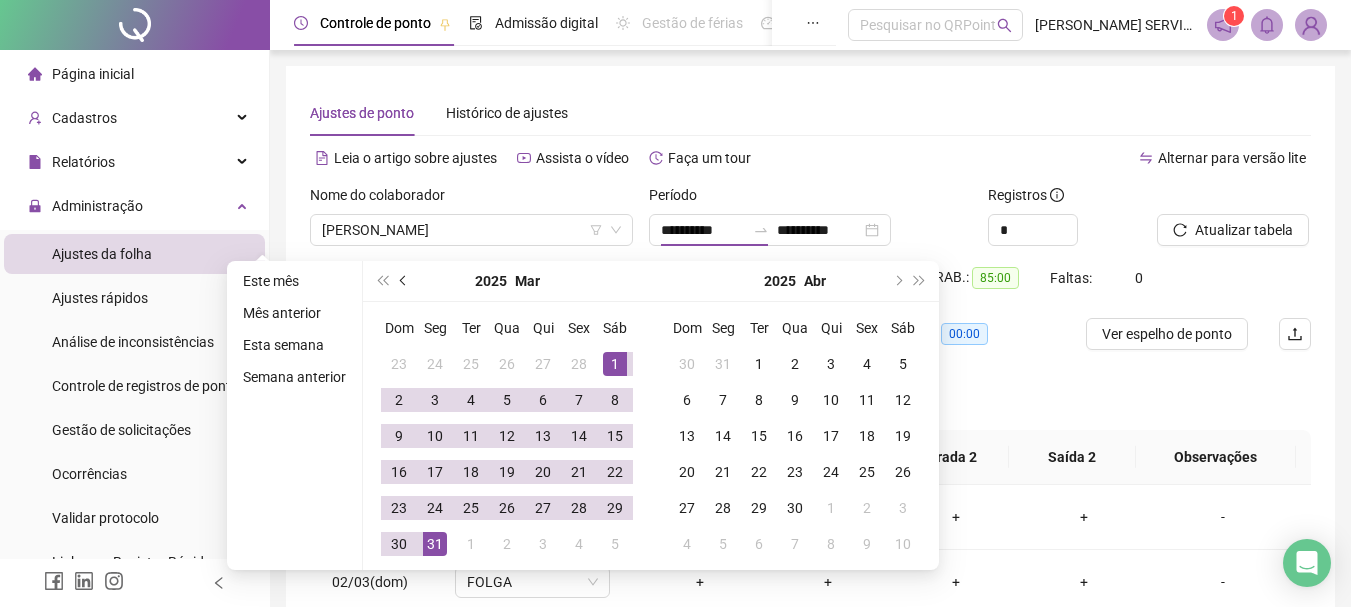 click at bounding box center (404, 281) 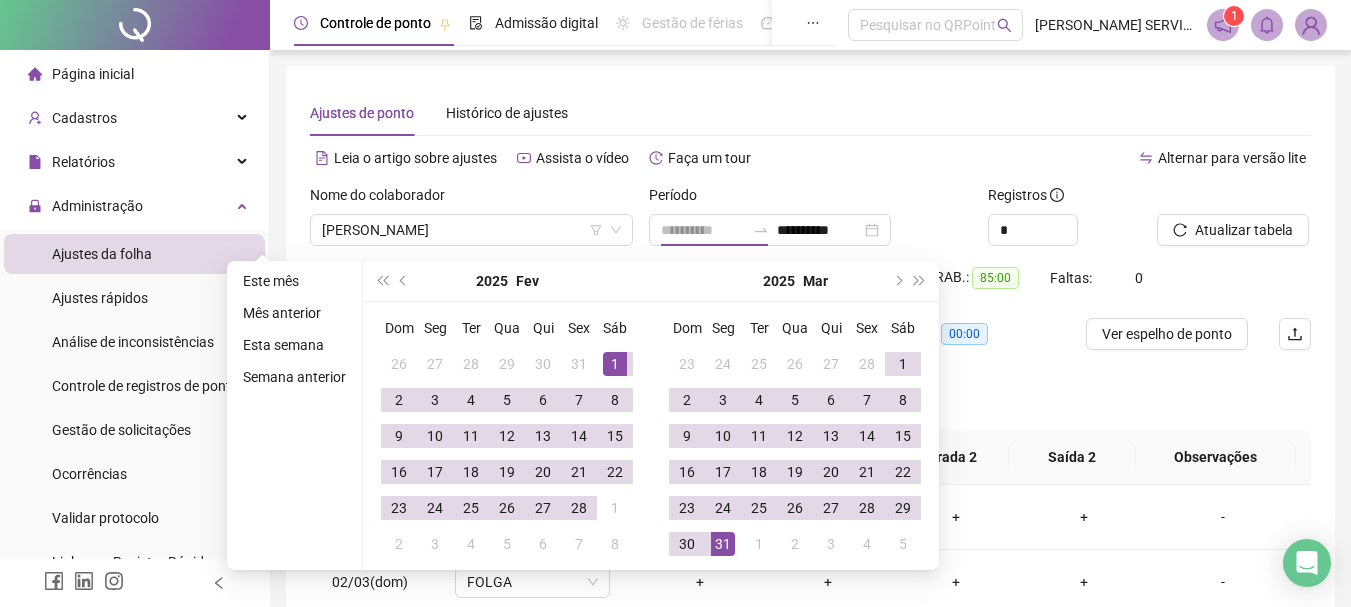 type on "**********" 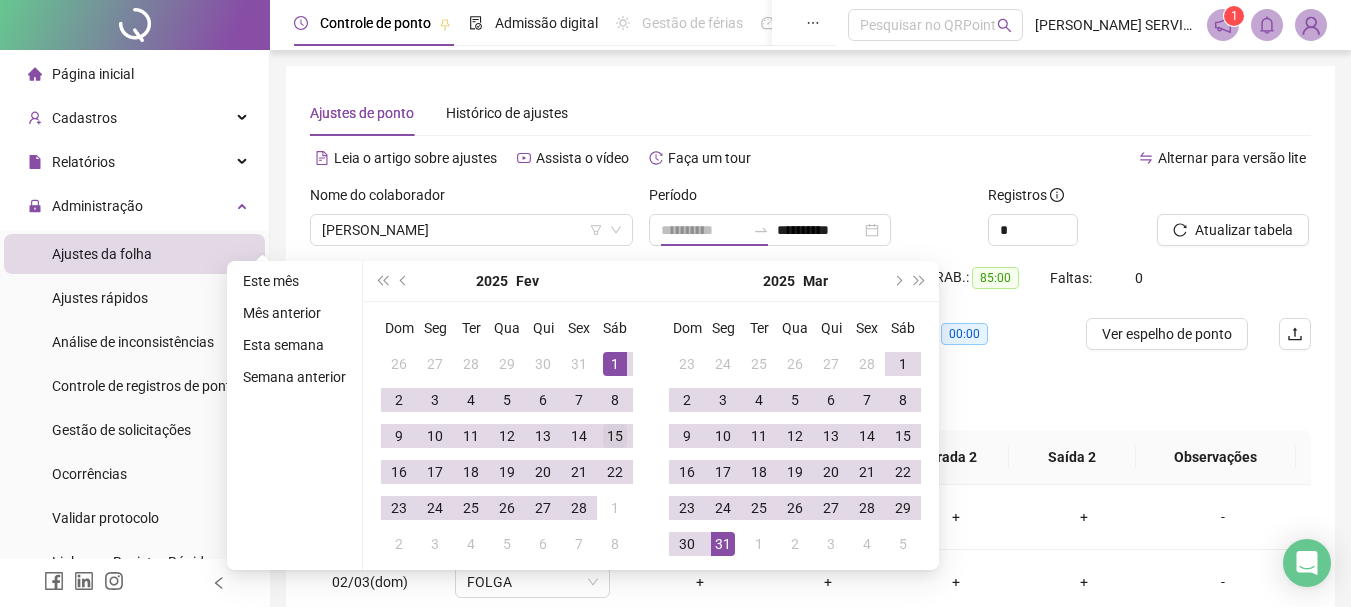 drag, startPoint x: 611, startPoint y: 355, endPoint x: 620, endPoint y: 440, distance: 85.47514 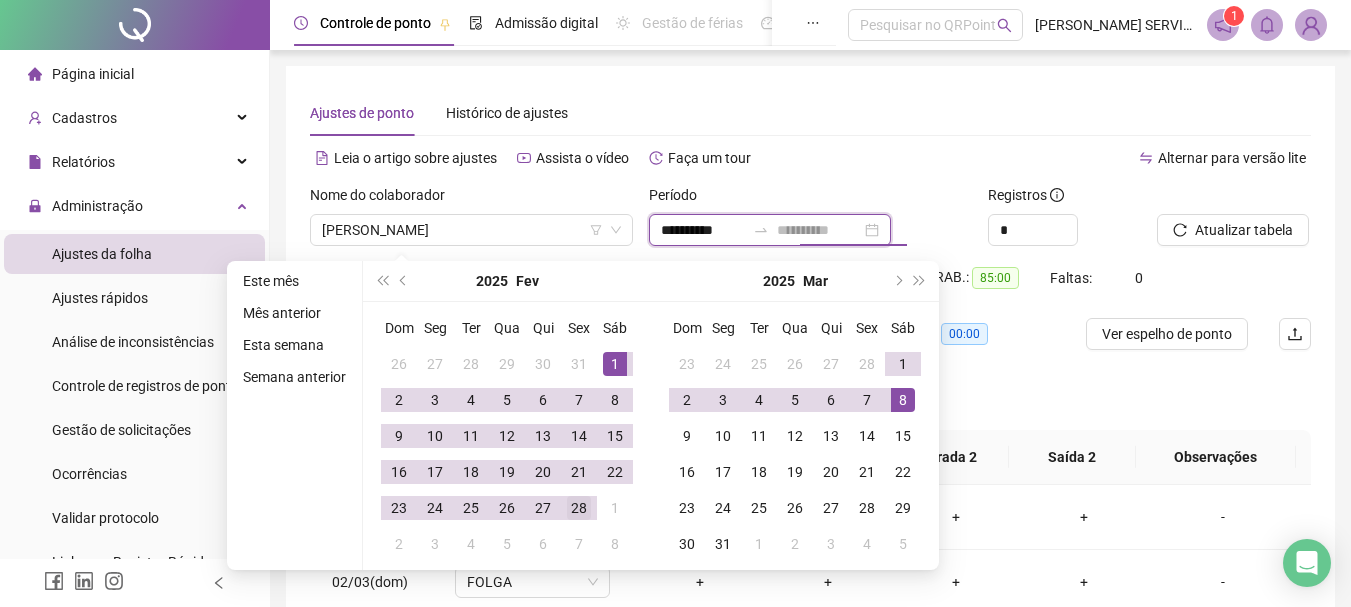 type on "**********" 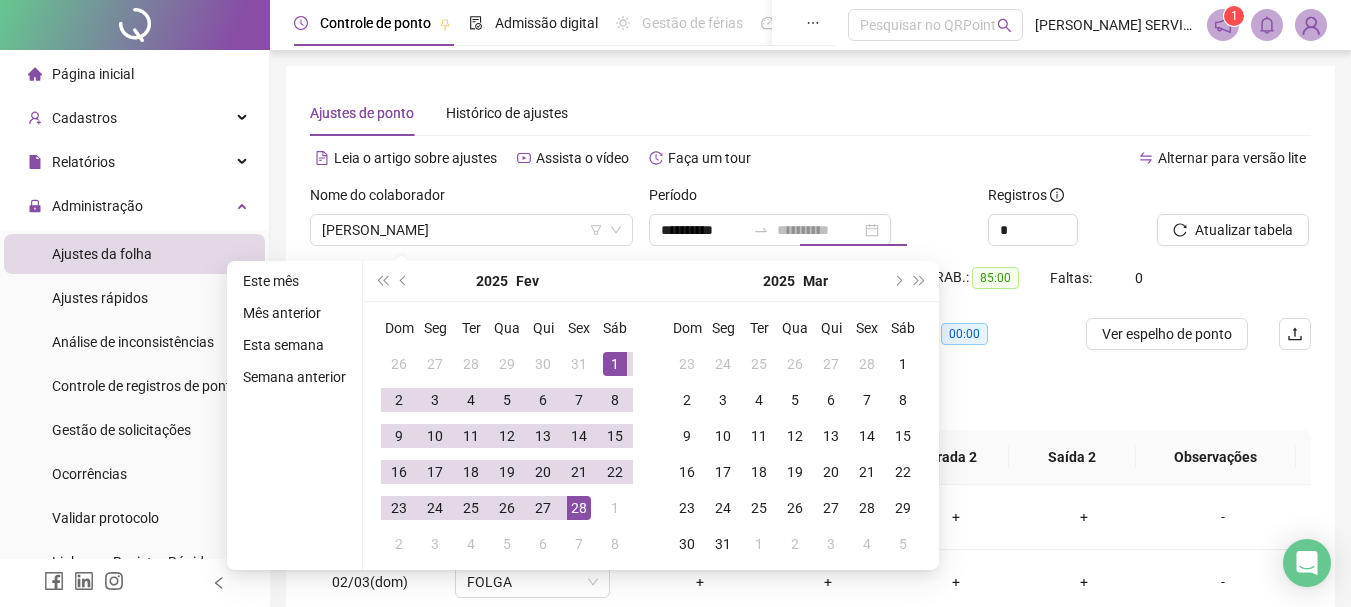 click on "28" at bounding box center (579, 508) 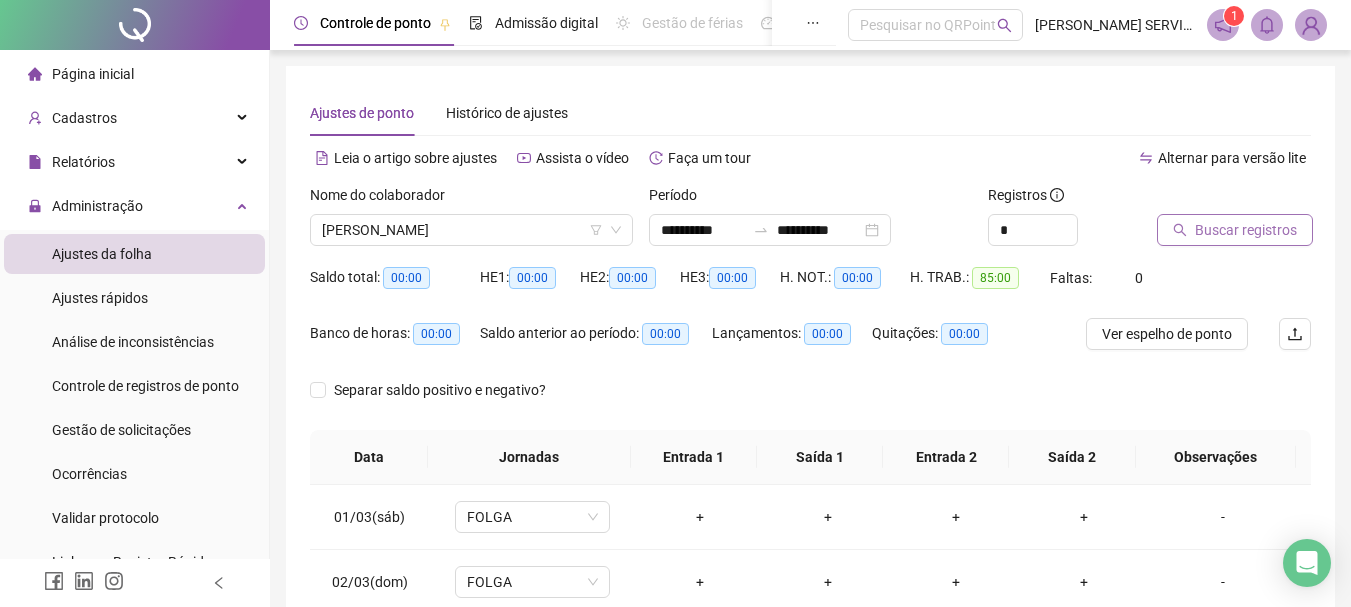 click on "Buscar registros" at bounding box center (1246, 230) 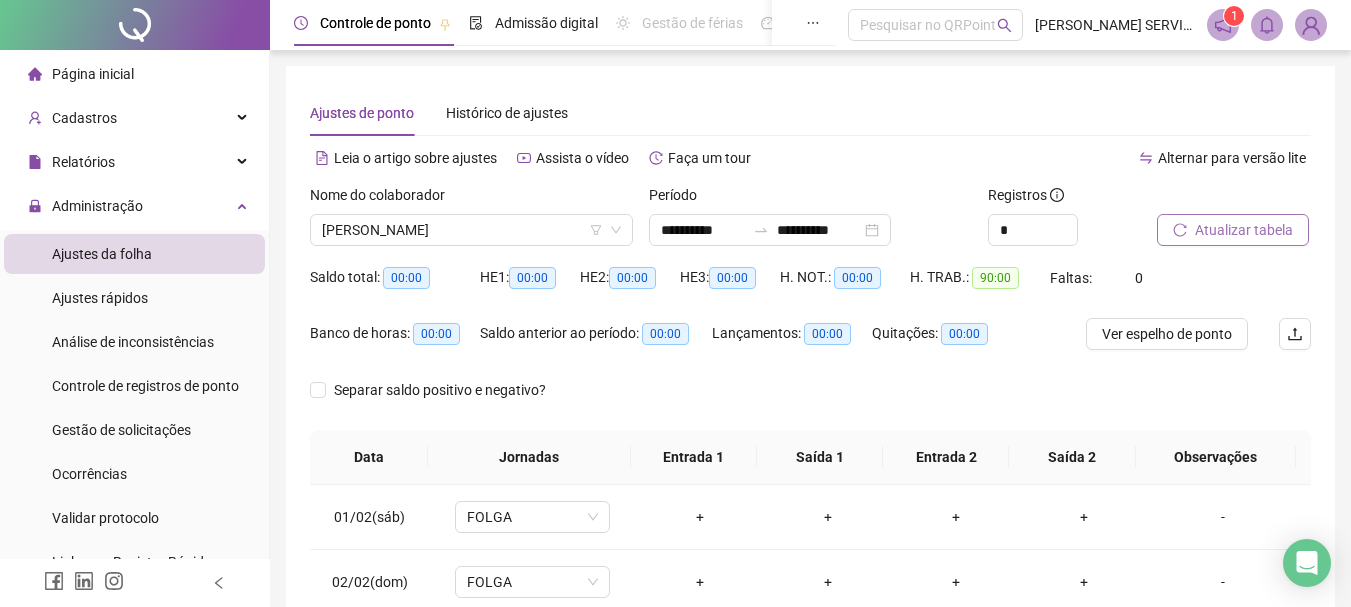 type 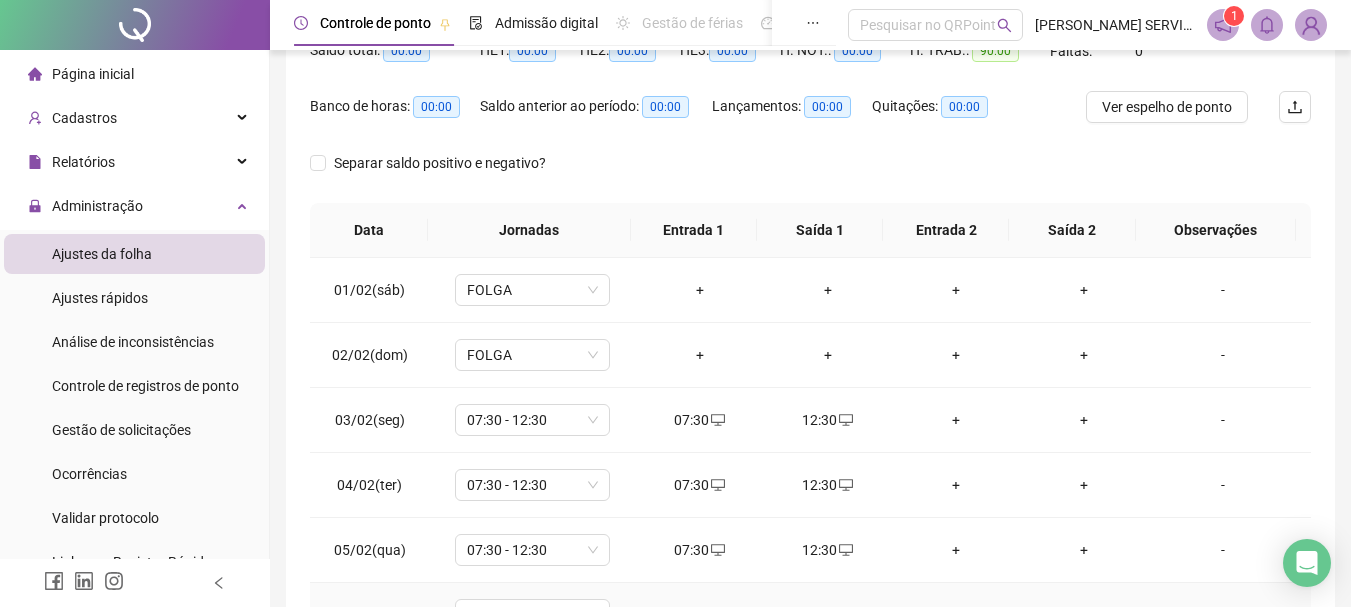 scroll, scrollTop: 115, scrollLeft: 0, axis: vertical 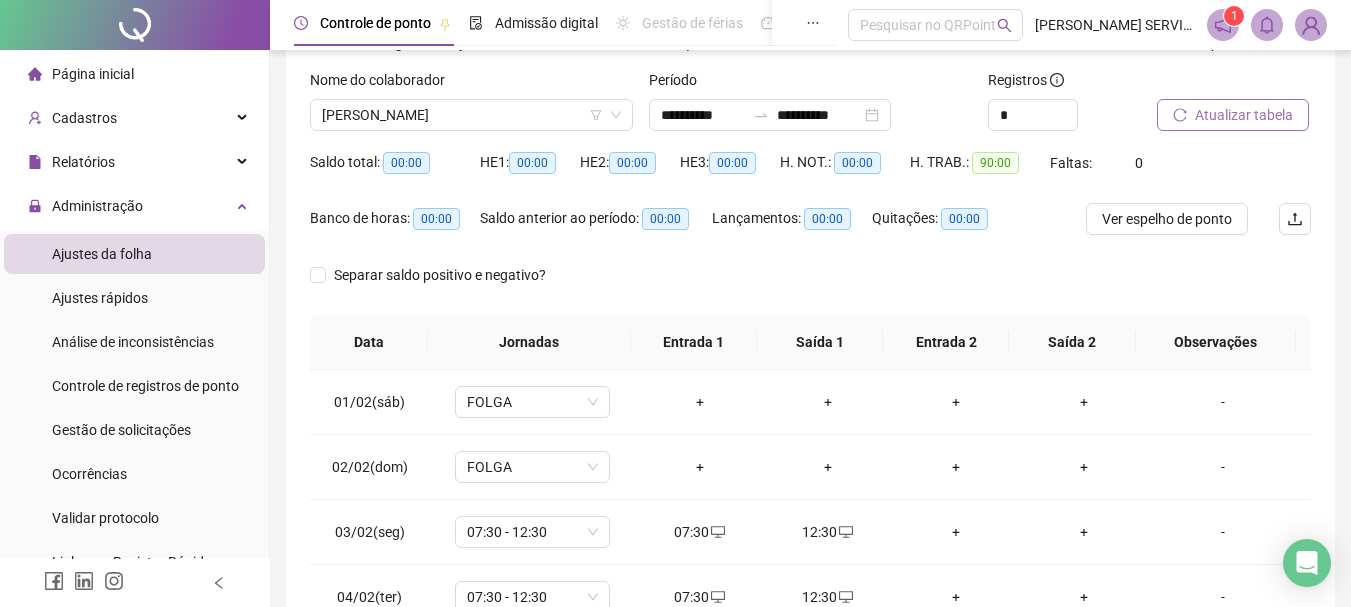 click on "Atualizar tabela" at bounding box center [1244, 115] 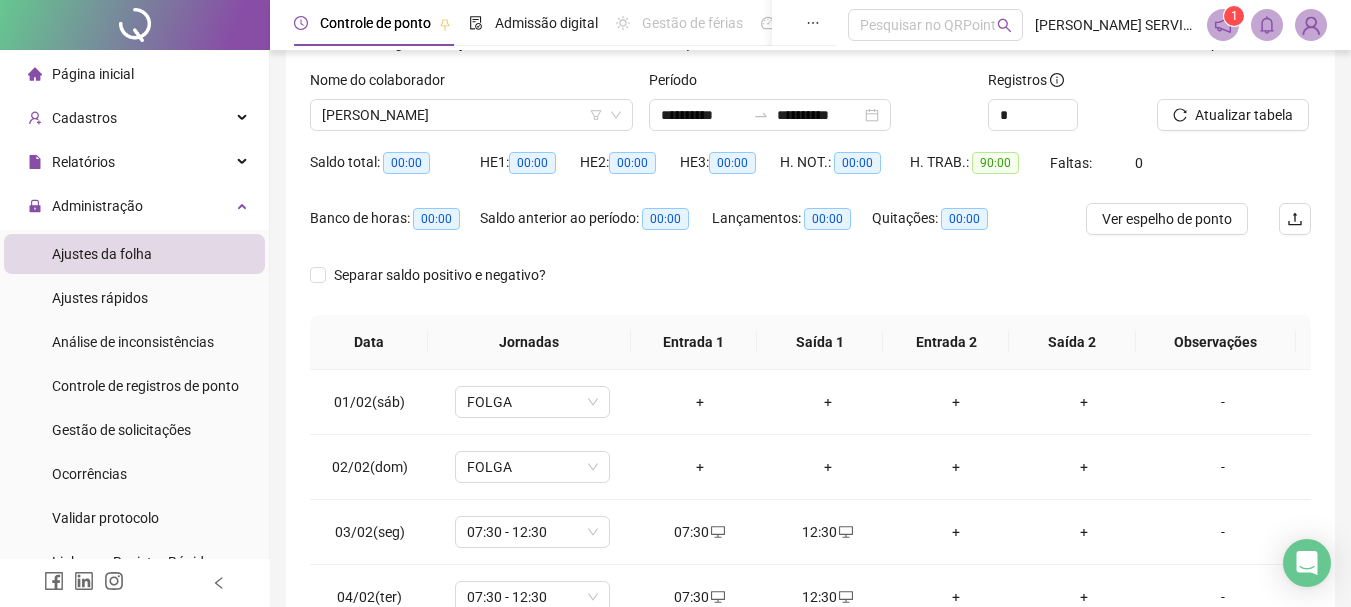 scroll, scrollTop: 415, scrollLeft: 0, axis: vertical 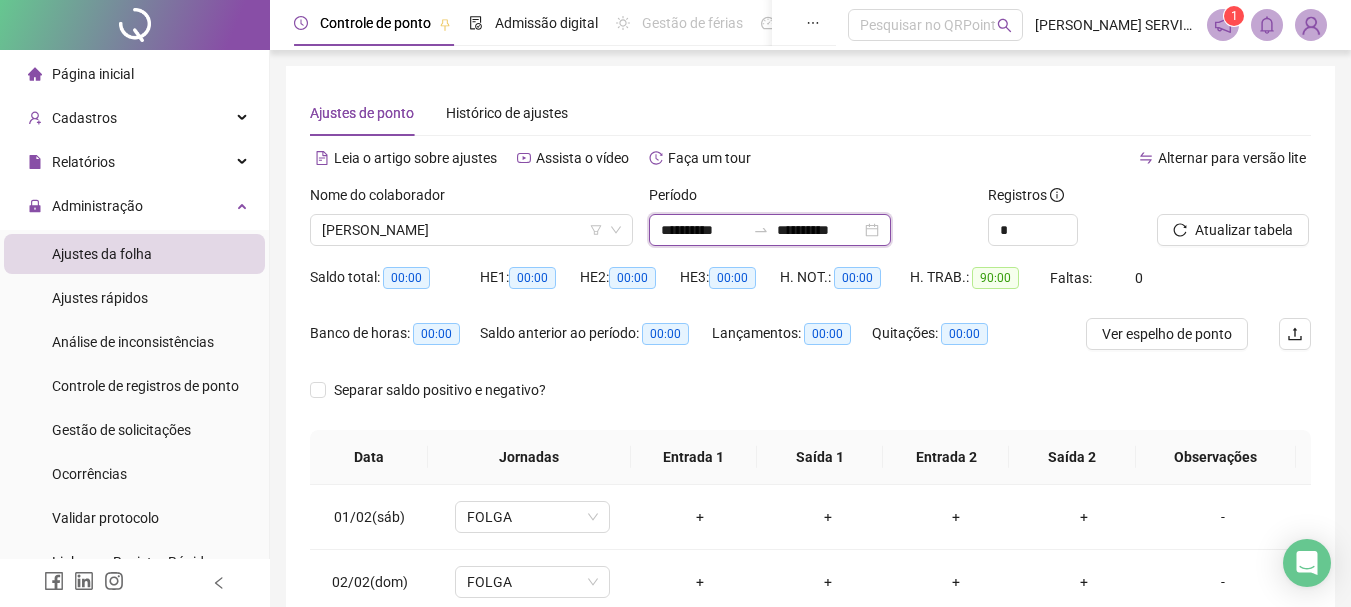 click on "**********" at bounding box center (703, 230) 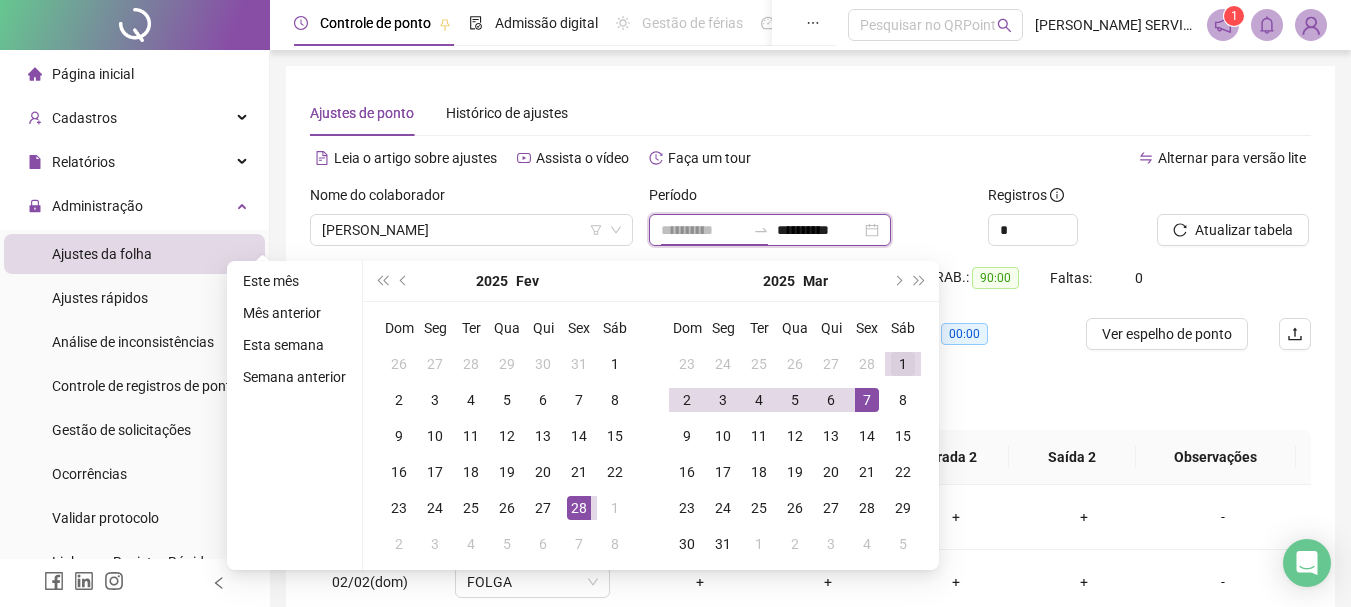 type on "**********" 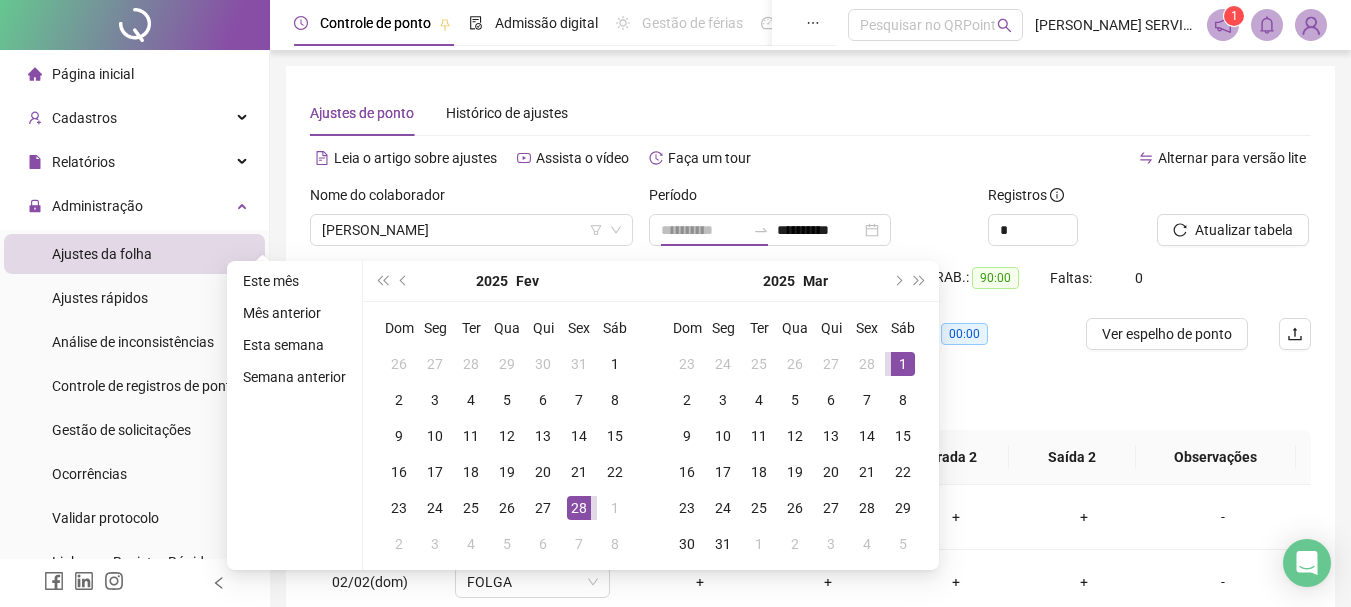 click on "1" at bounding box center (903, 364) 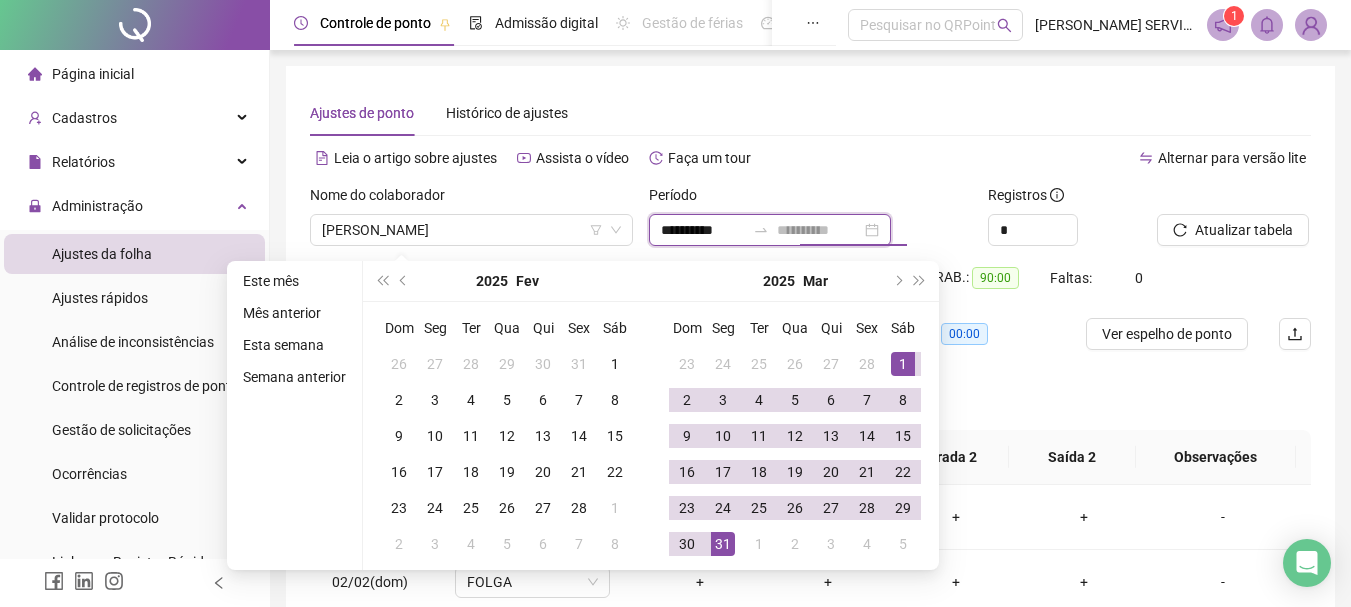 type on "**********" 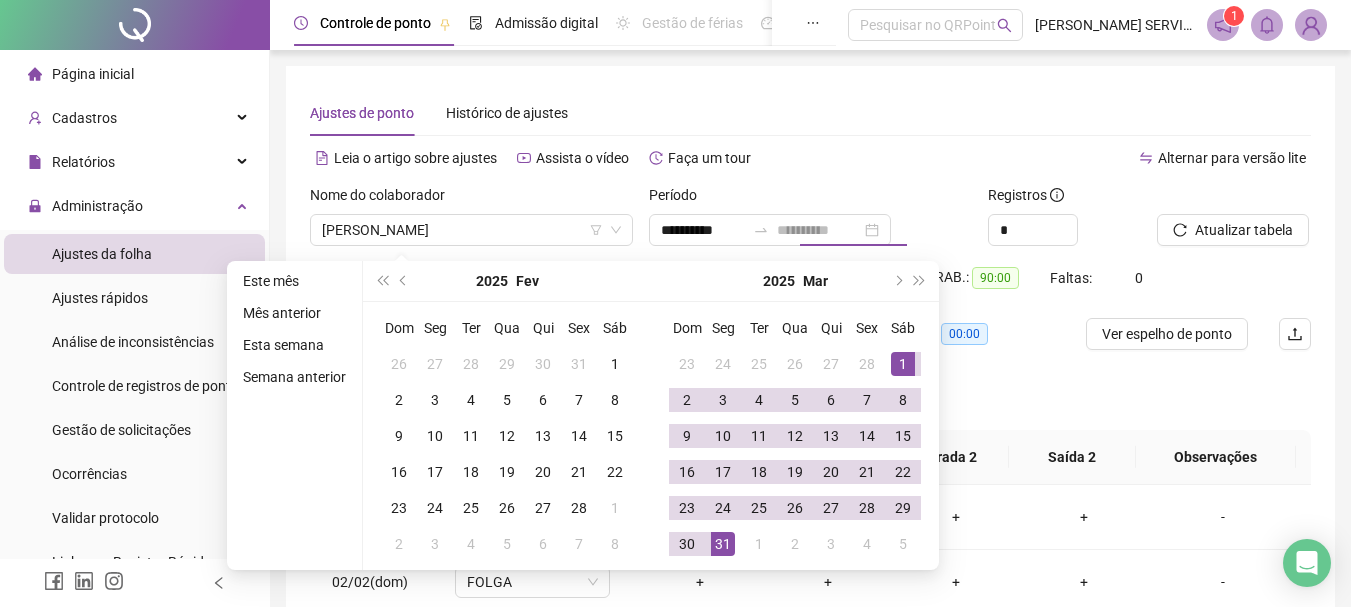 click on "31" at bounding box center [723, 544] 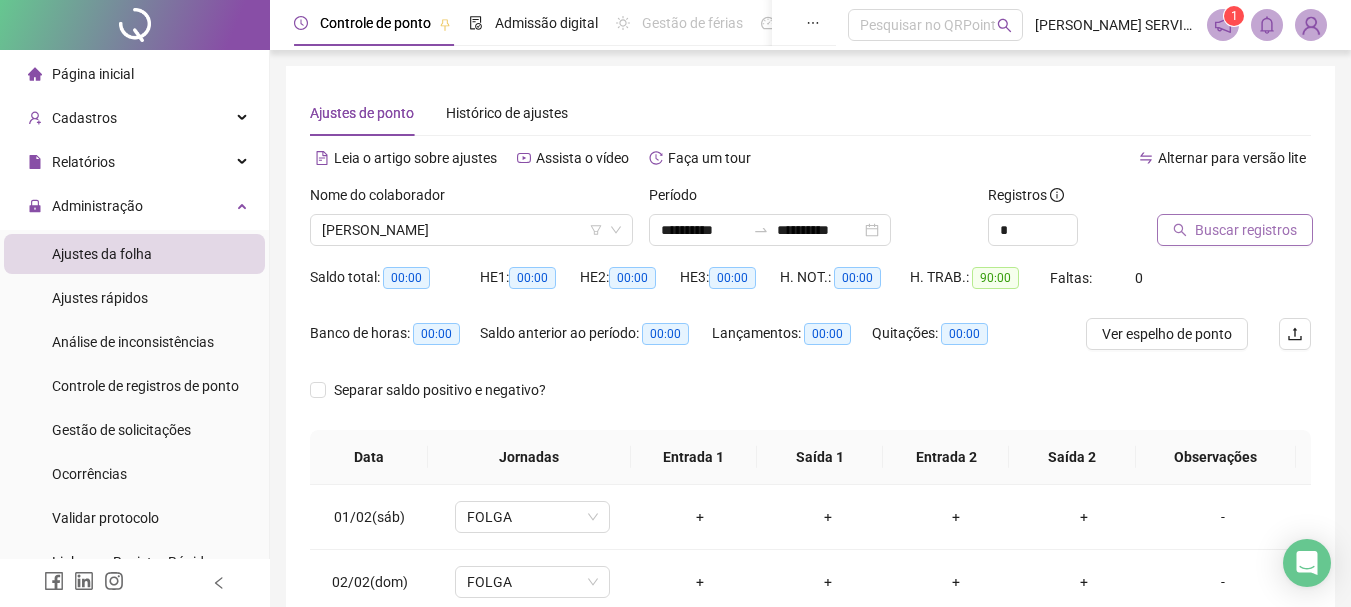 click on "Buscar registros" at bounding box center [1246, 230] 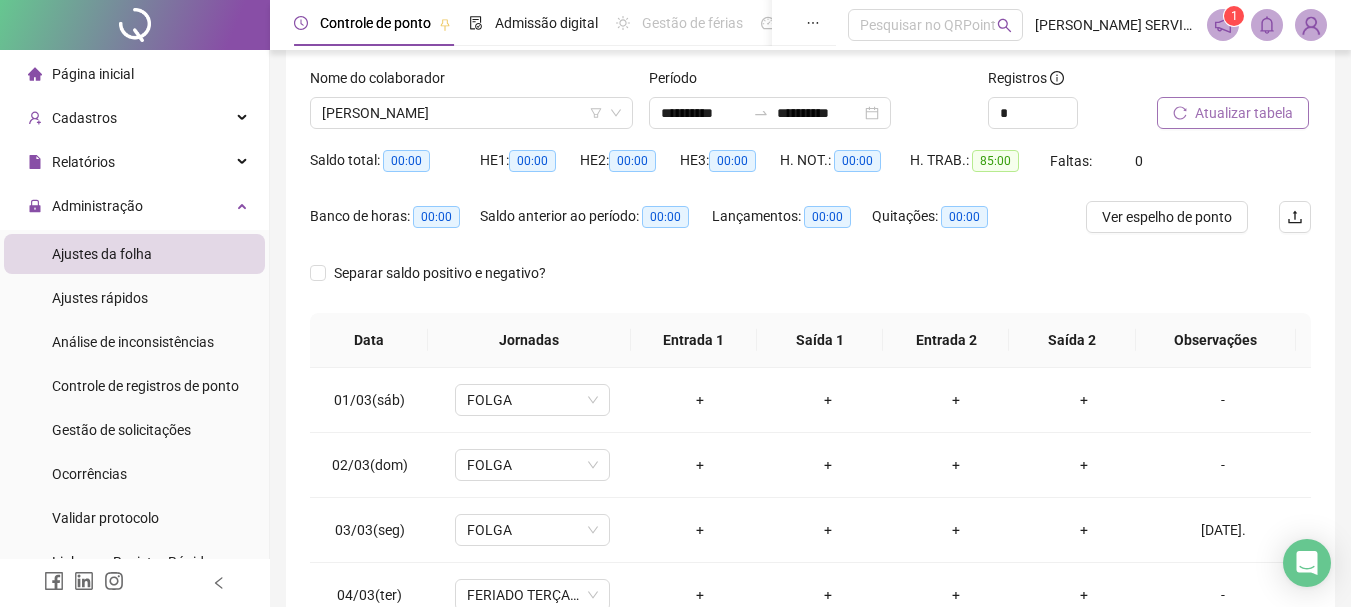 scroll, scrollTop: 200, scrollLeft: 0, axis: vertical 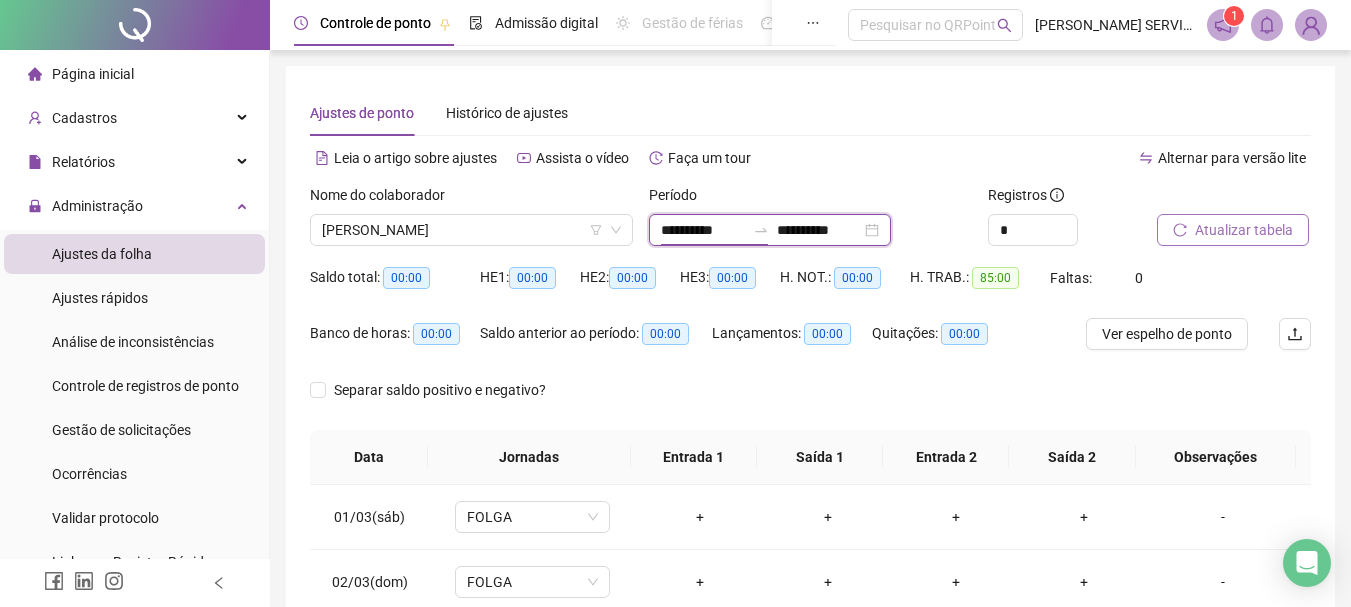 click on "**********" at bounding box center [703, 230] 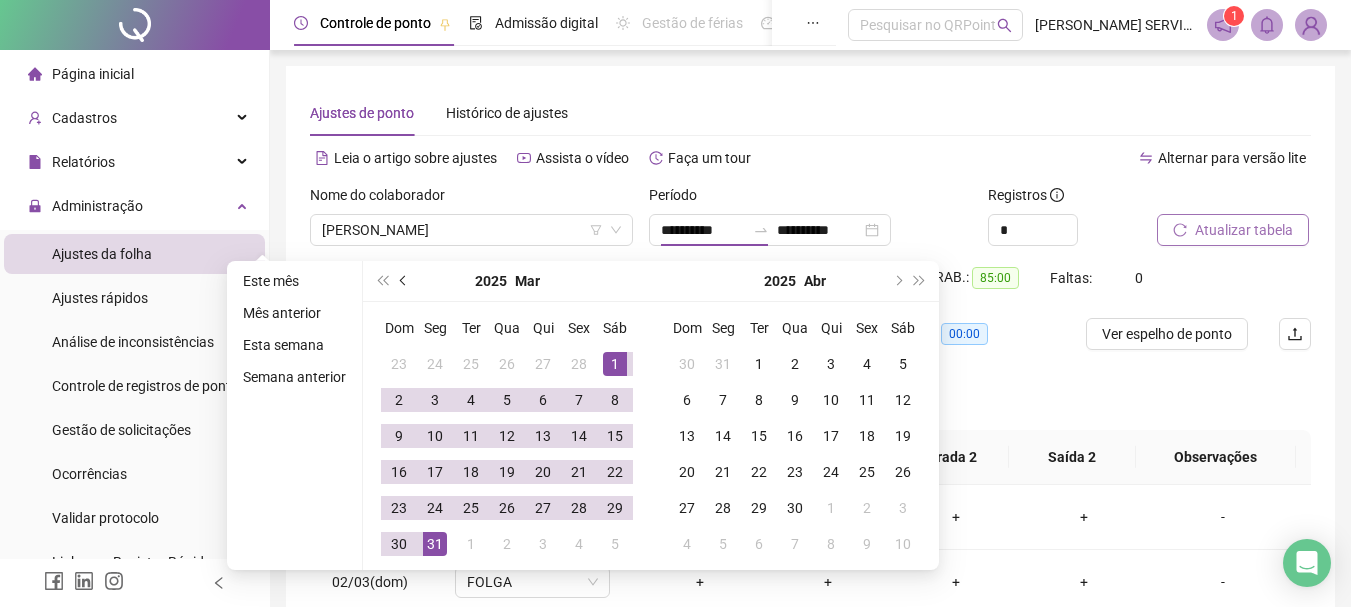 click at bounding box center [405, 281] 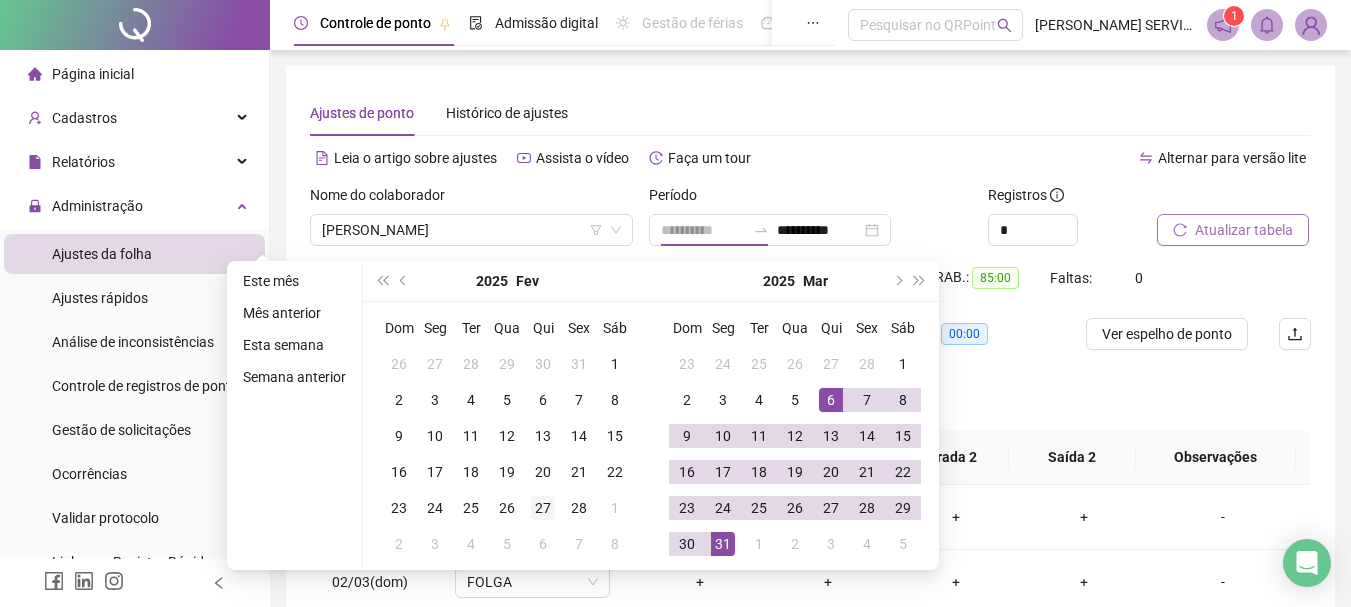 type on "**********" 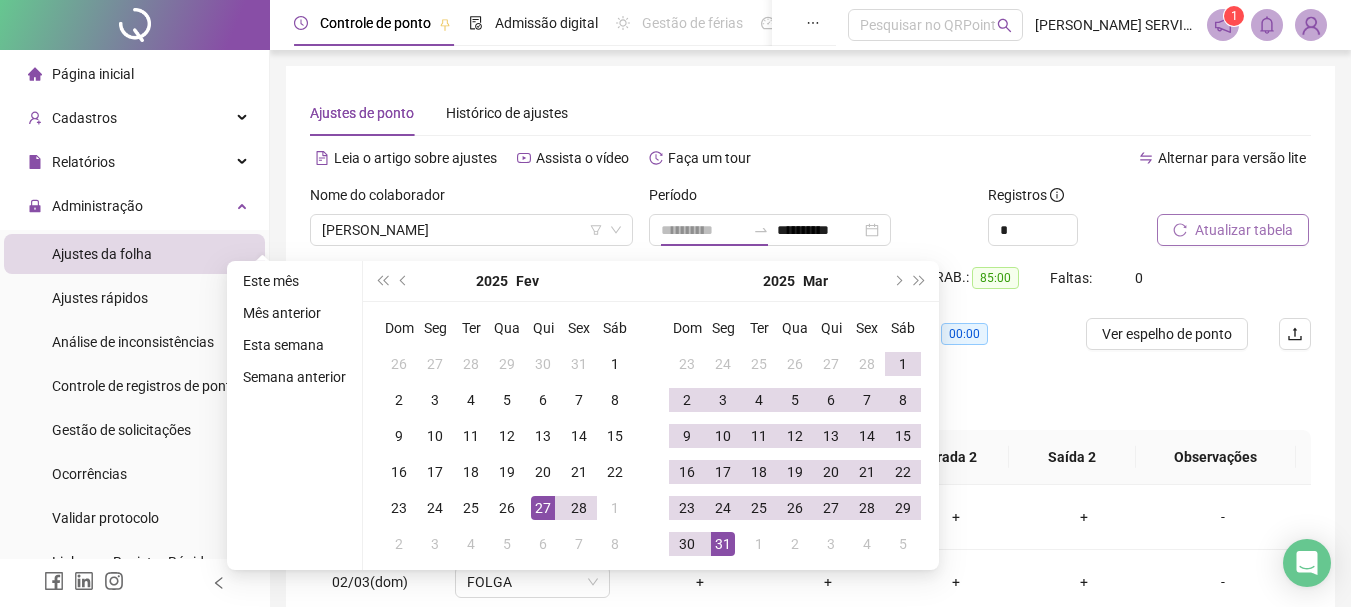 click on "27" at bounding box center (543, 508) 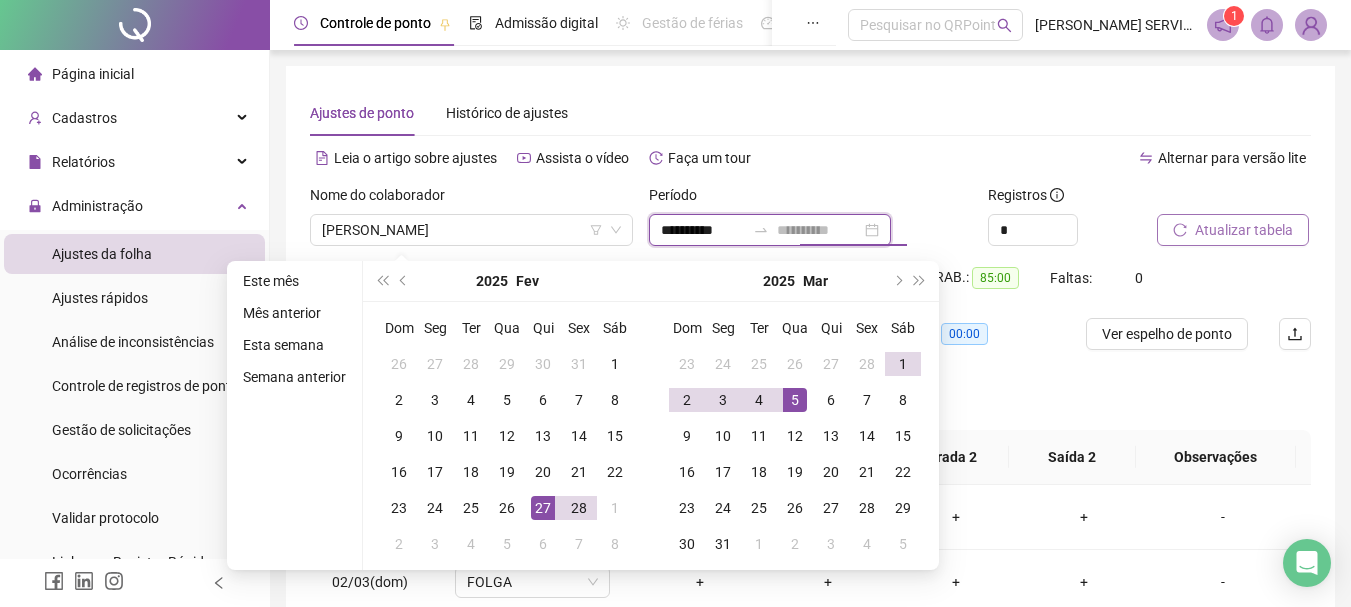 type on "**********" 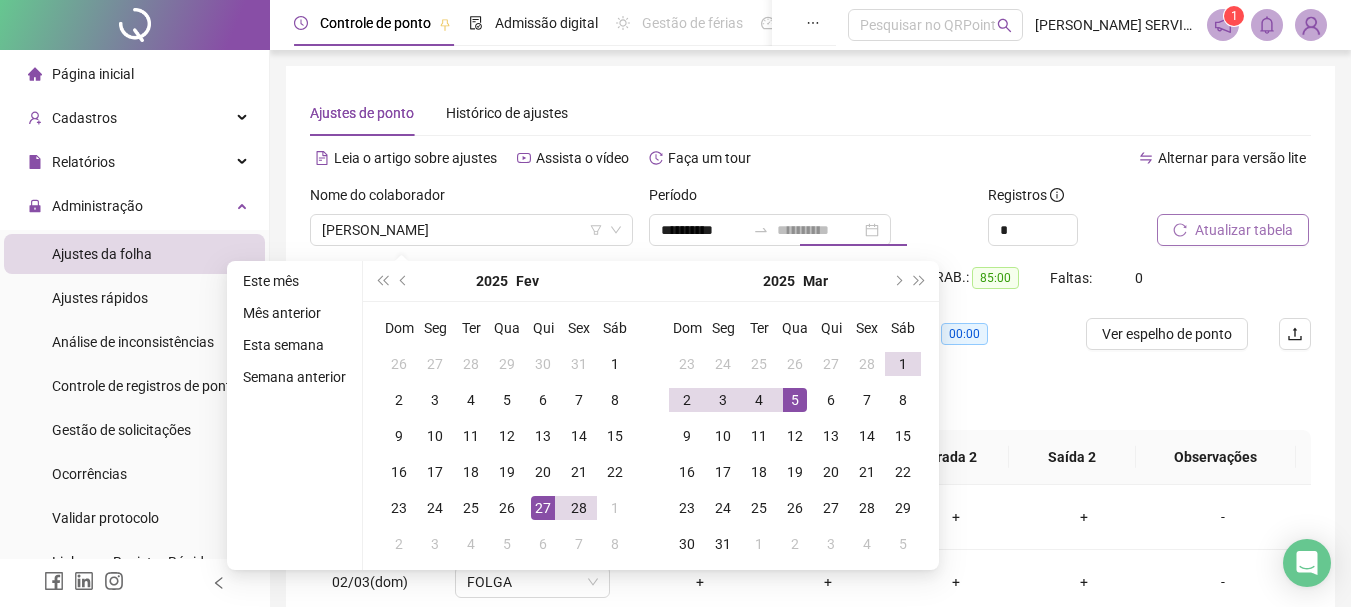 click on "5" at bounding box center (795, 400) 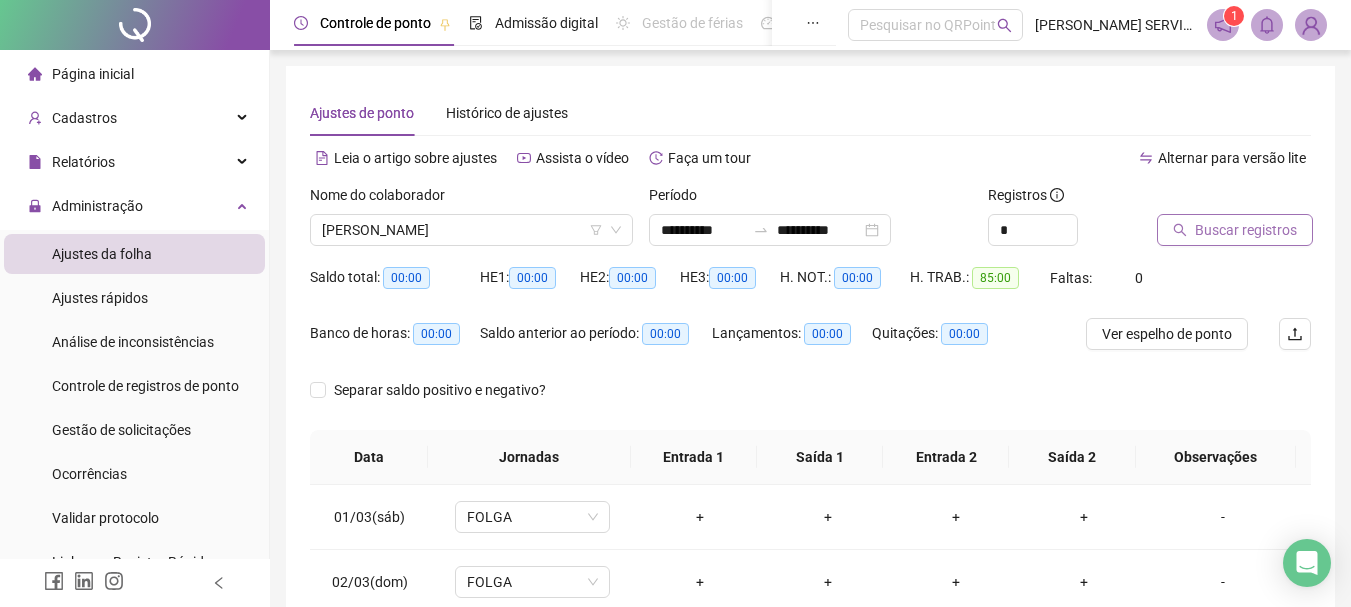 click on "Buscar registros" at bounding box center (1246, 230) 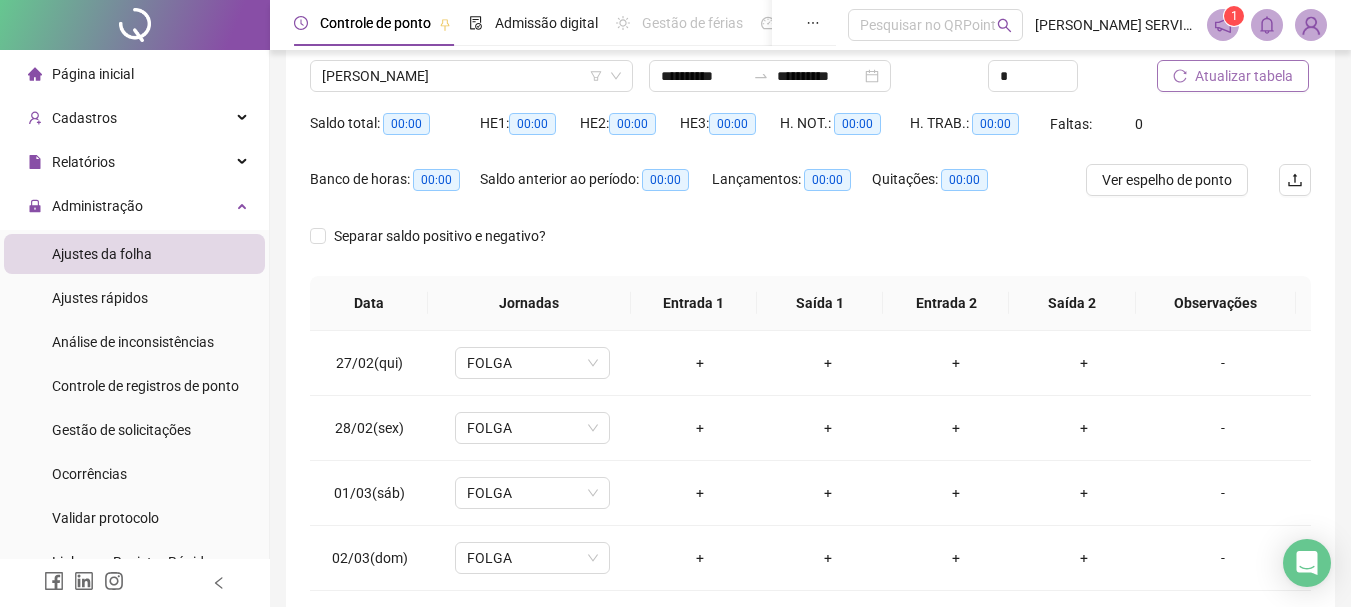scroll, scrollTop: 200, scrollLeft: 0, axis: vertical 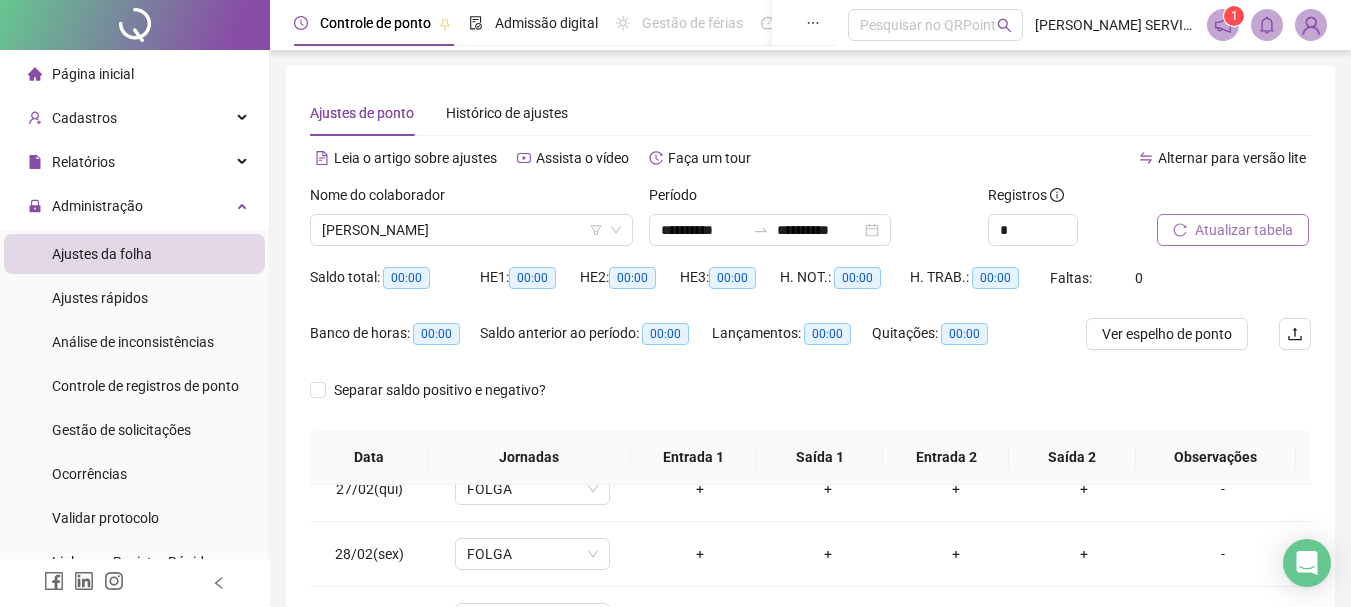 click on "Atualizar tabela" at bounding box center (1244, 230) 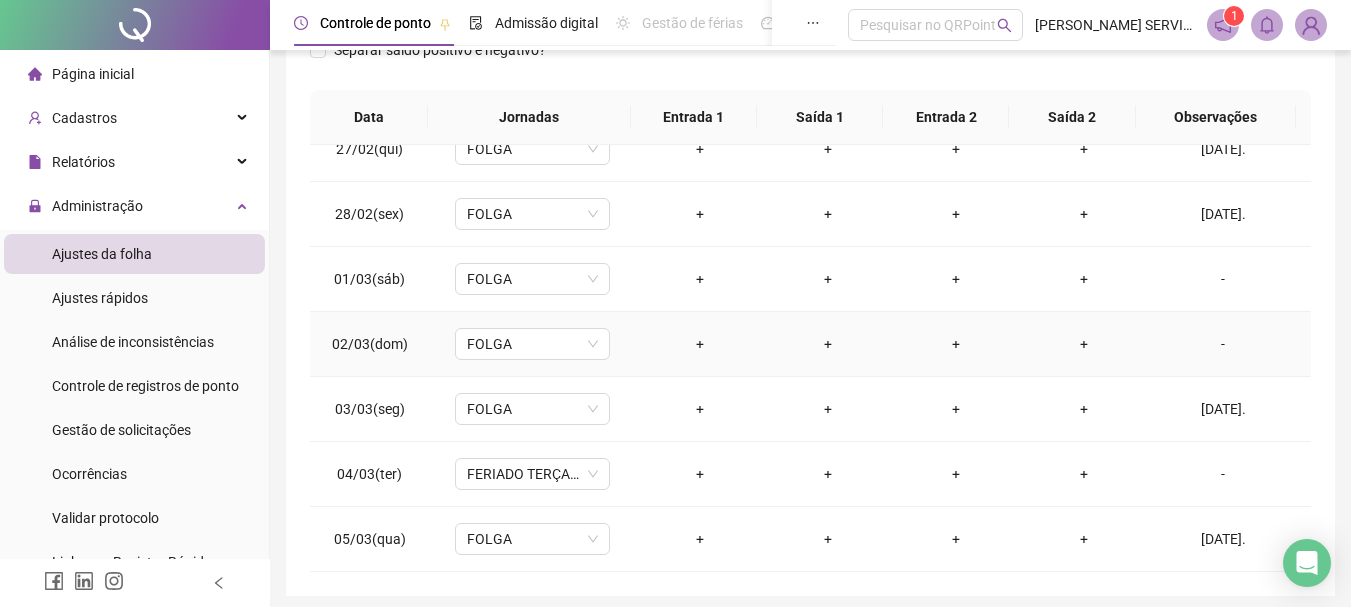 scroll, scrollTop: 415, scrollLeft: 0, axis: vertical 